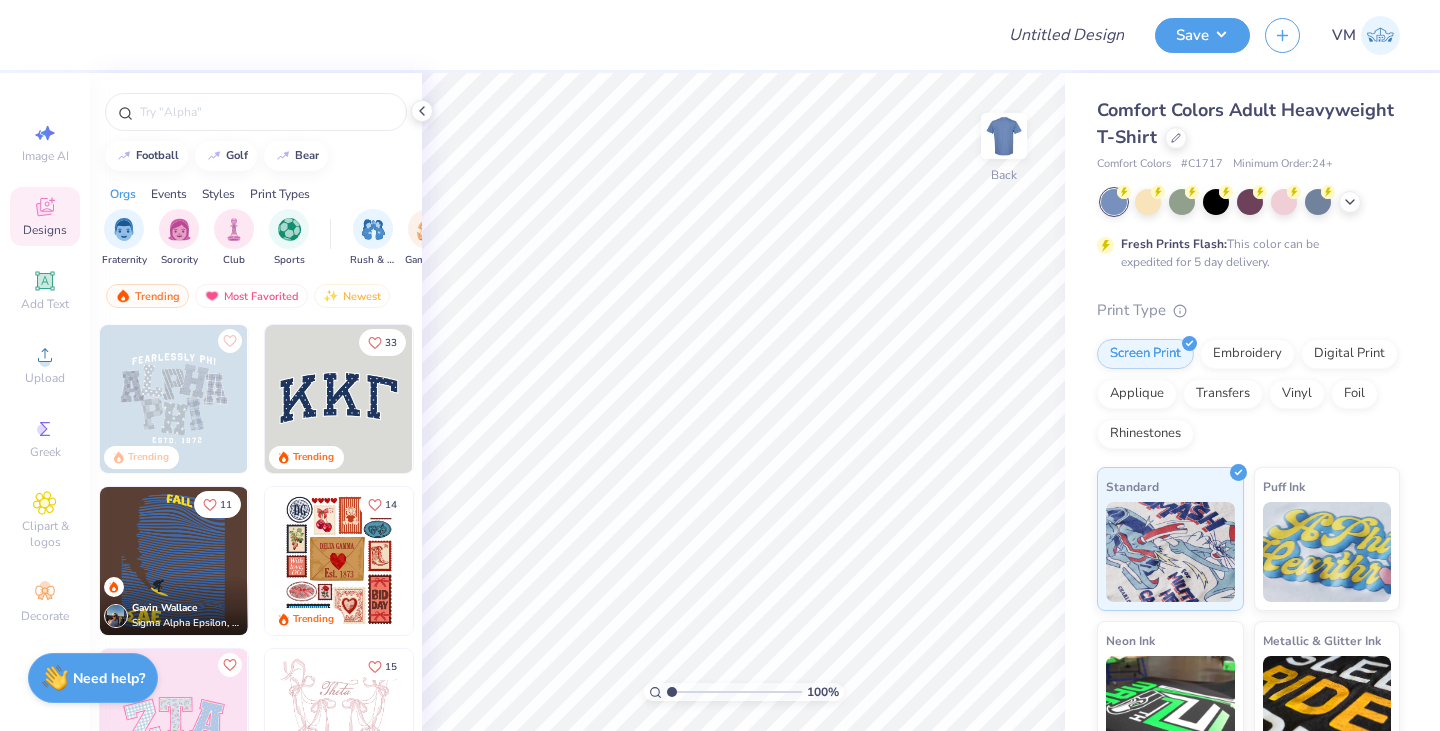 scroll, scrollTop: 0, scrollLeft: 0, axis: both 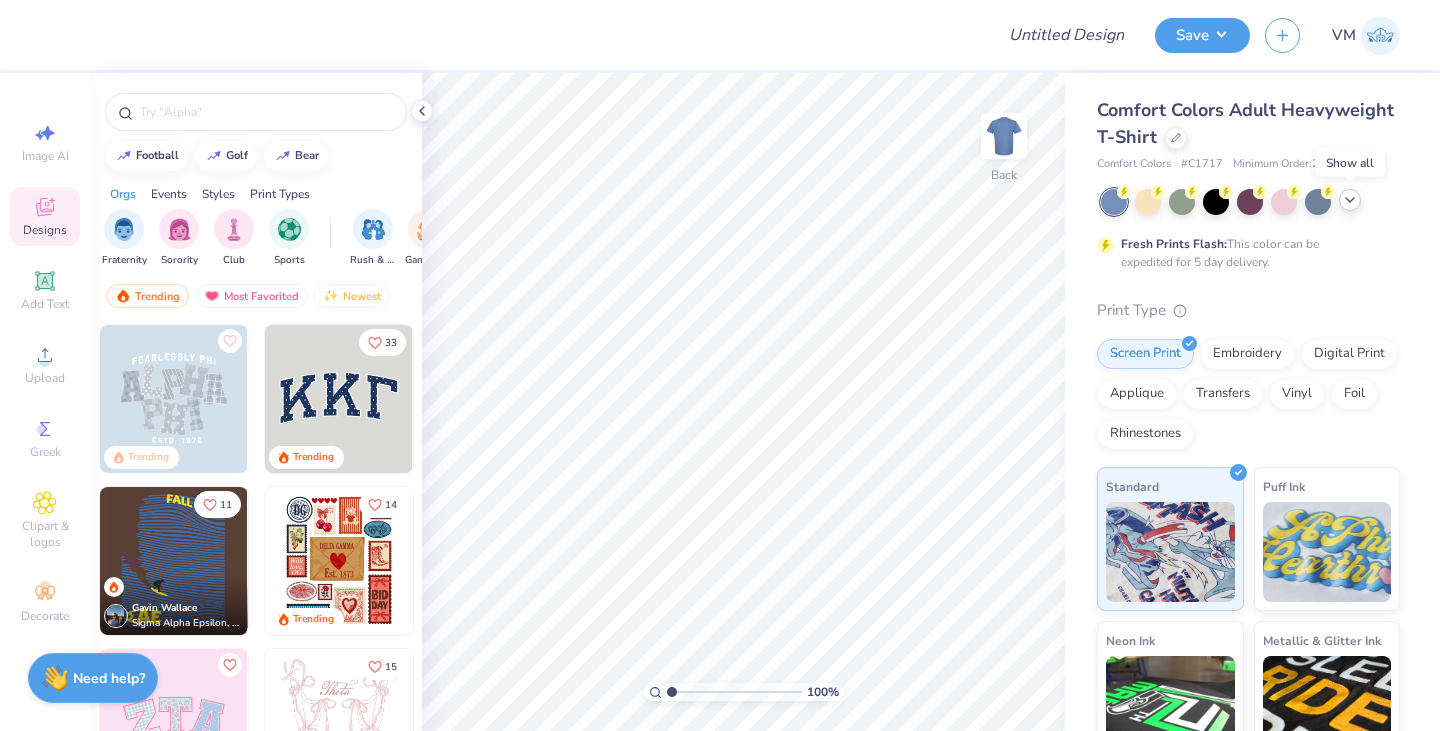 click 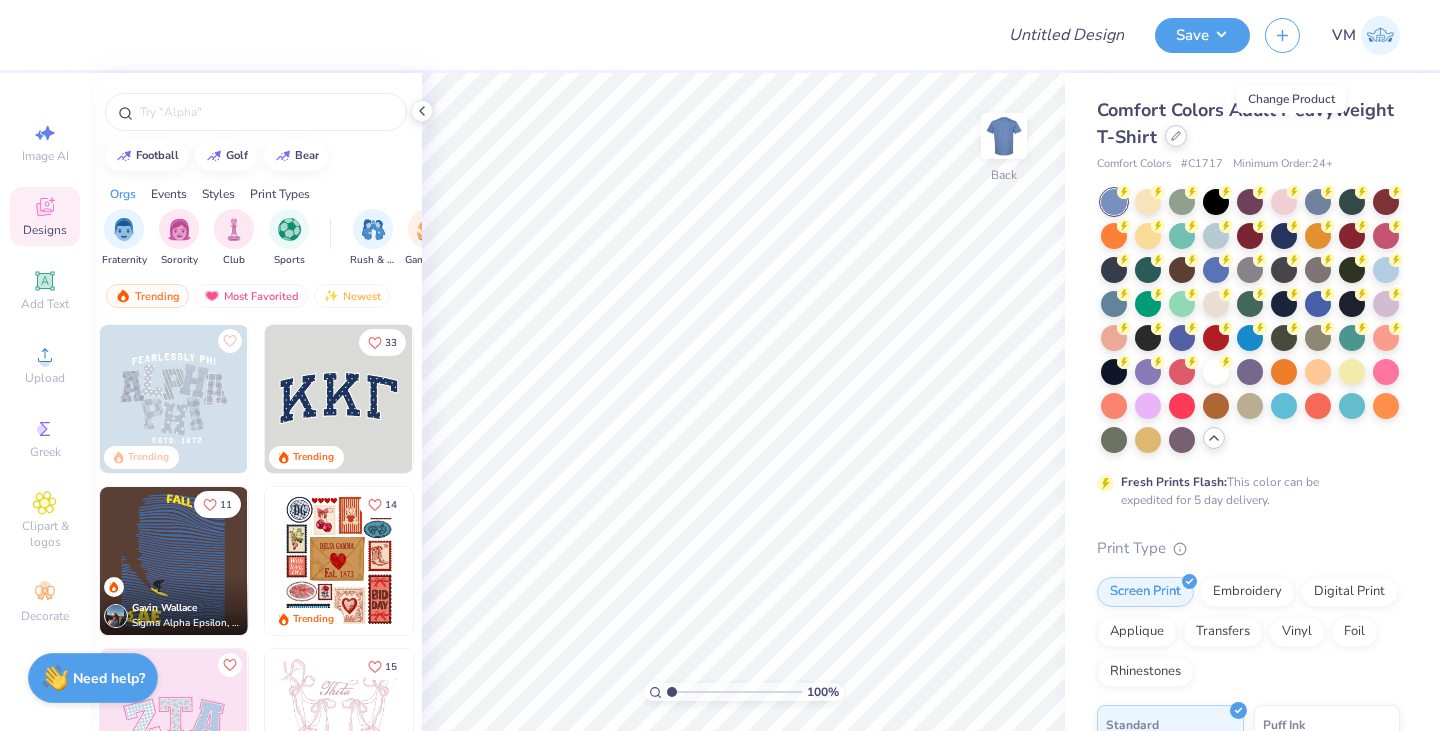click 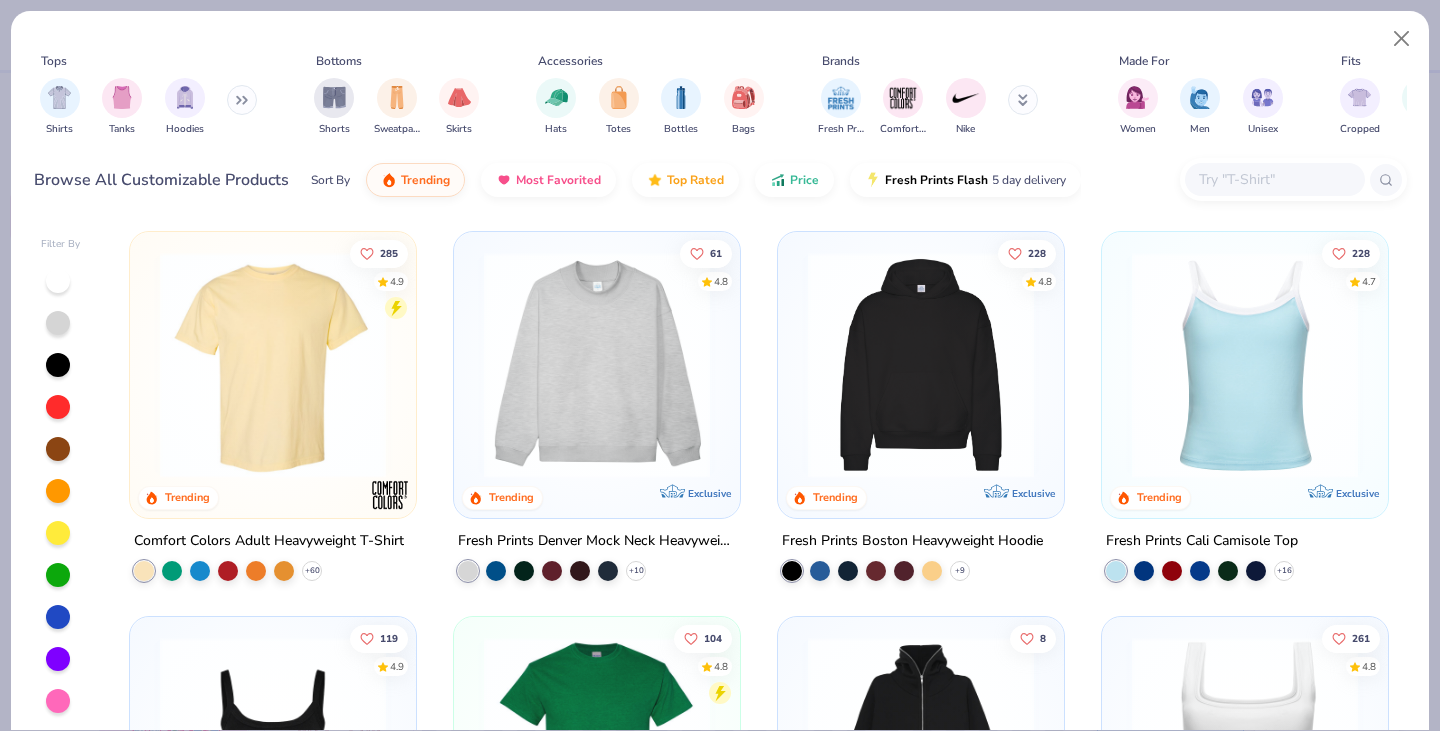 click at bounding box center [1274, 179] 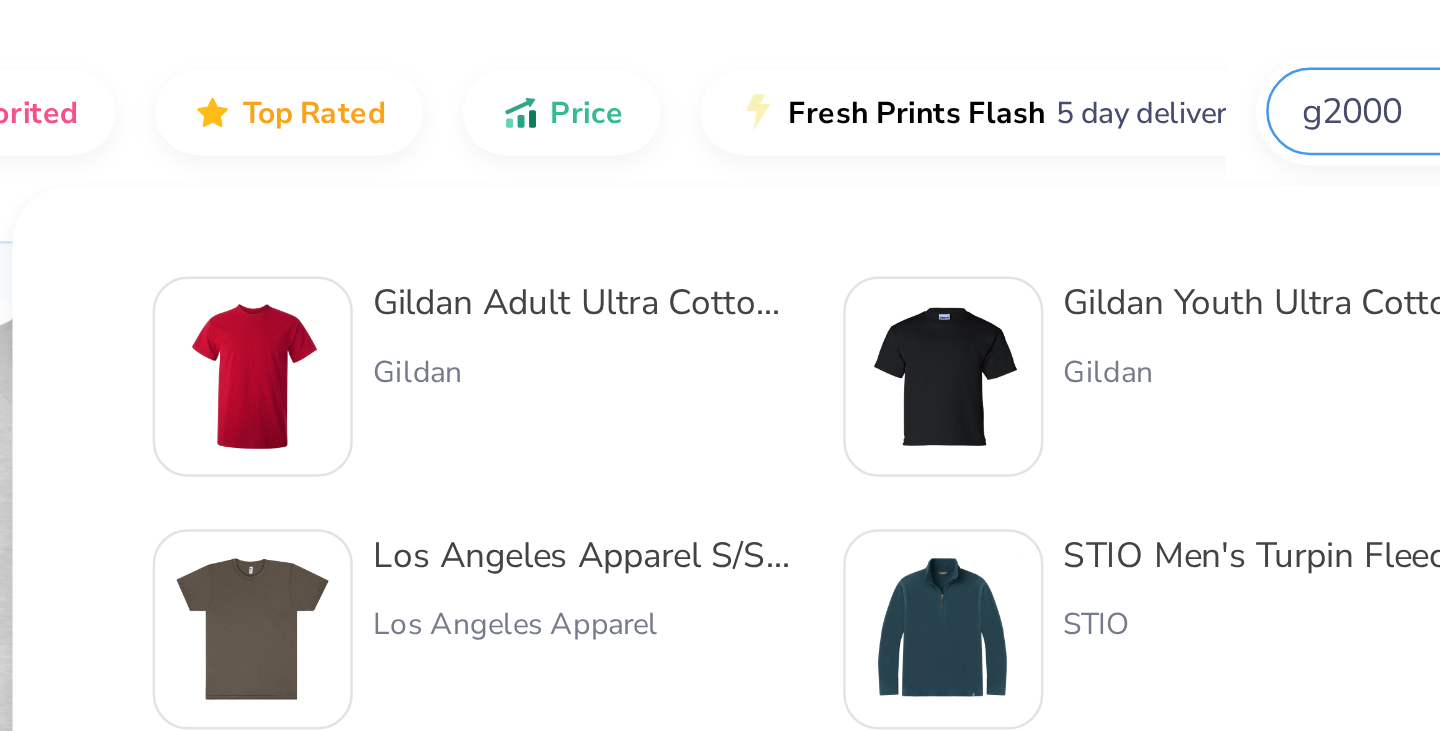 type on "g2000" 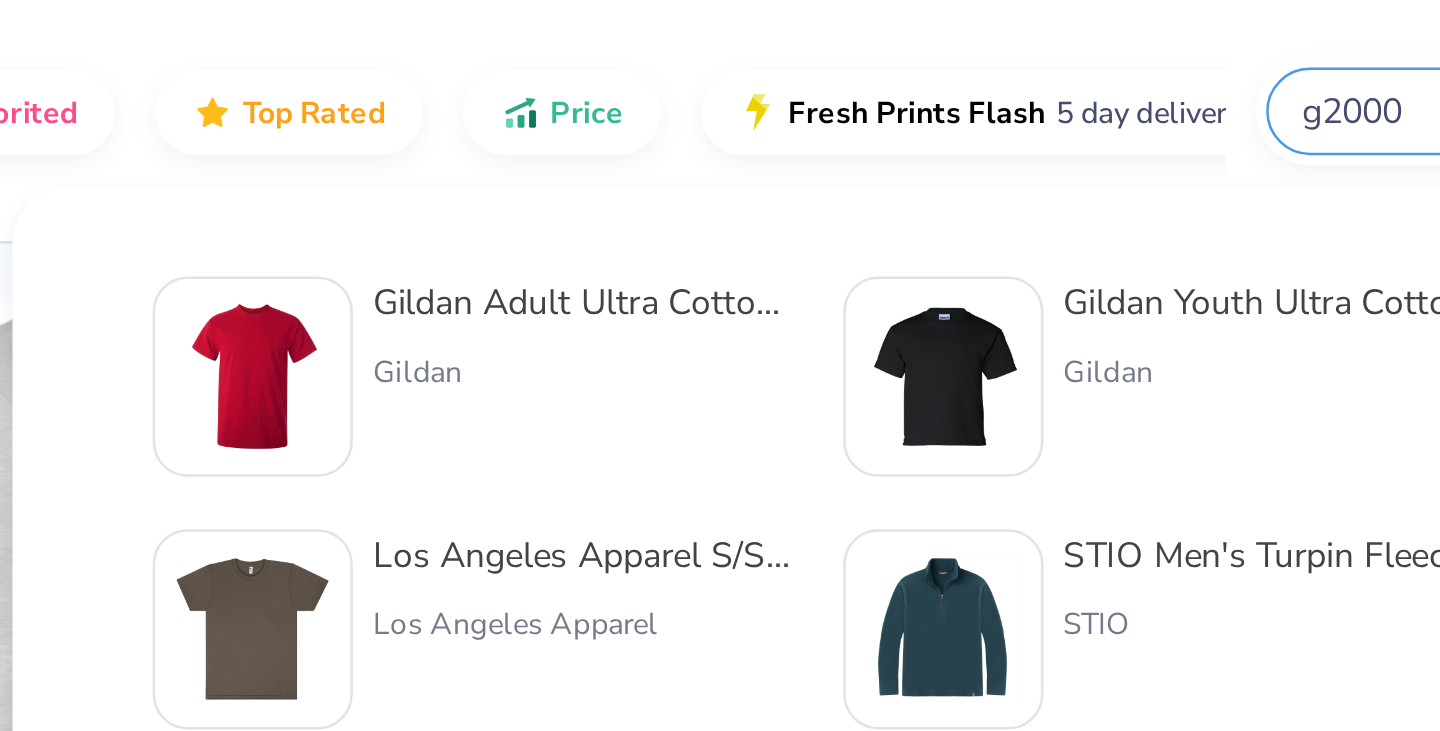 click on "Gildan Adult Ultra Cotton 6 Oz. T-Shirt" at bounding box center [803, 256] 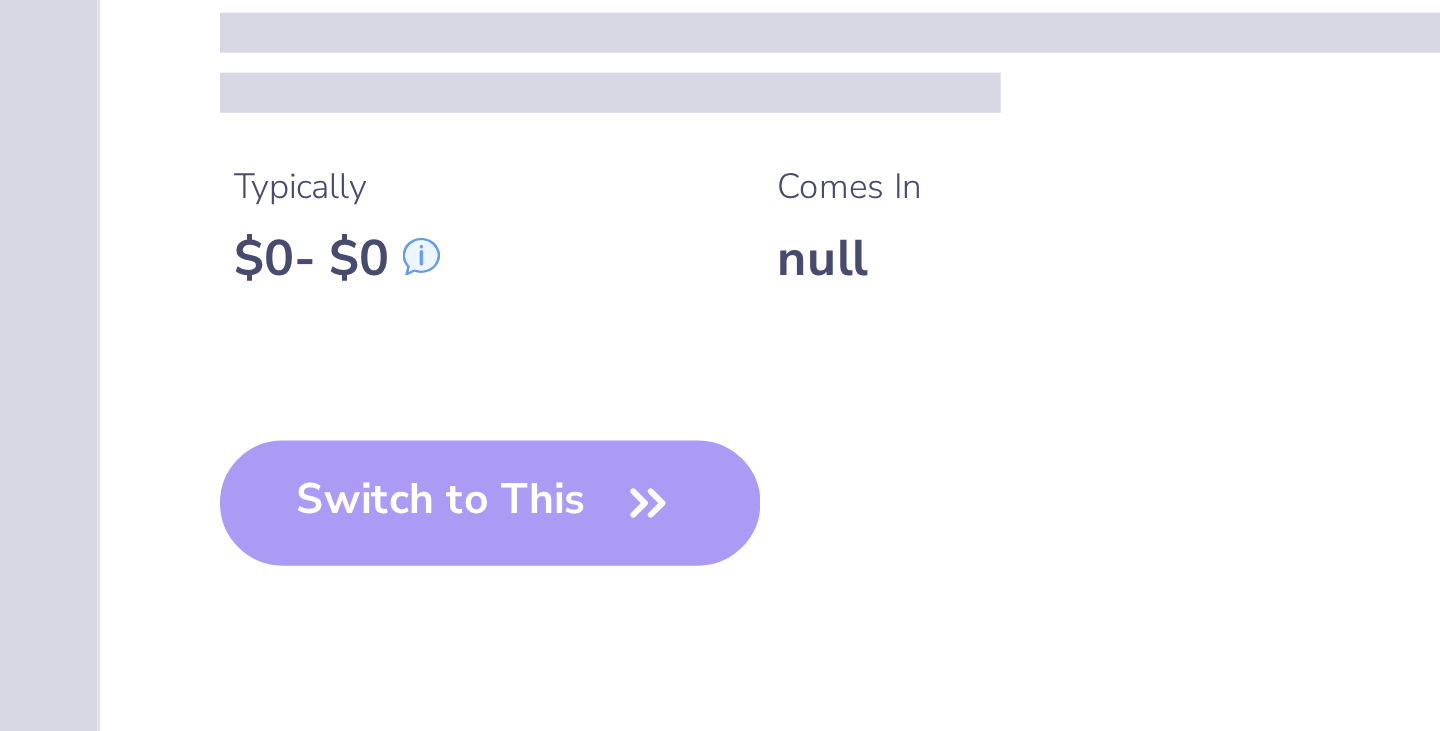 type 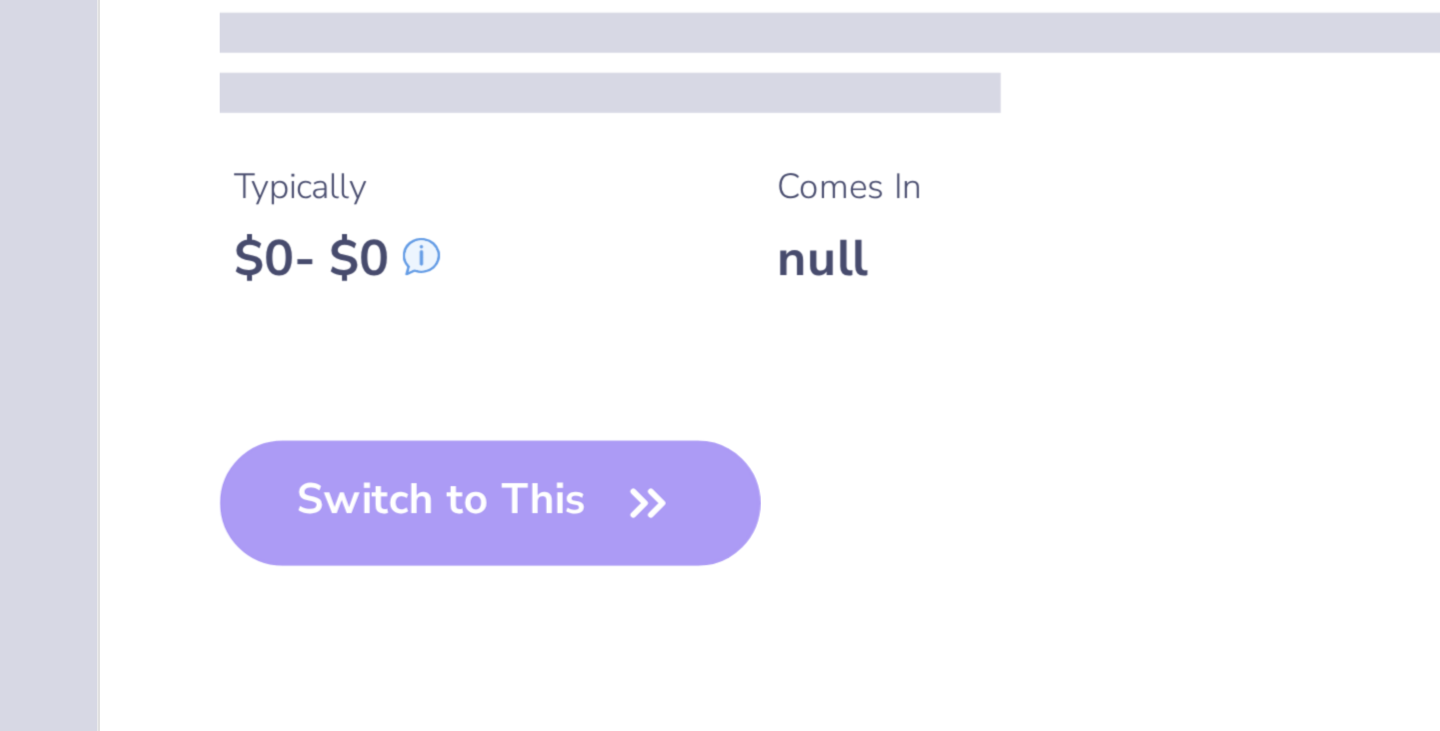 click on "Typically   $ 0  - $ 0   Comes In null" at bounding box center (1032, 172) 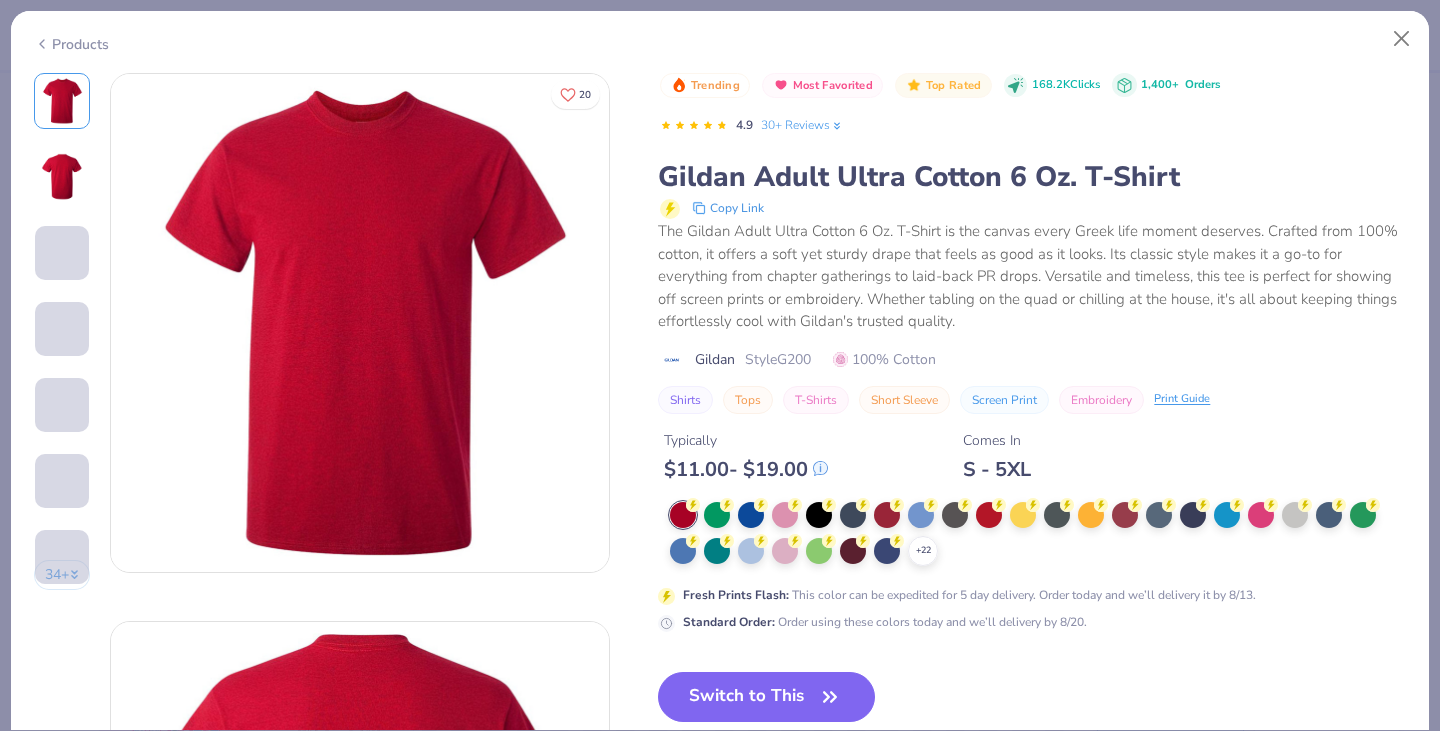 click at bounding box center [819, 515] 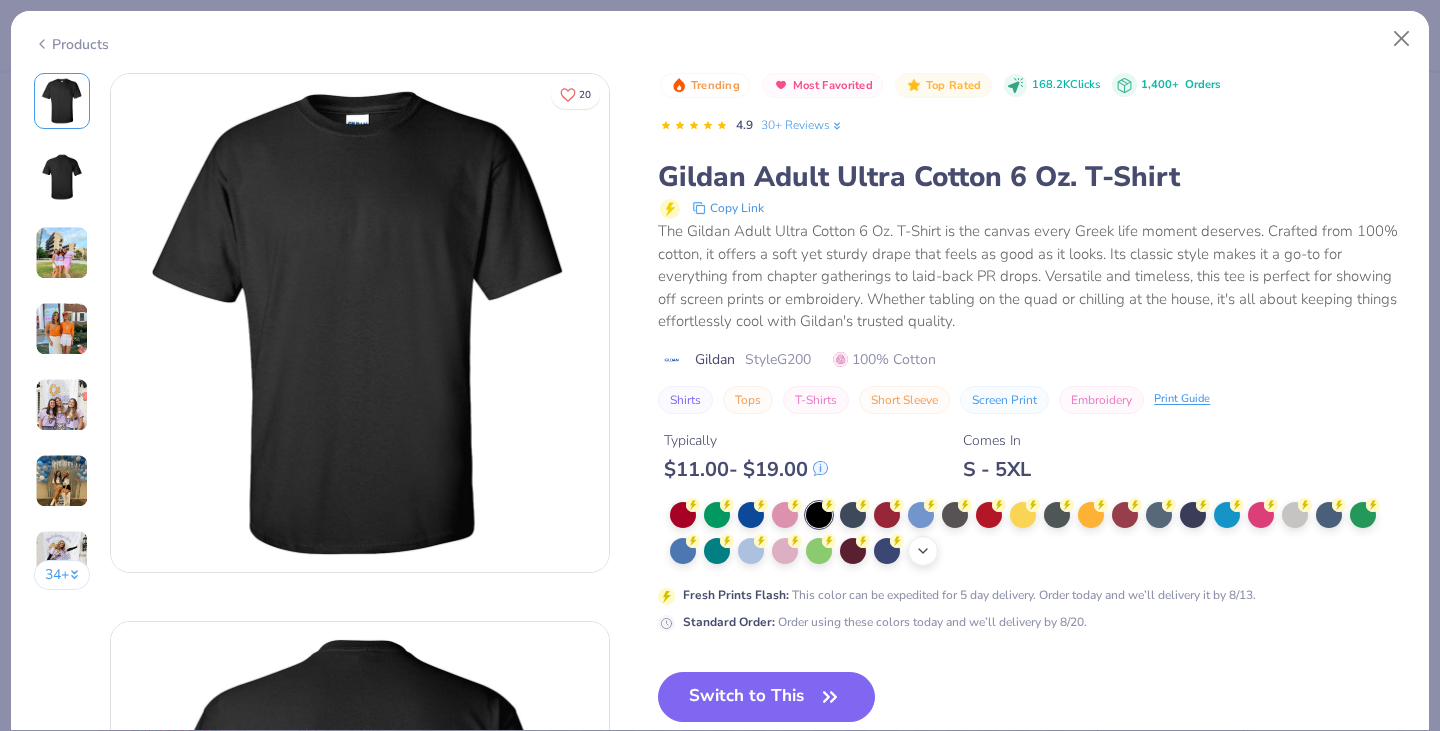 click 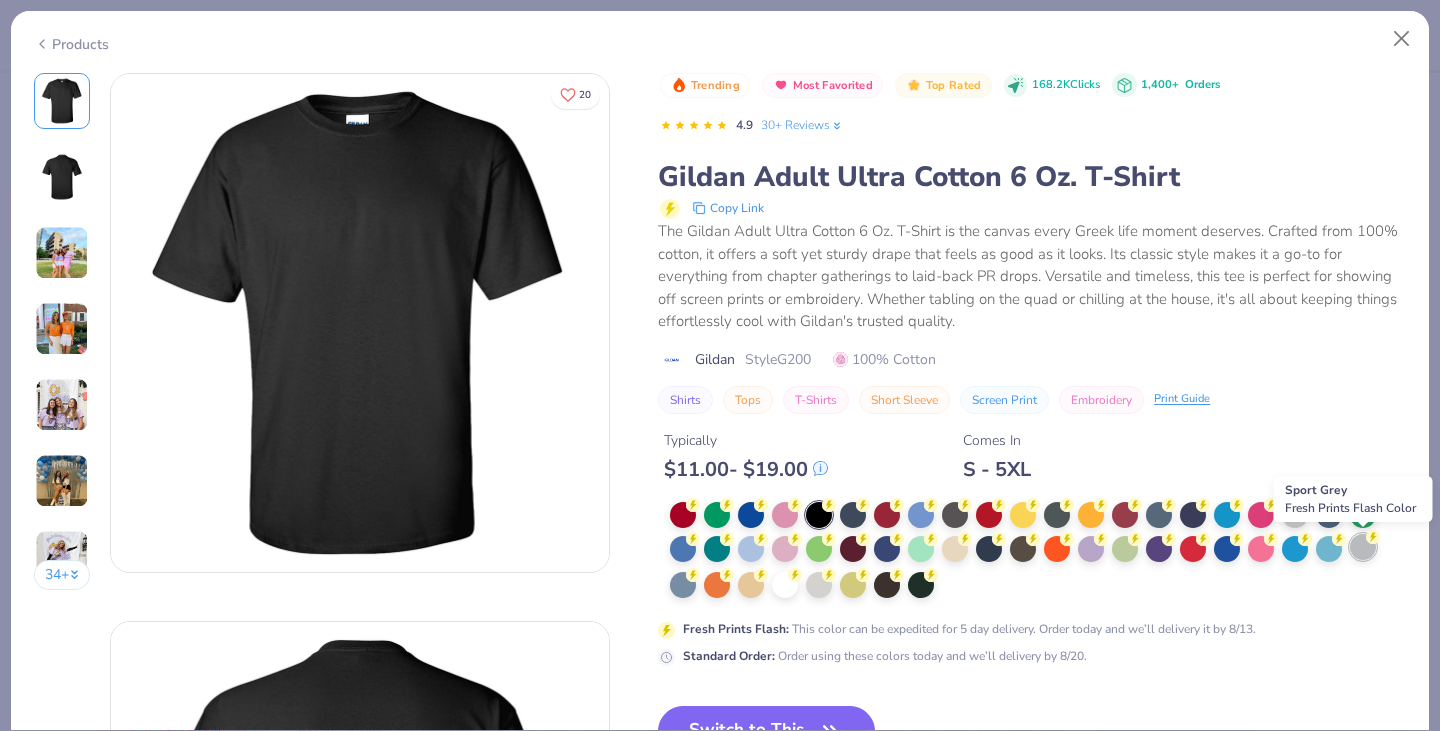 click at bounding box center [1363, 547] 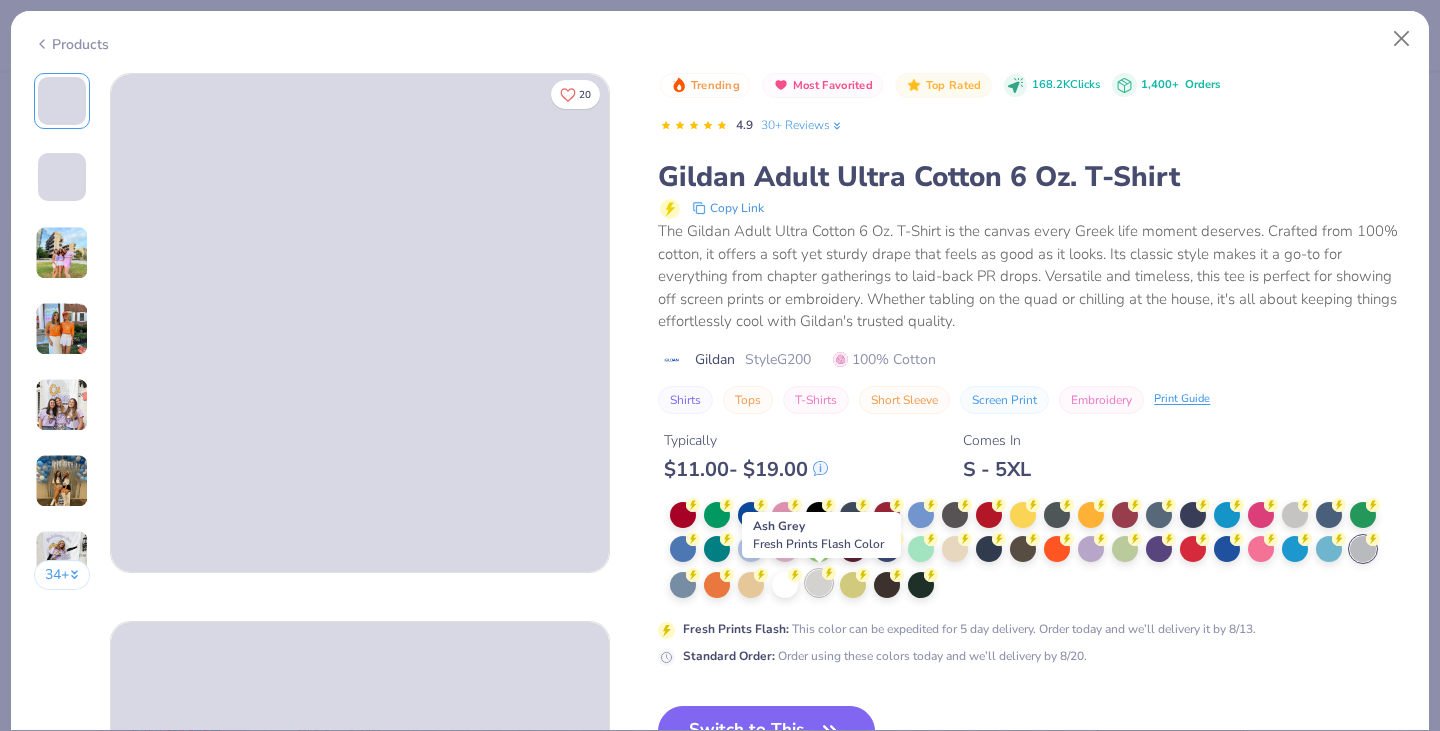 scroll, scrollTop: 22, scrollLeft: 0, axis: vertical 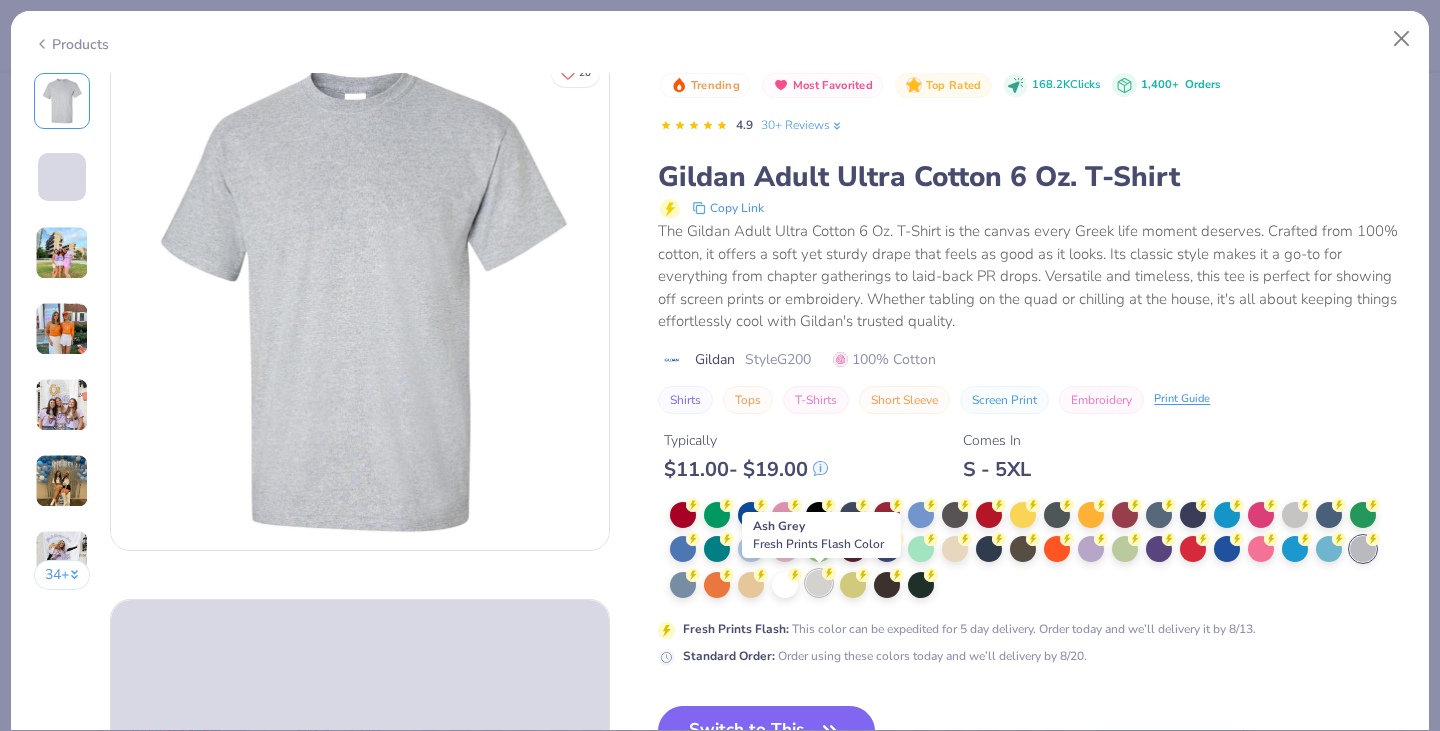 click at bounding box center [819, 583] 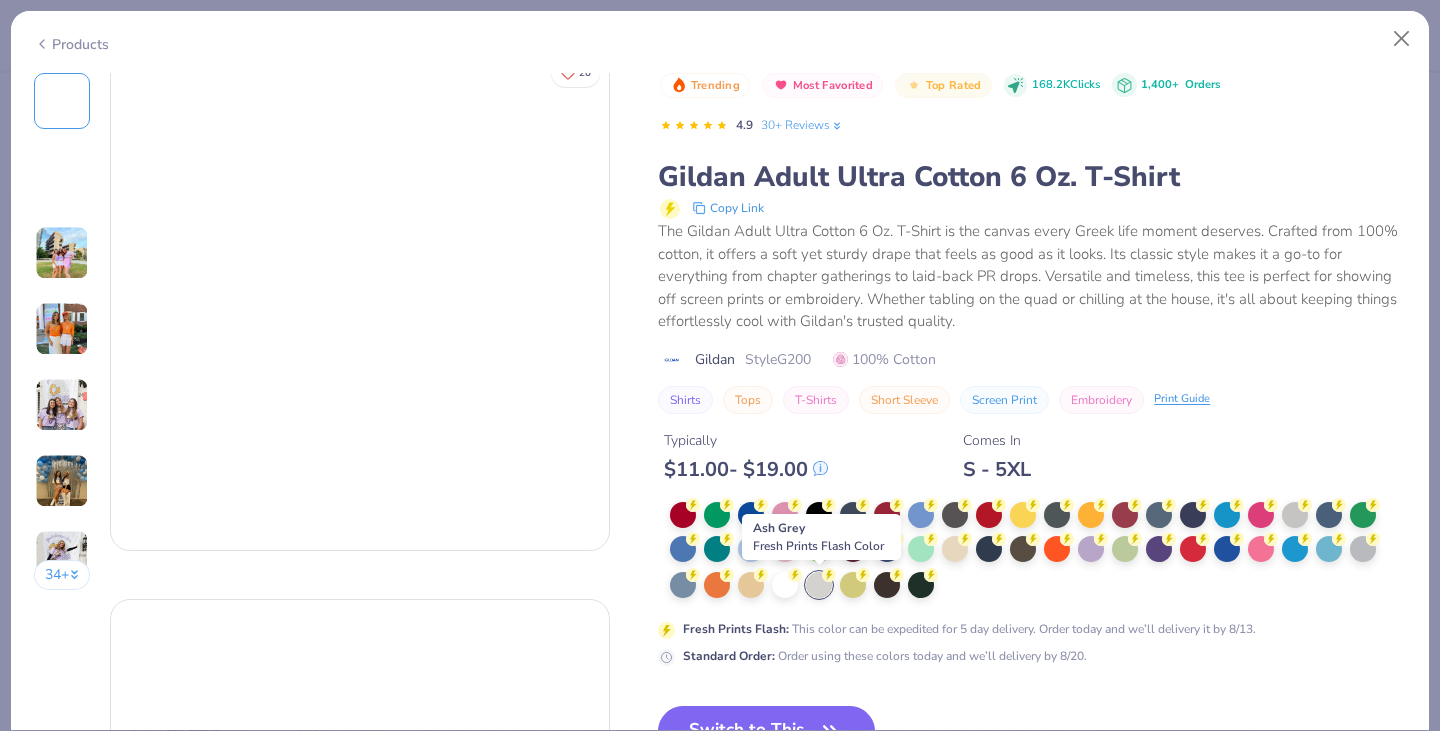 scroll, scrollTop: 297, scrollLeft: 0, axis: vertical 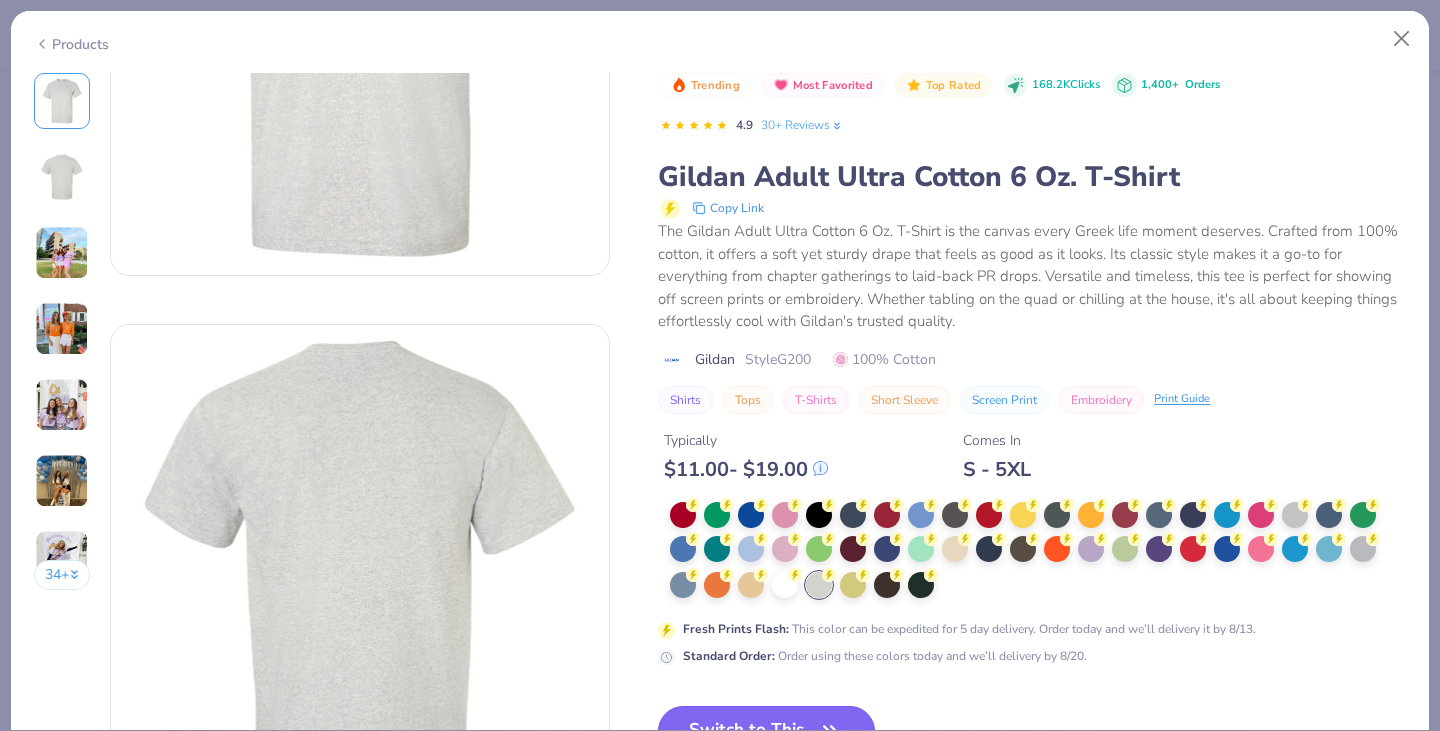 click on "Switch to This" at bounding box center (766, 731) 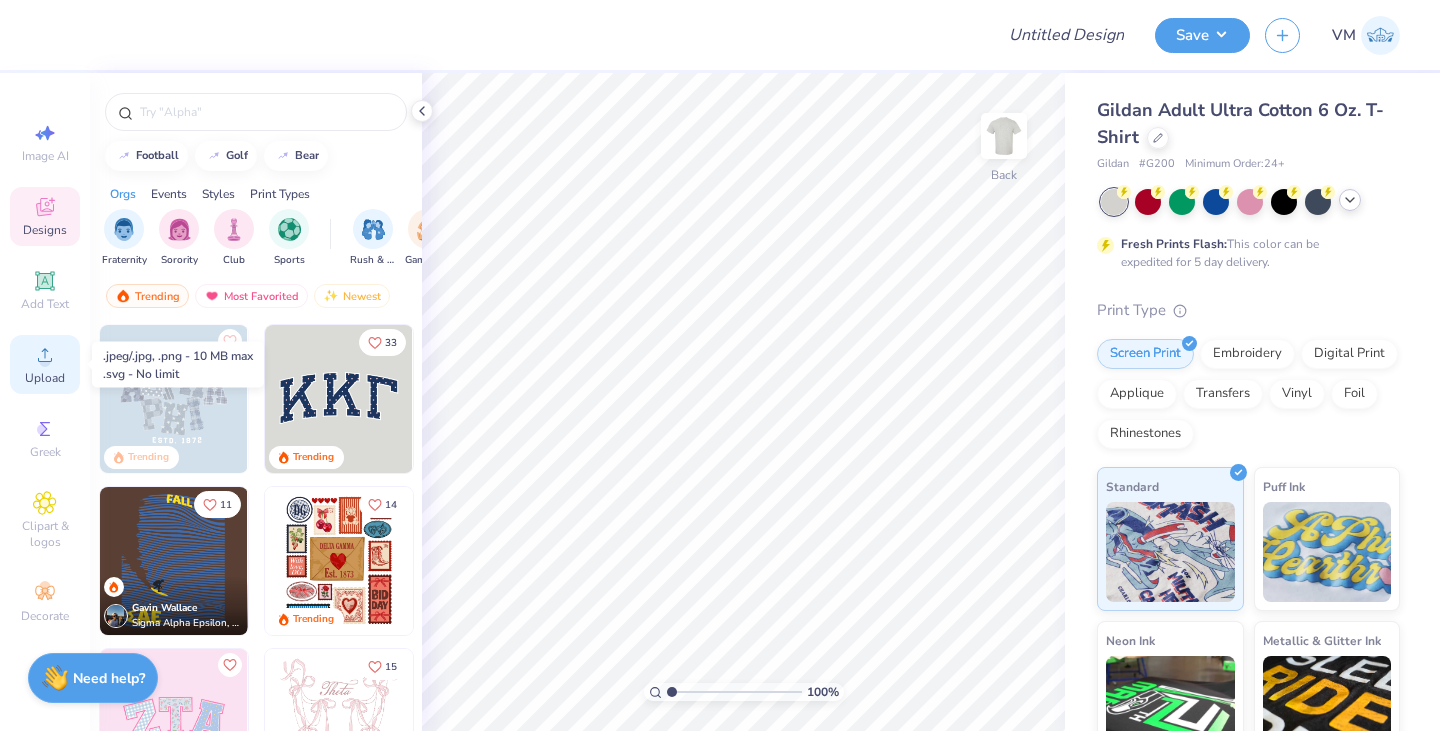 click 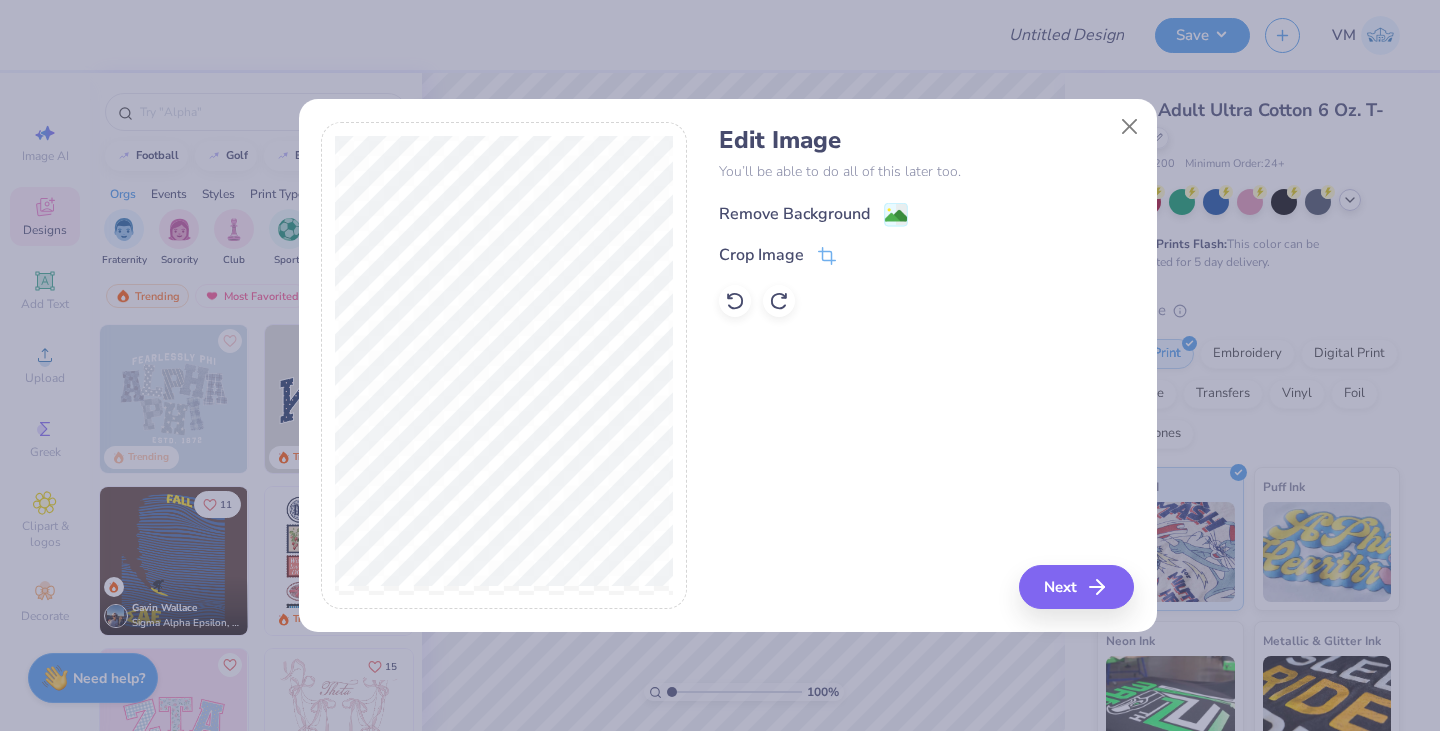 click on "Remove Background" at bounding box center (813, 214) 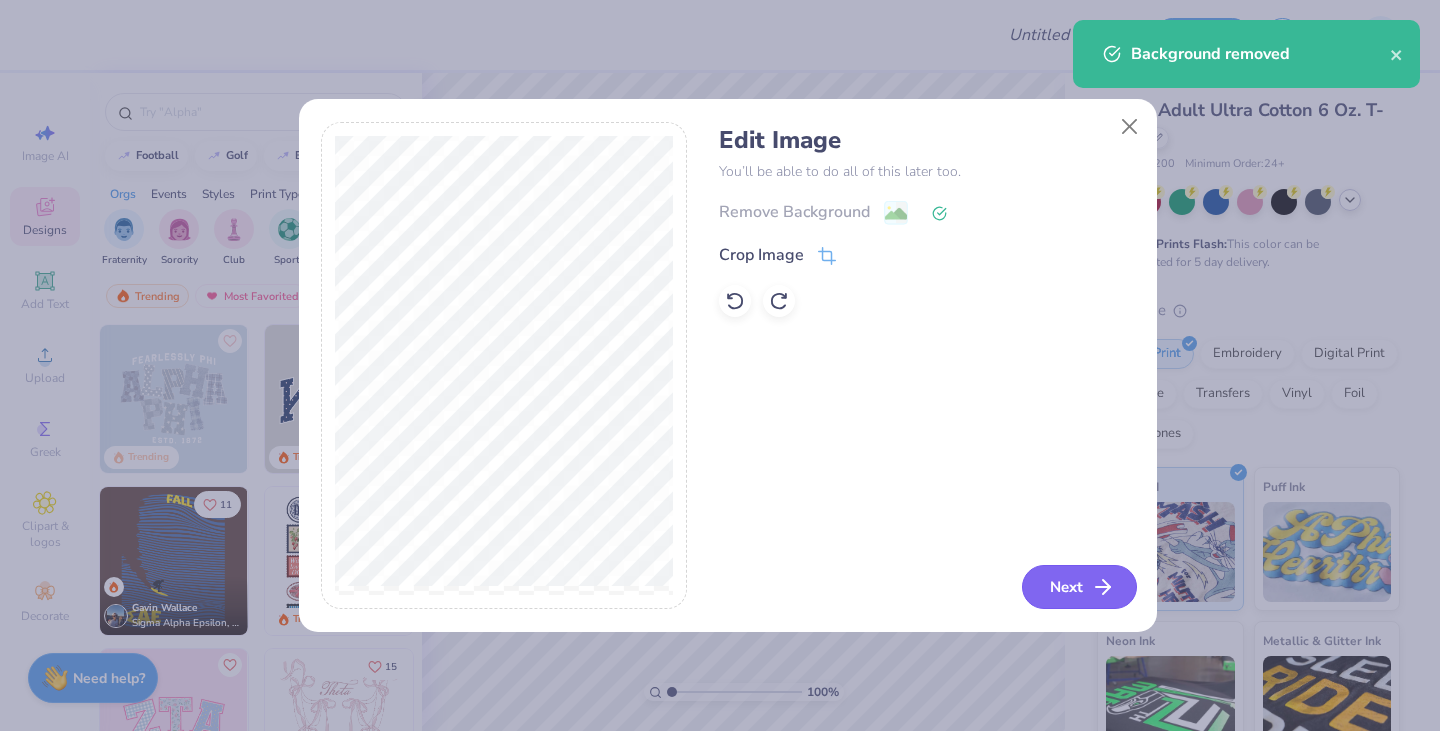 click on "Next" at bounding box center (1079, 587) 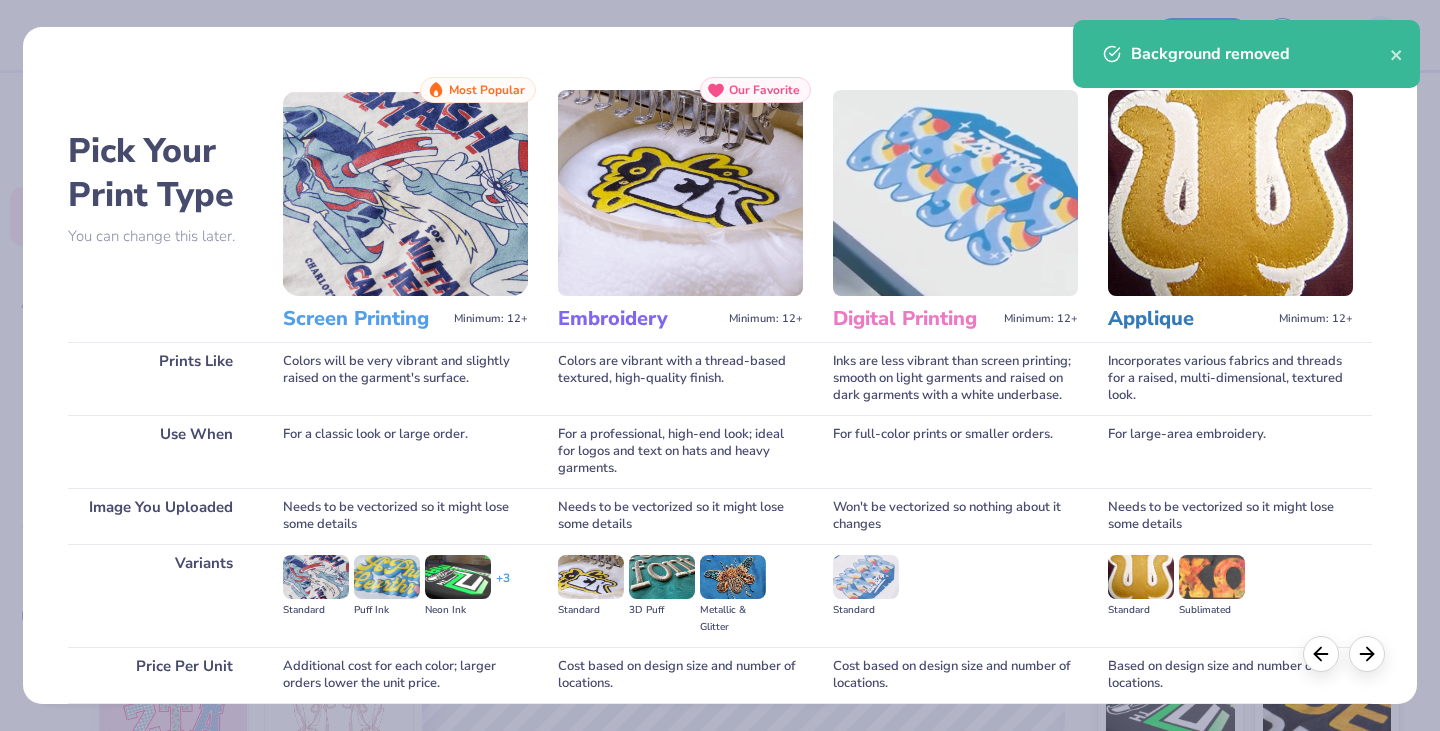 scroll, scrollTop: 166, scrollLeft: 0, axis: vertical 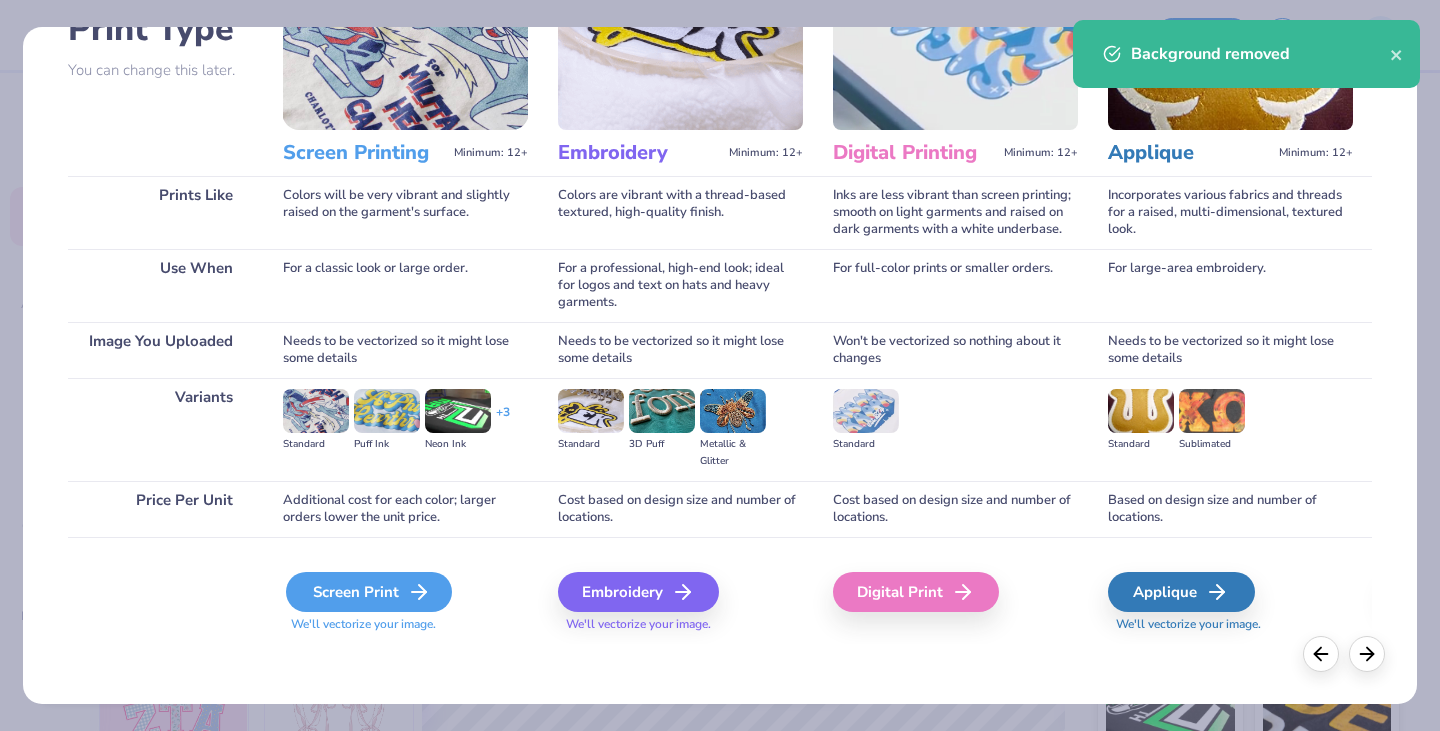 click on "Screen Print" at bounding box center [369, 592] 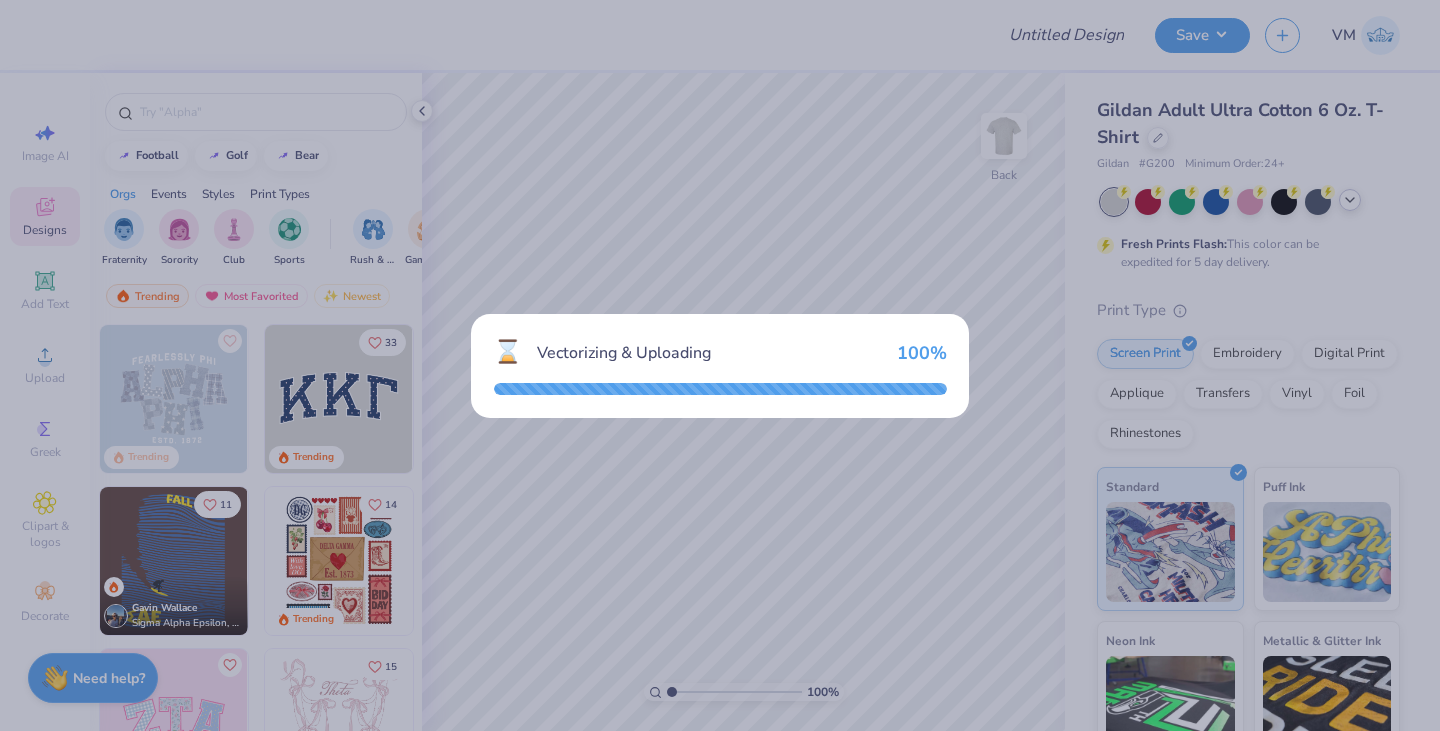 click on "⌛ Vectorizing & Uploading 100 %" at bounding box center (720, 365) 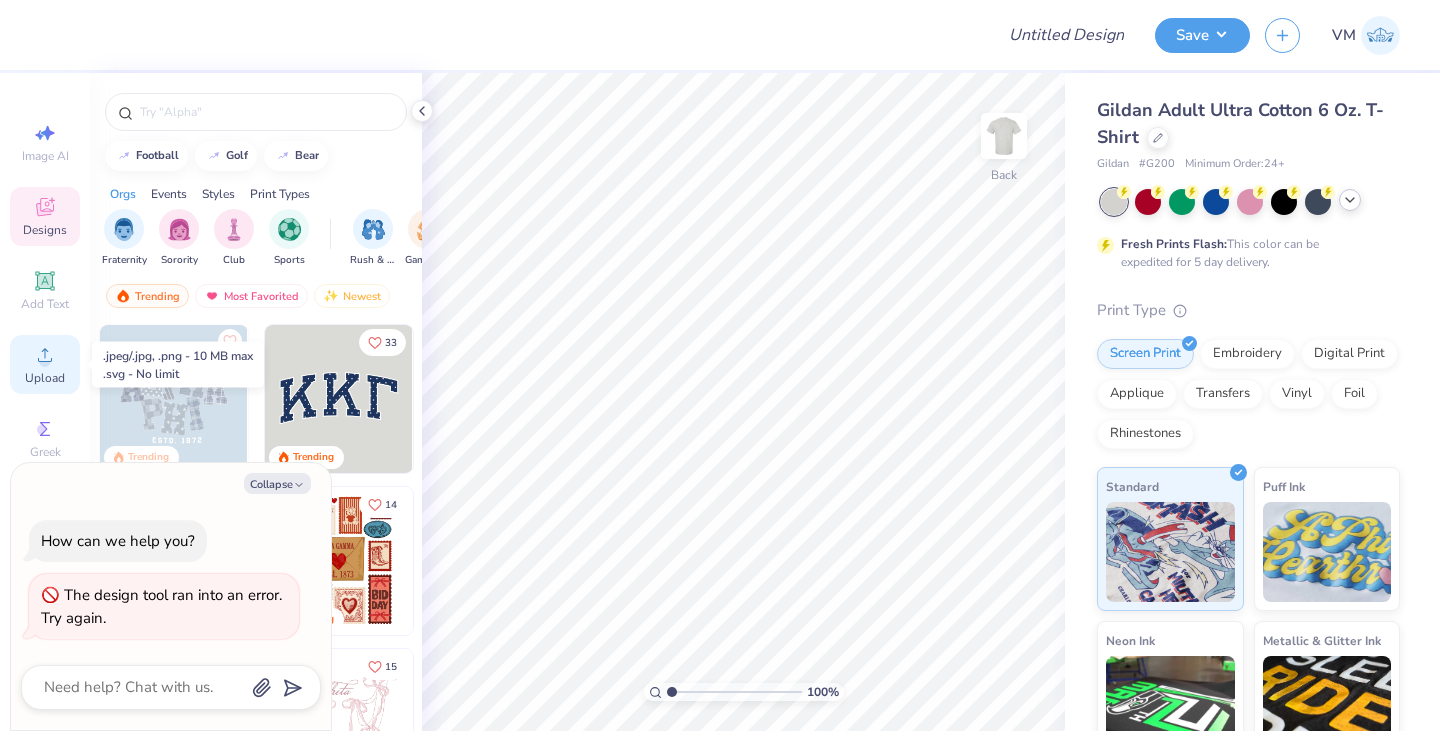 click on "Upload" at bounding box center (45, 364) 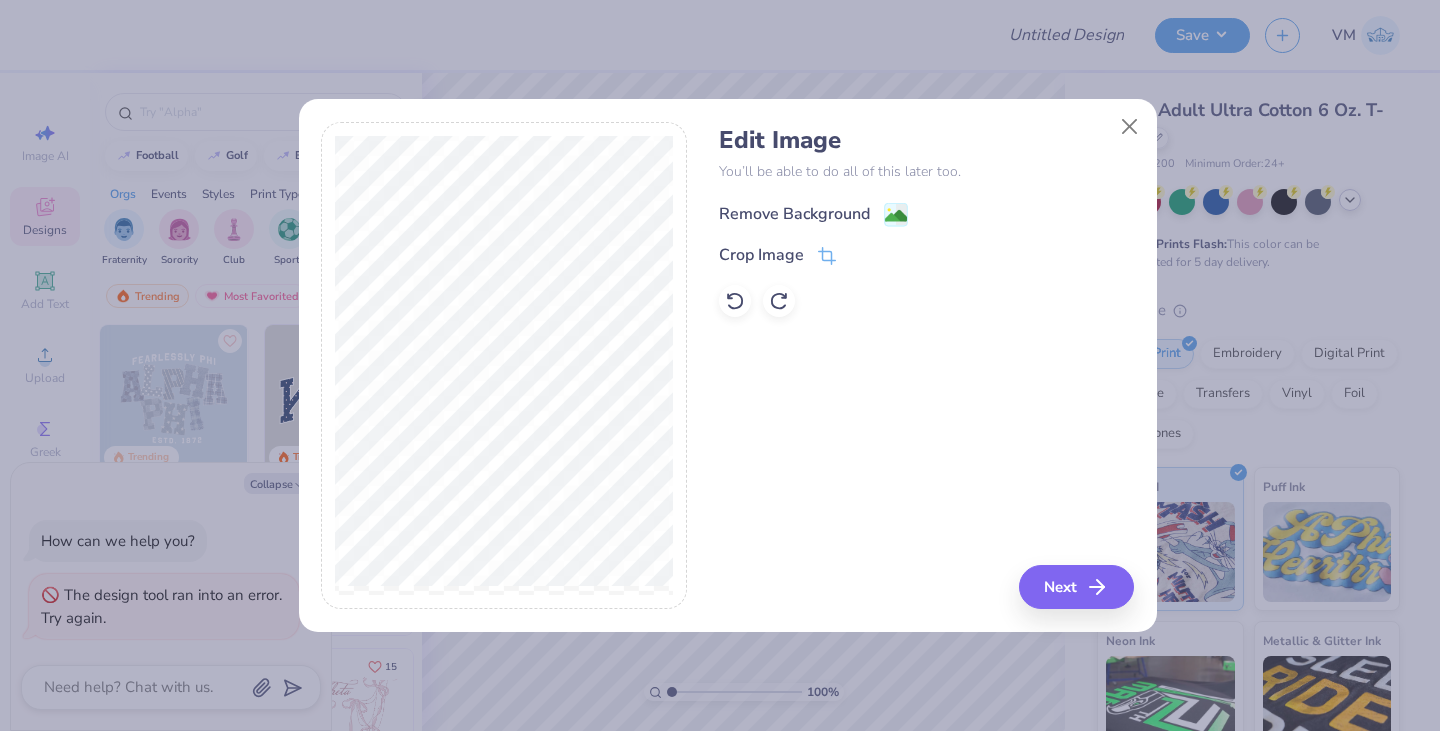 click 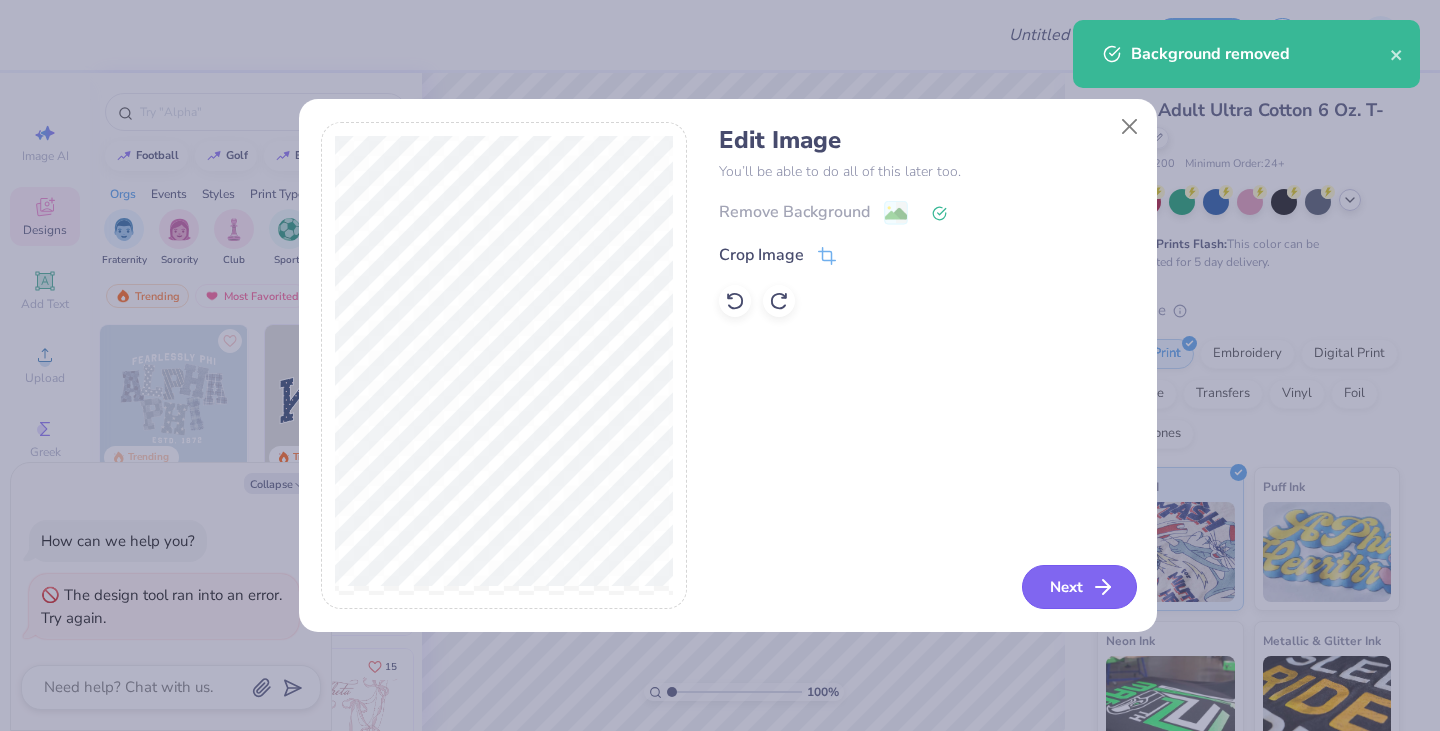 click on "Next" at bounding box center [1079, 587] 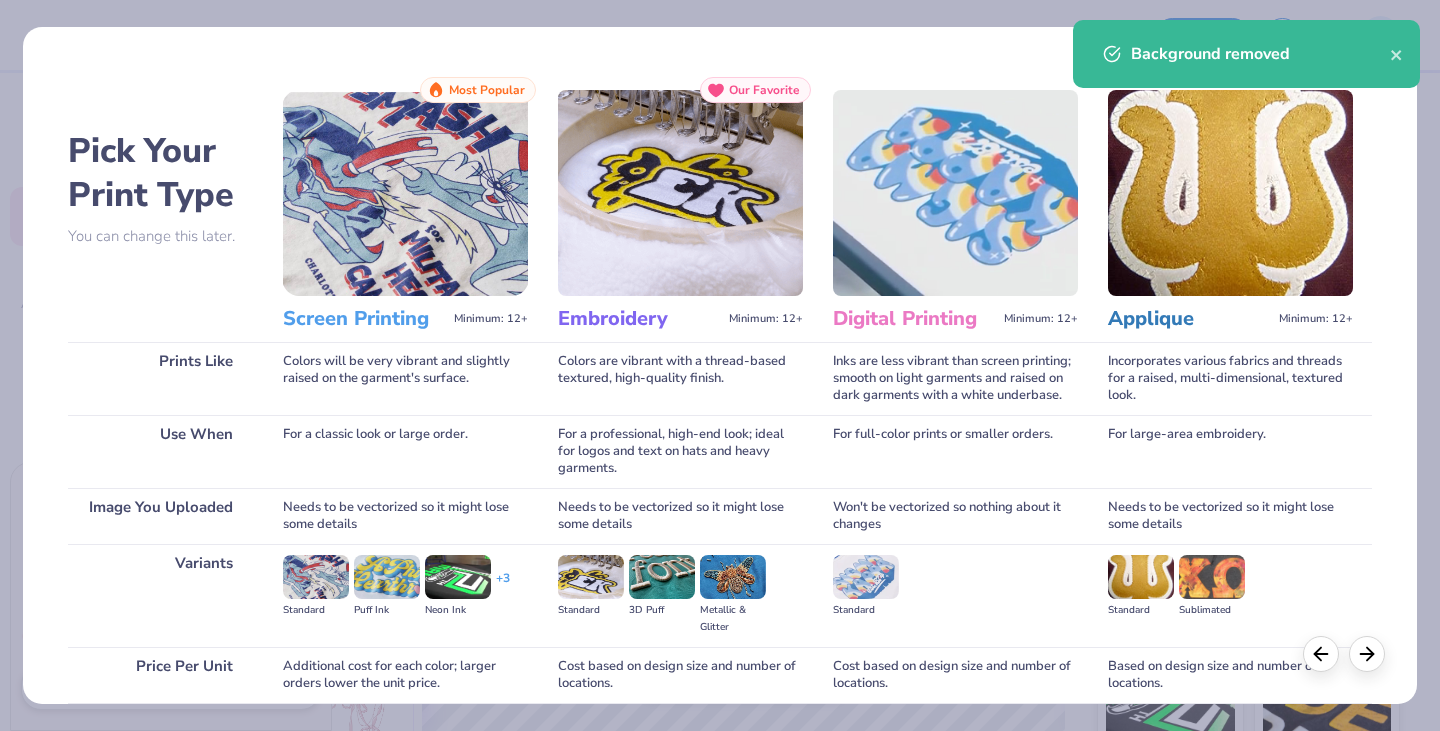 scroll, scrollTop: 166, scrollLeft: 0, axis: vertical 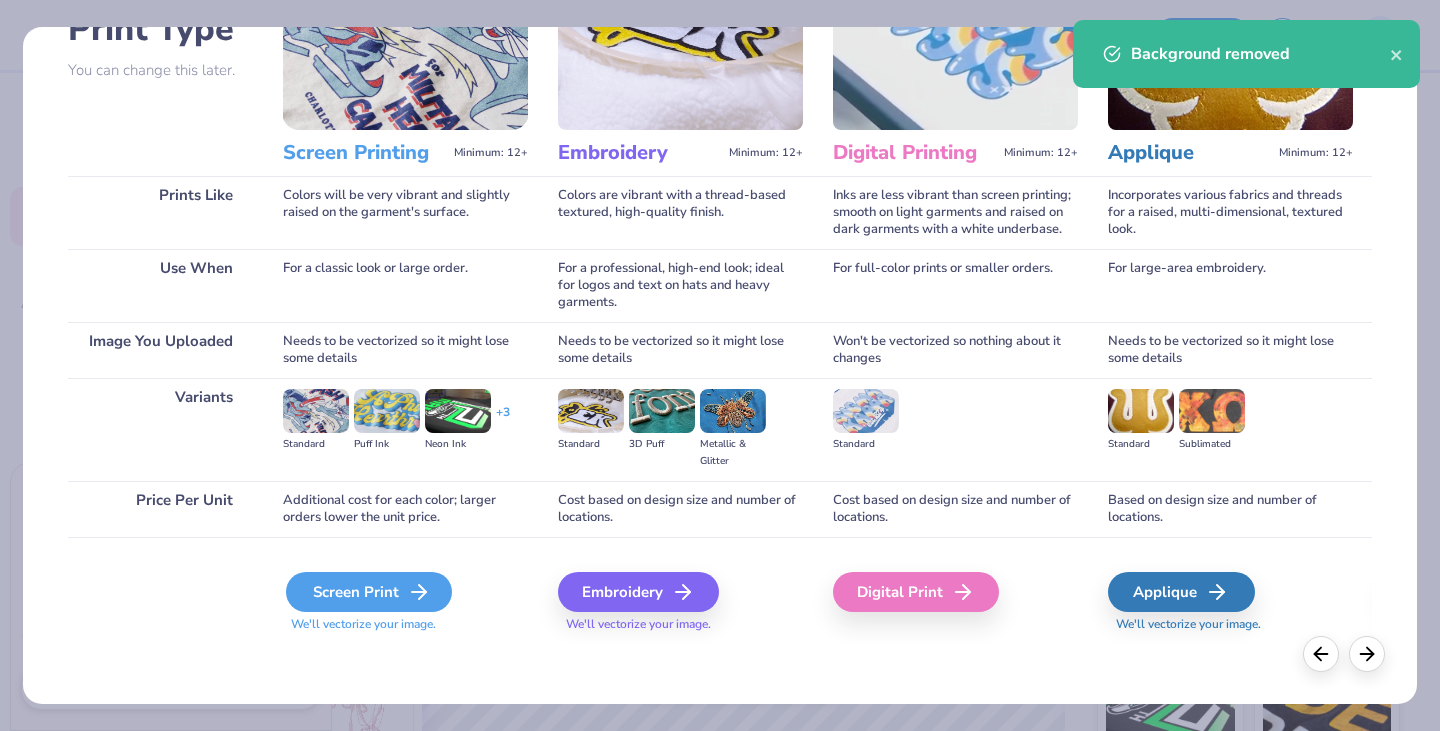 click on "Screen Print" at bounding box center (369, 592) 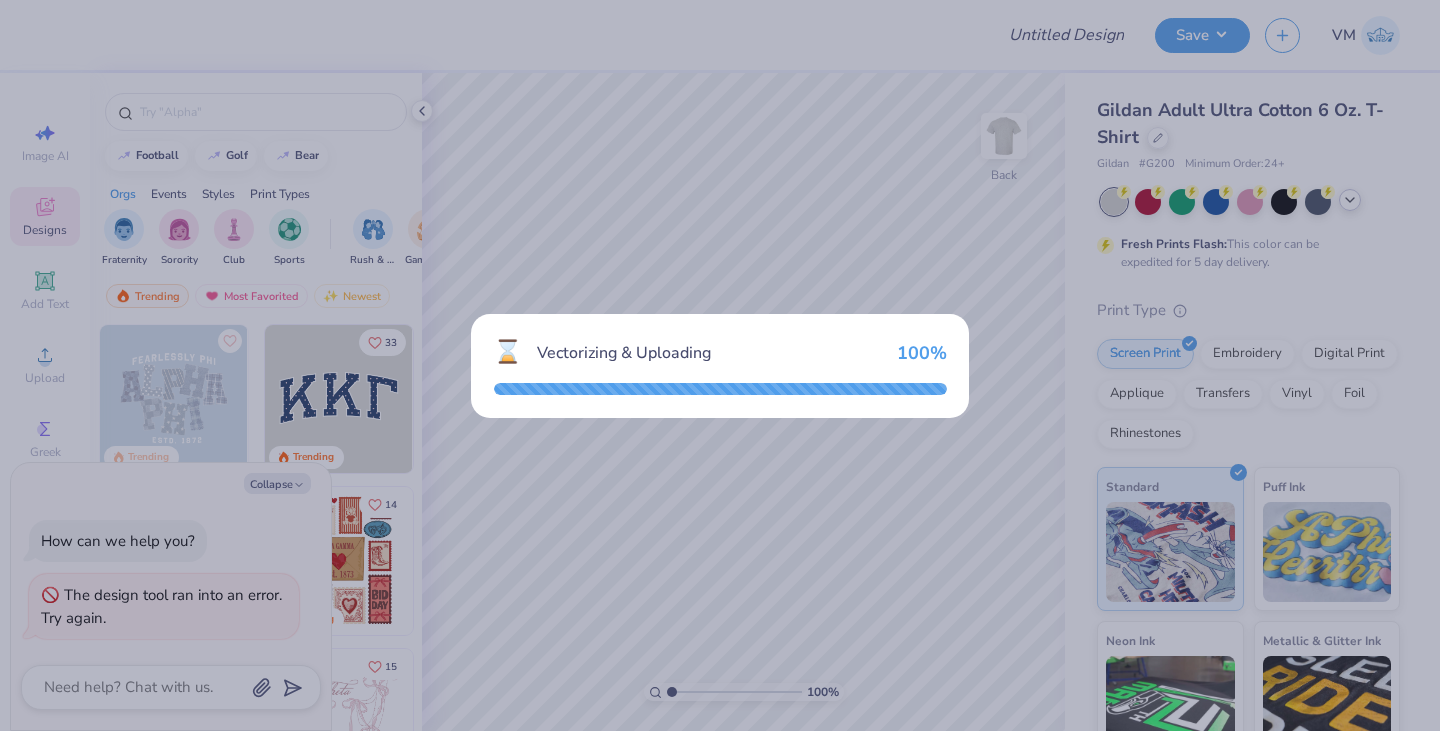 type on "x" 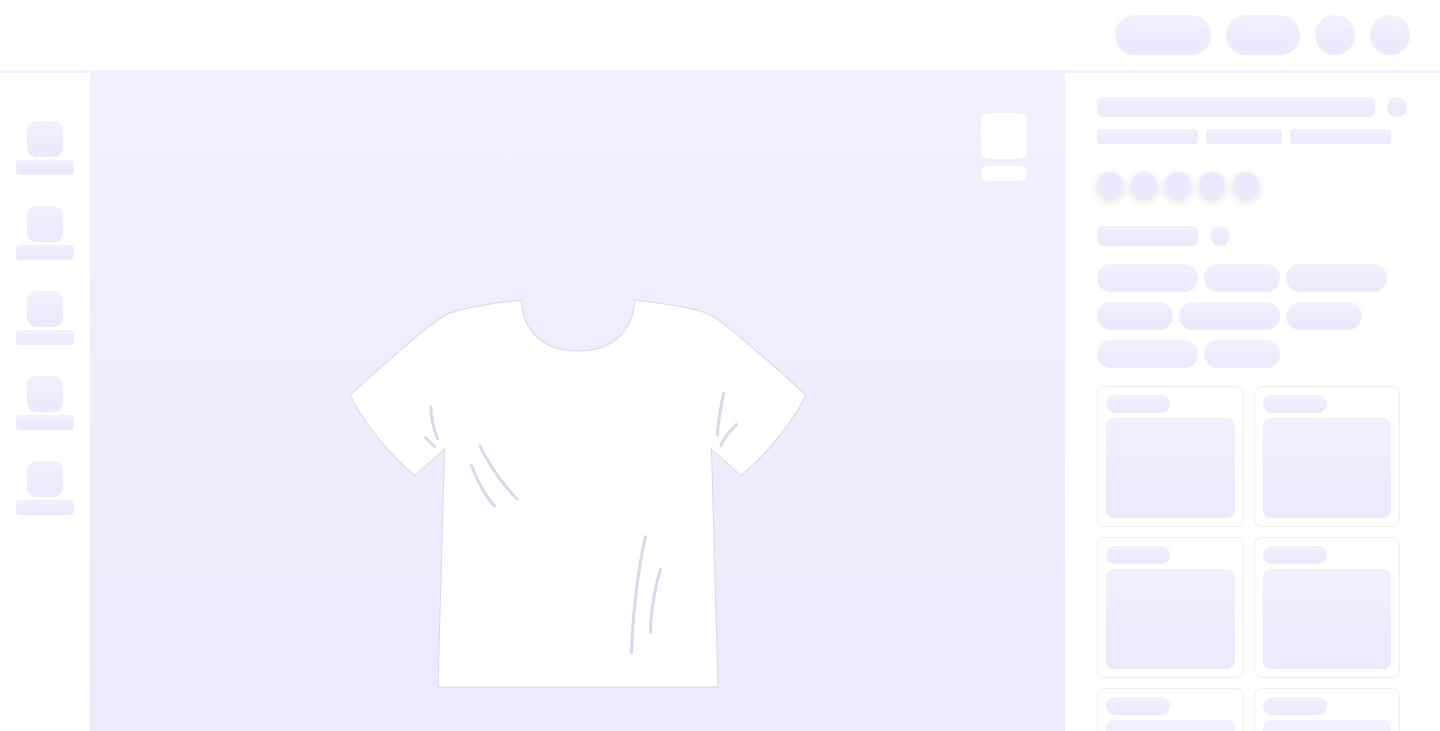 scroll, scrollTop: 0, scrollLeft: 0, axis: both 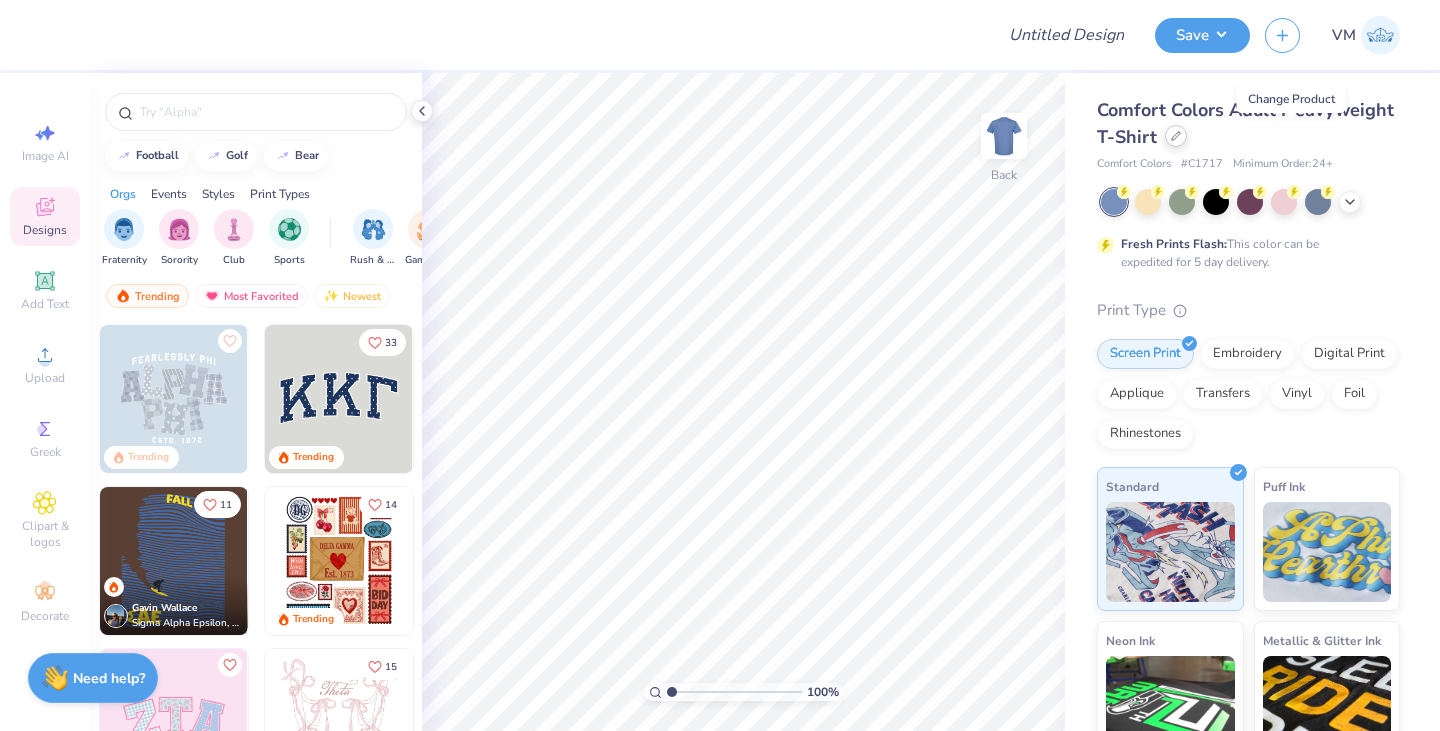 click 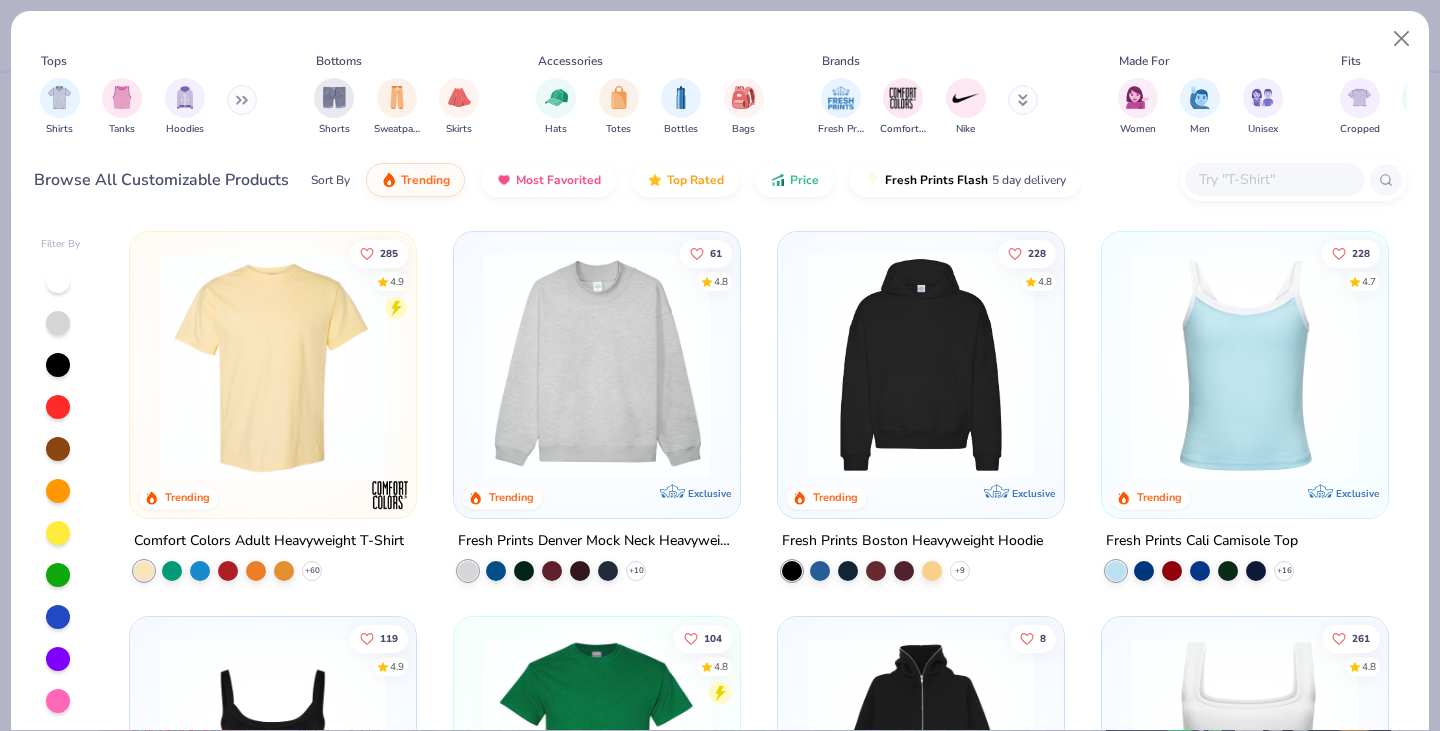 click at bounding box center (1274, 179) 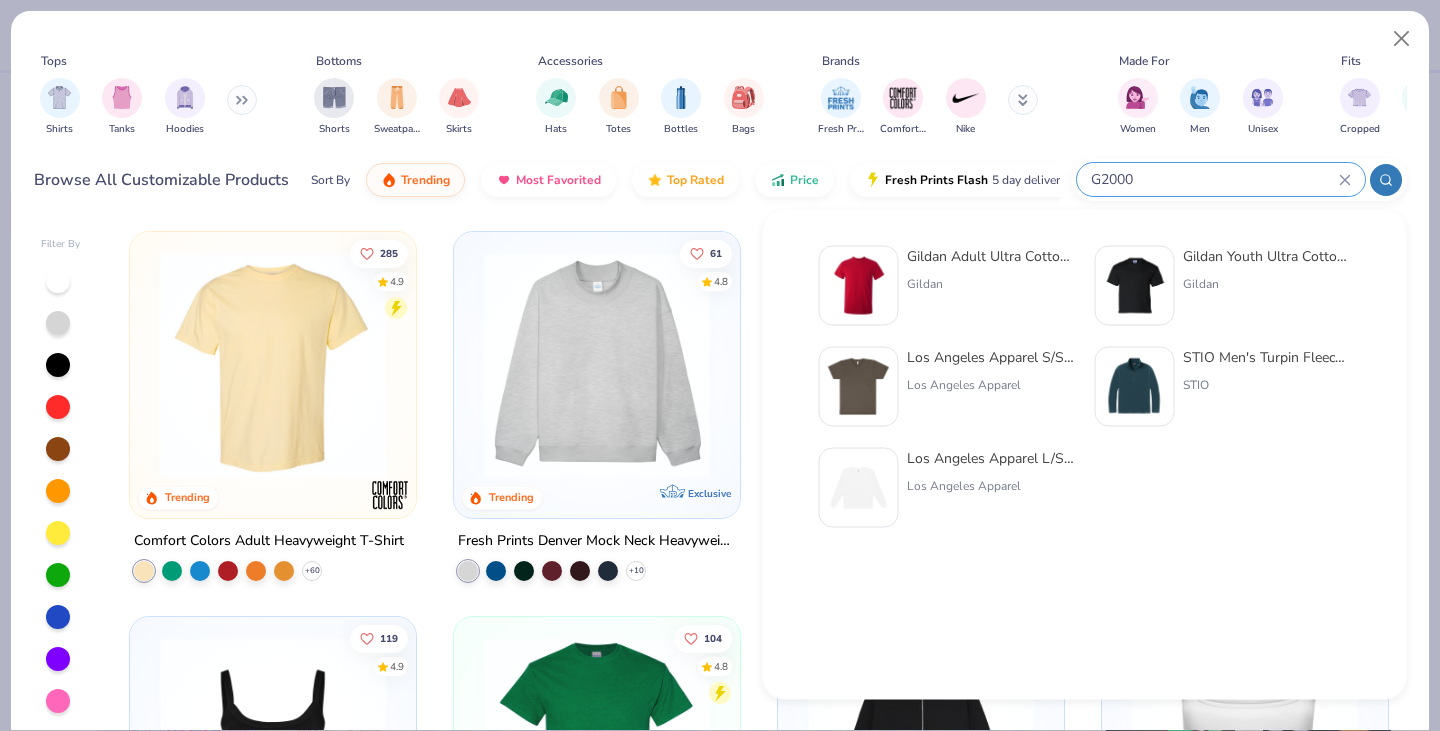 type on "G2000" 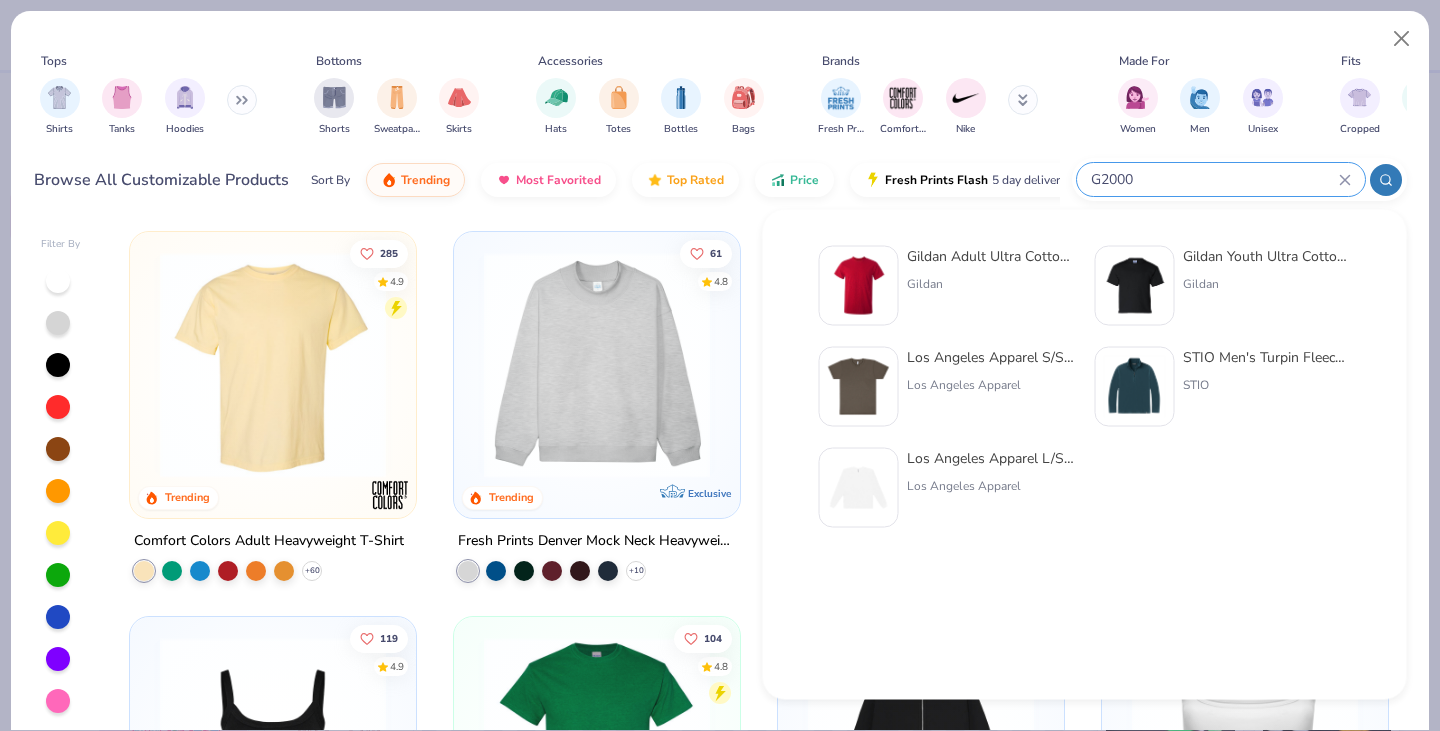 click on "Gildan Adult Ultra Cotton 6 Oz. T-Shirt" at bounding box center [991, 256] 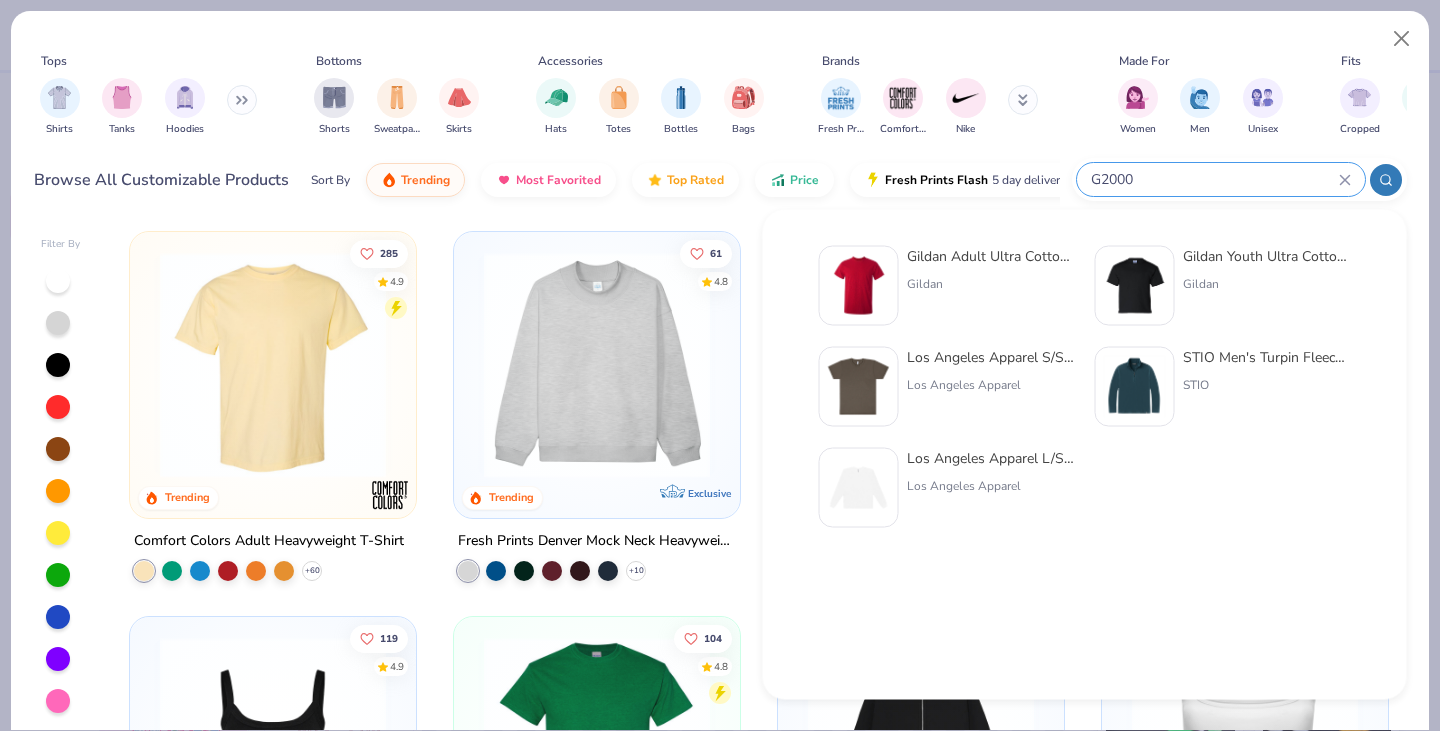 type 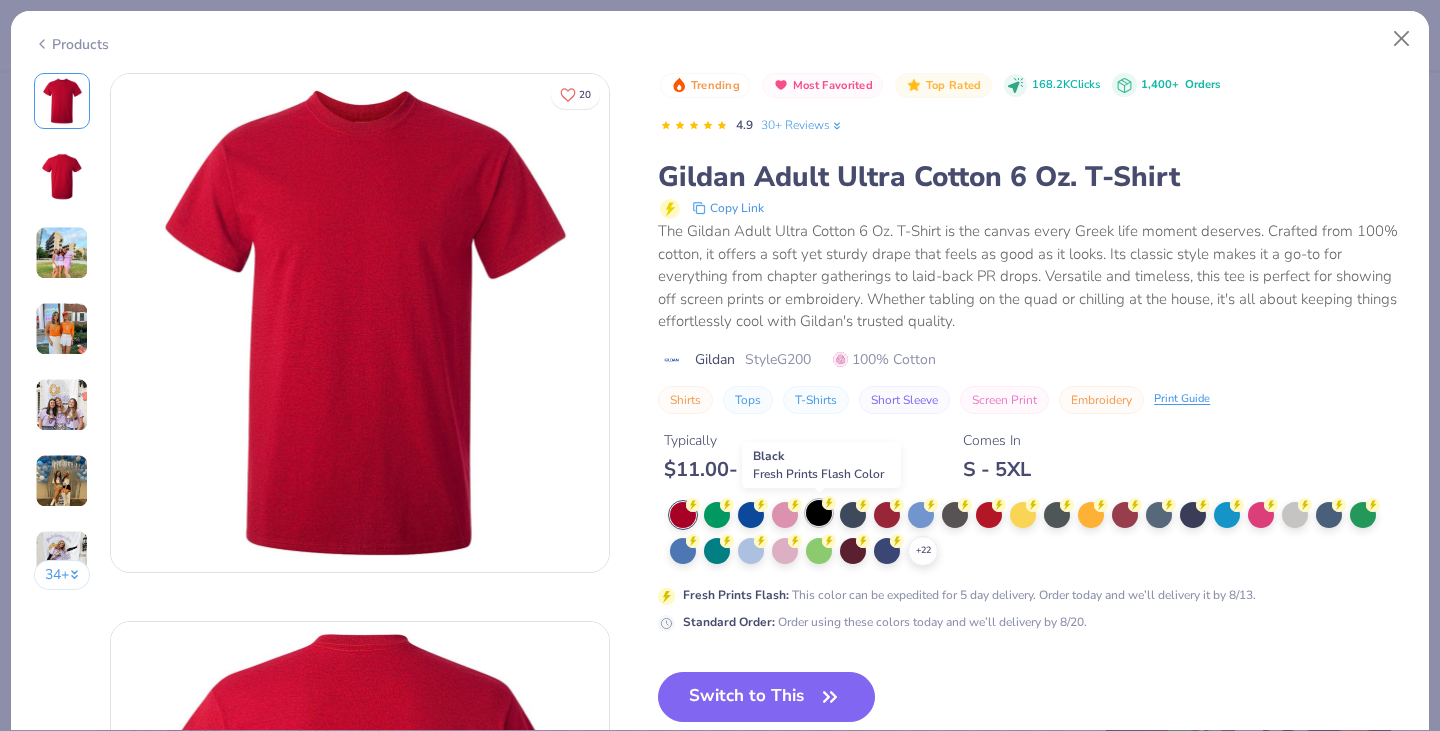 click at bounding box center (819, 513) 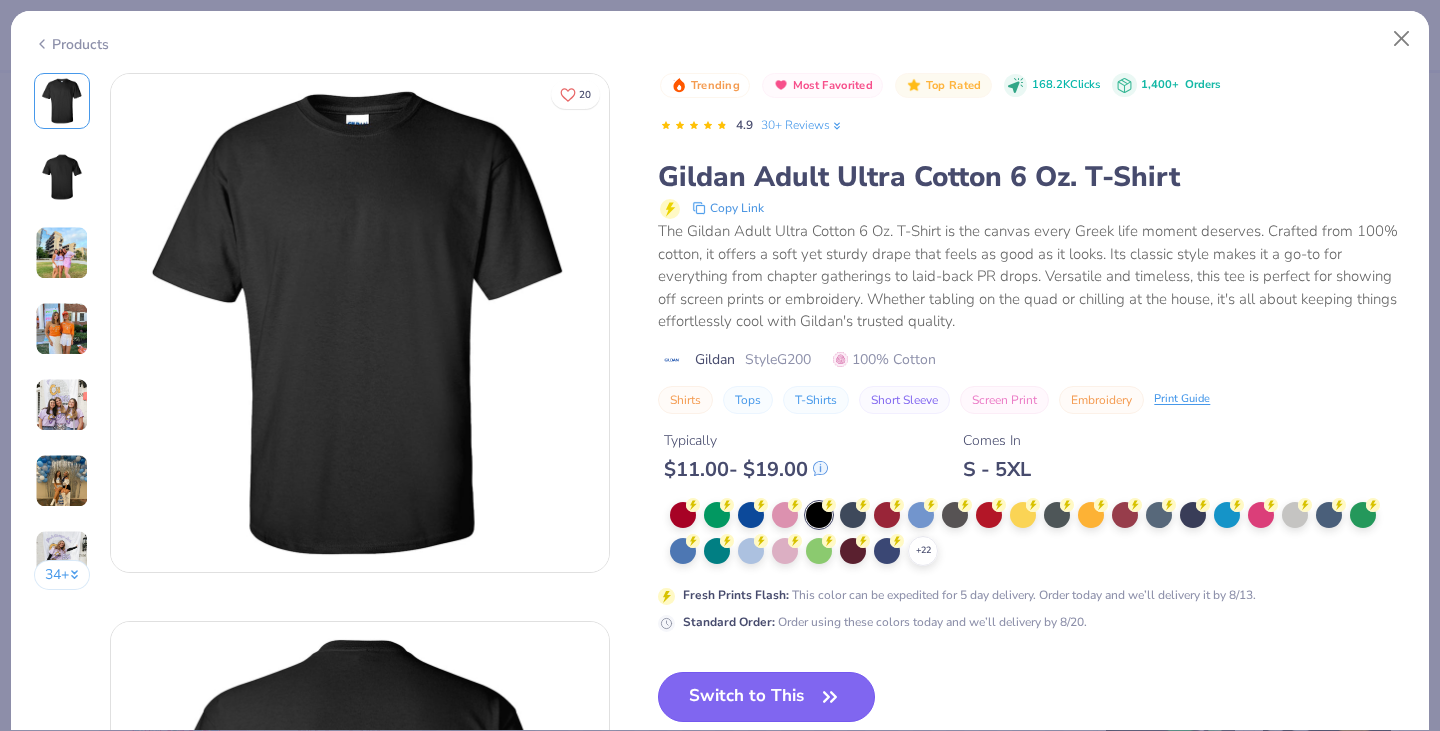 click on "Switch to This" at bounding box center [766, 697] 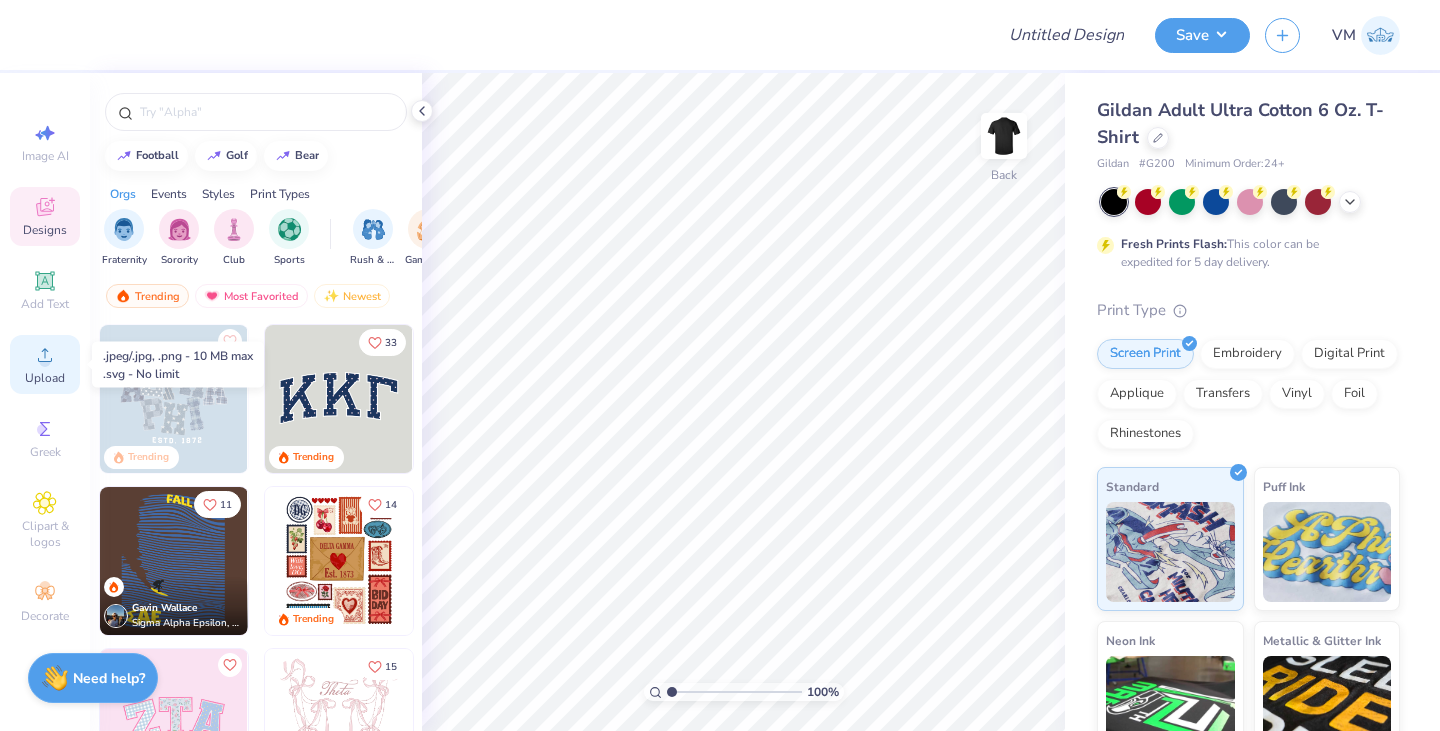 click on "Upload" at bounding box center (45, 364) 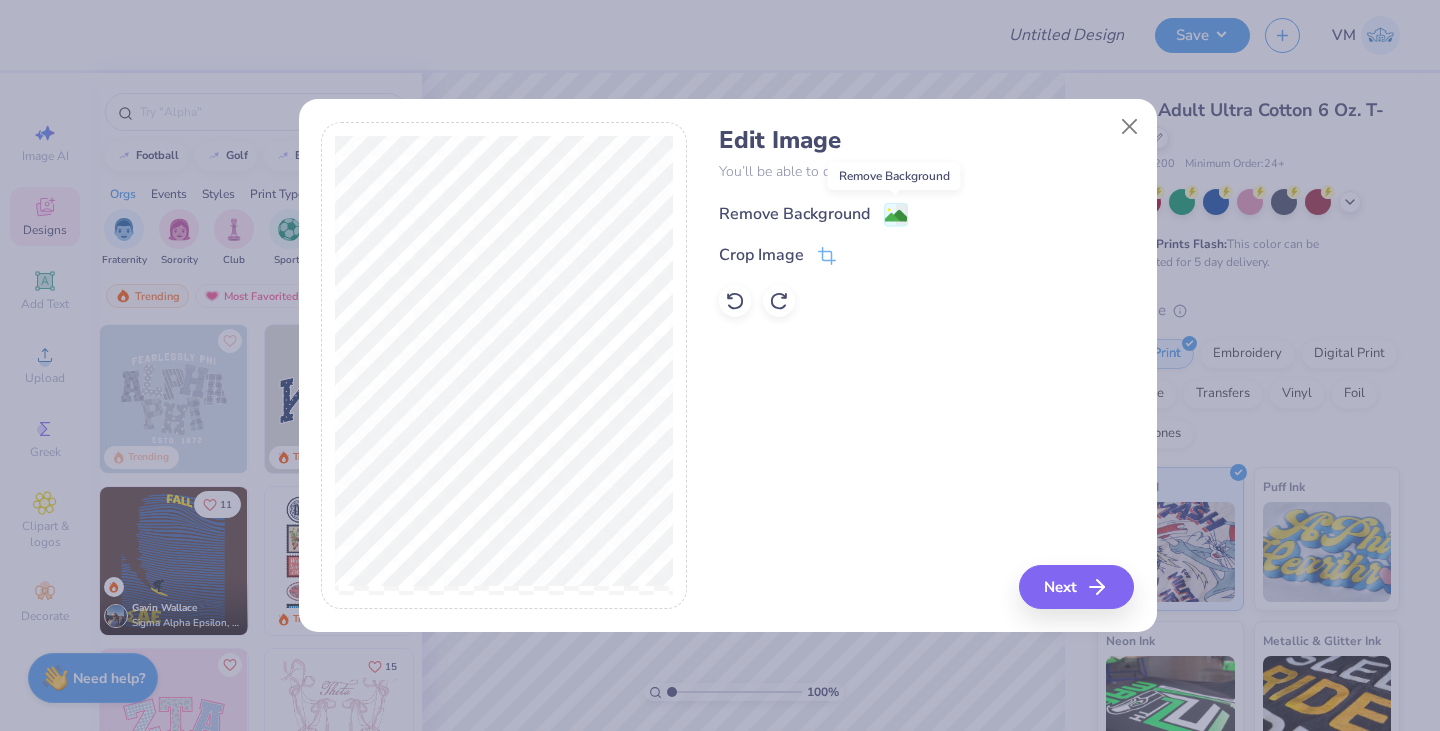 click at bounding box center (896, 214) 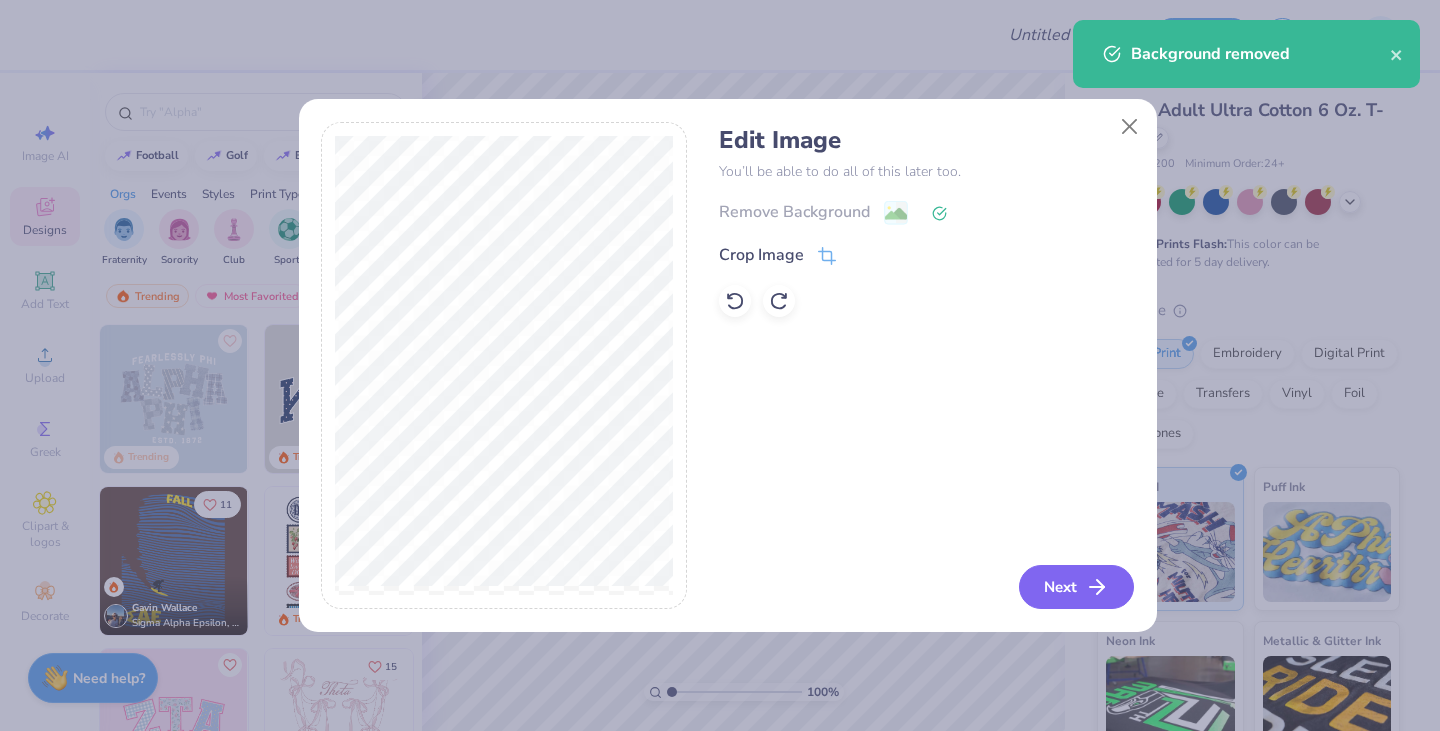 click on "Next" at bounding box center [1076, 587] 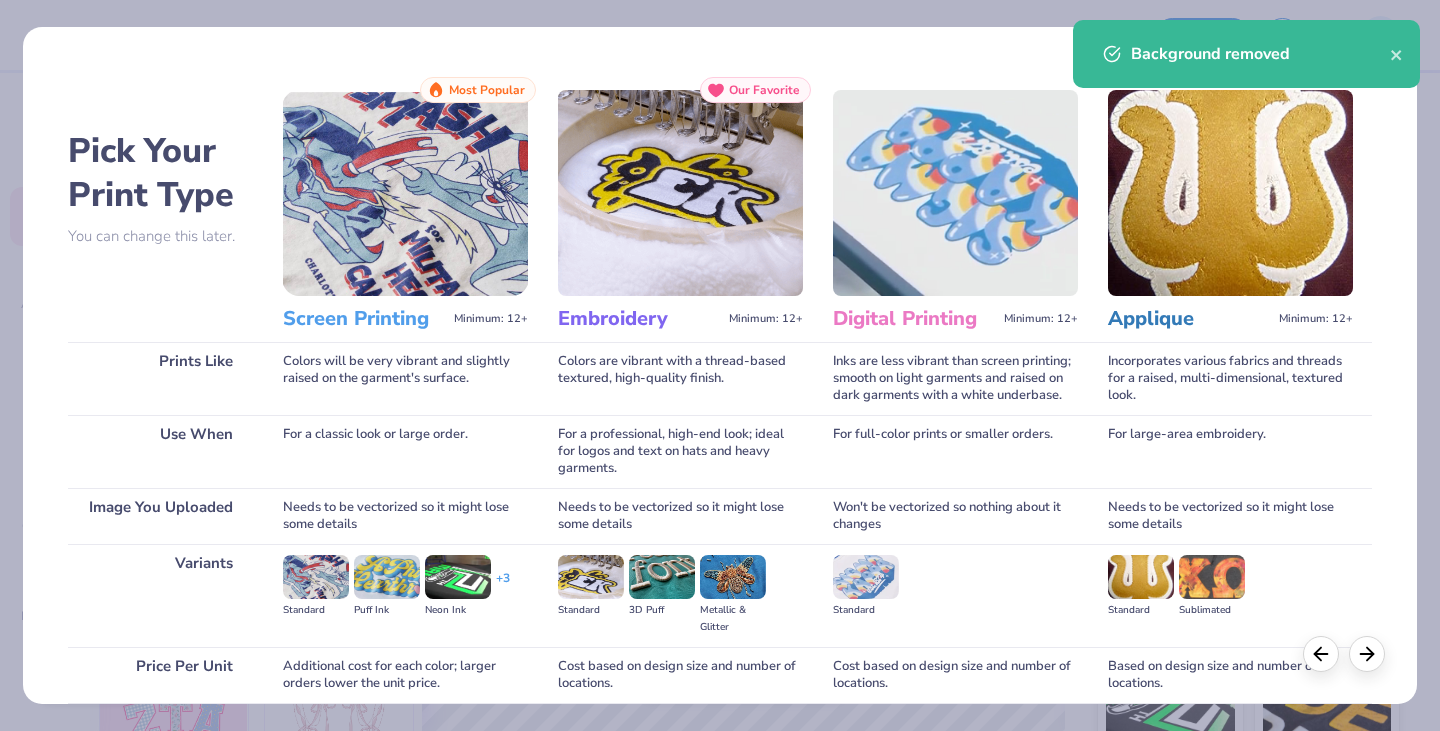 scroll, scrollTop: 166, scrollLeft: 0, axis: vertical 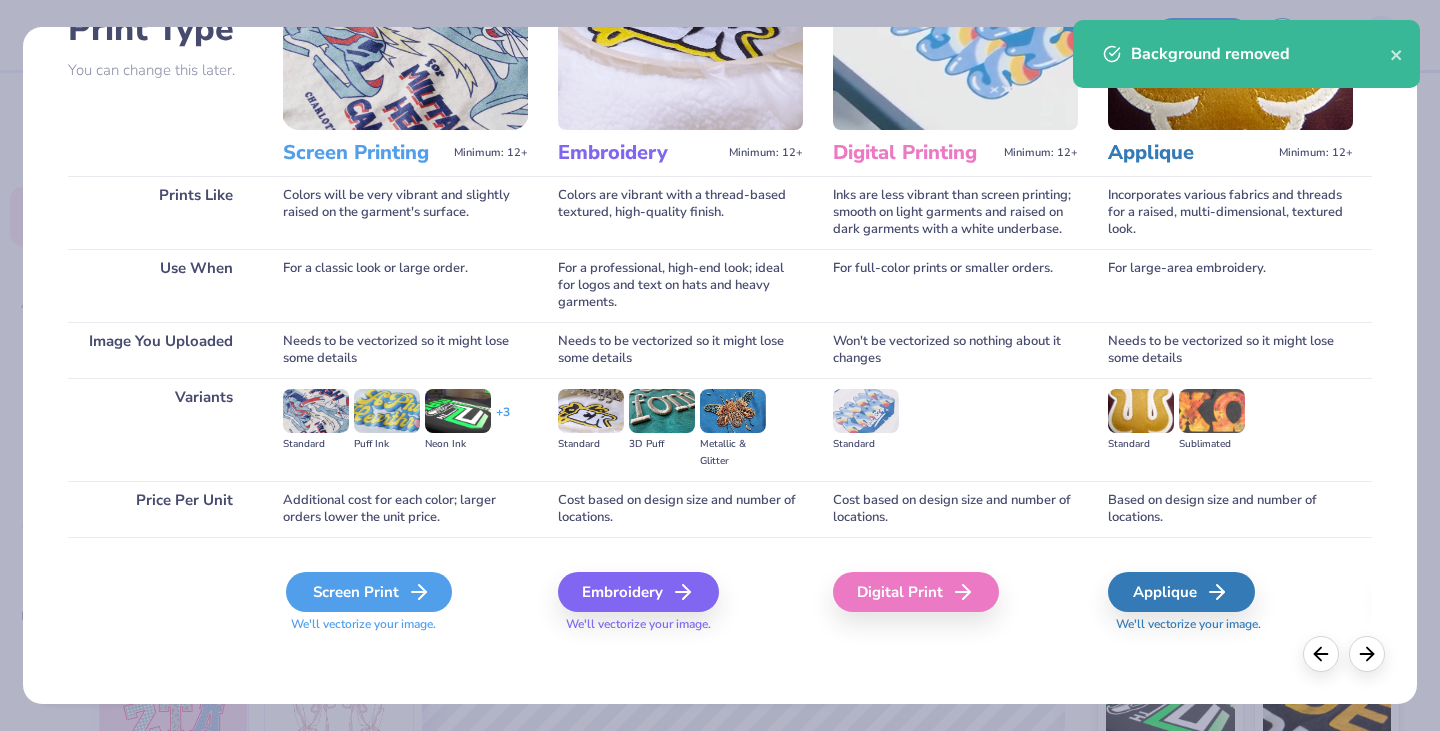click on "Screen Print" at bounding box center [369, 592] 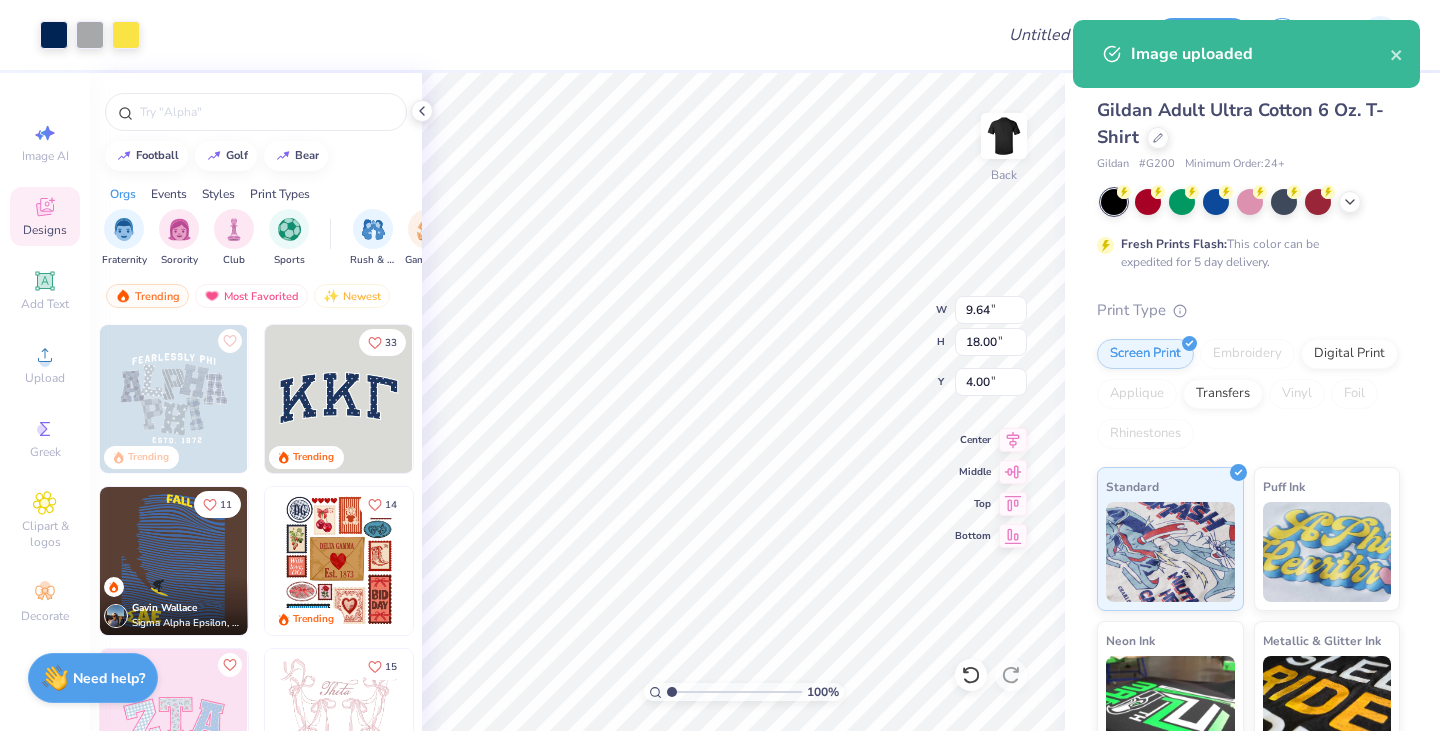 type on "4.02" 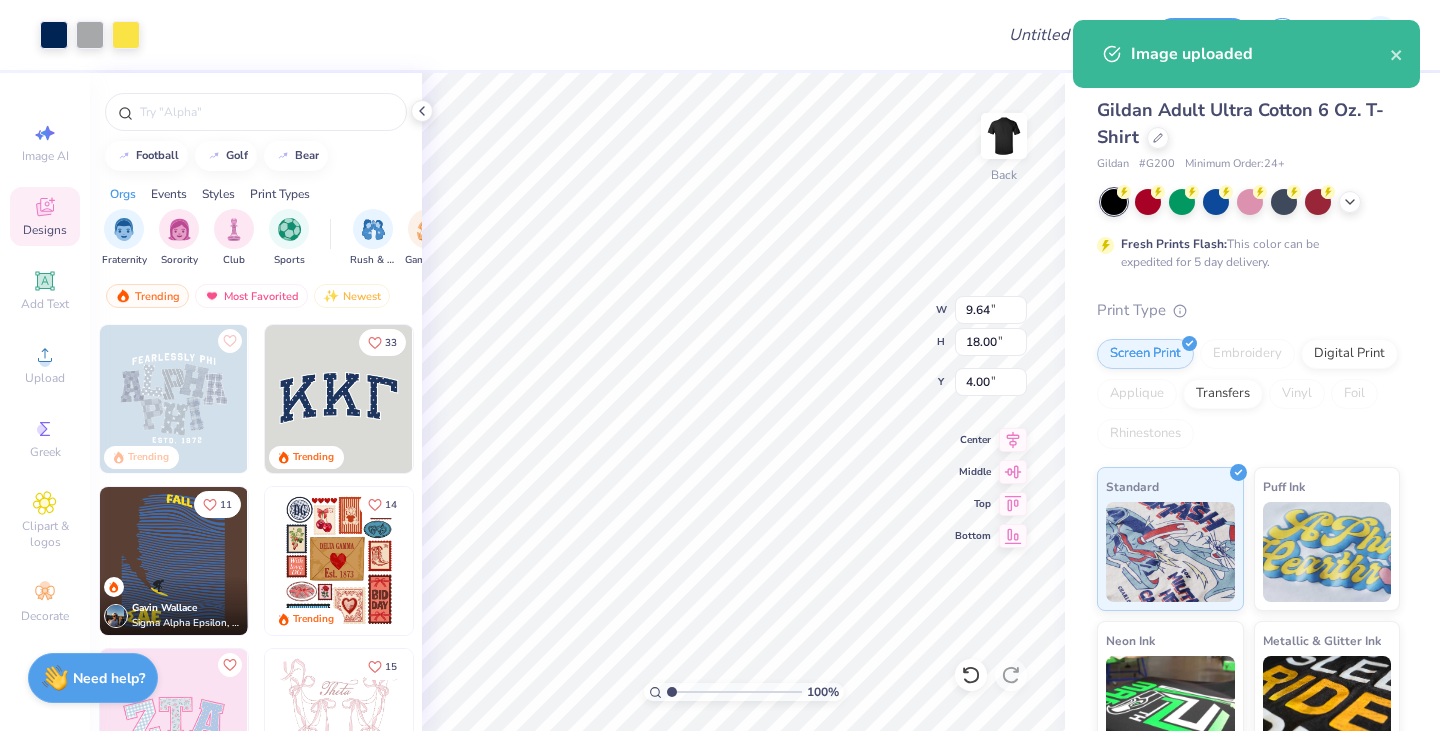type on "7.50" 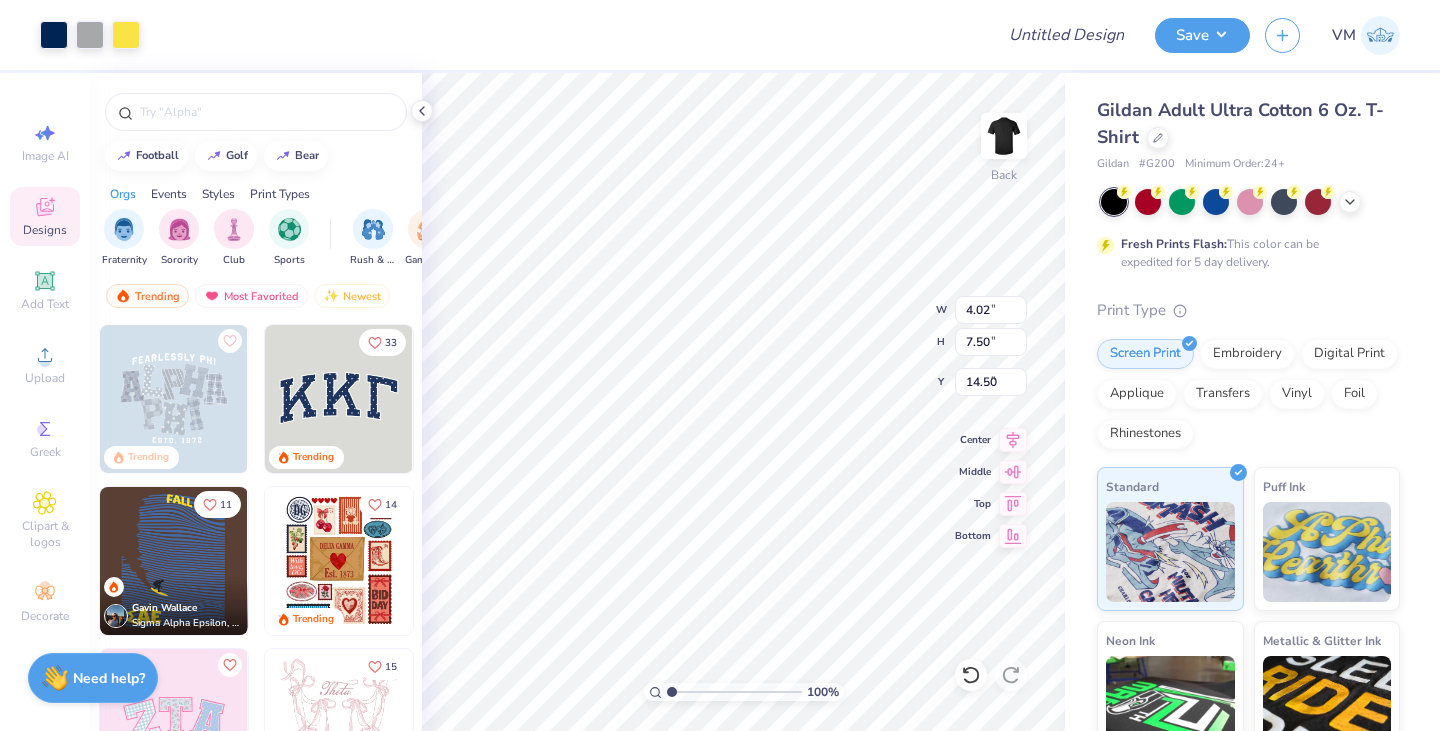 type on "4.27" 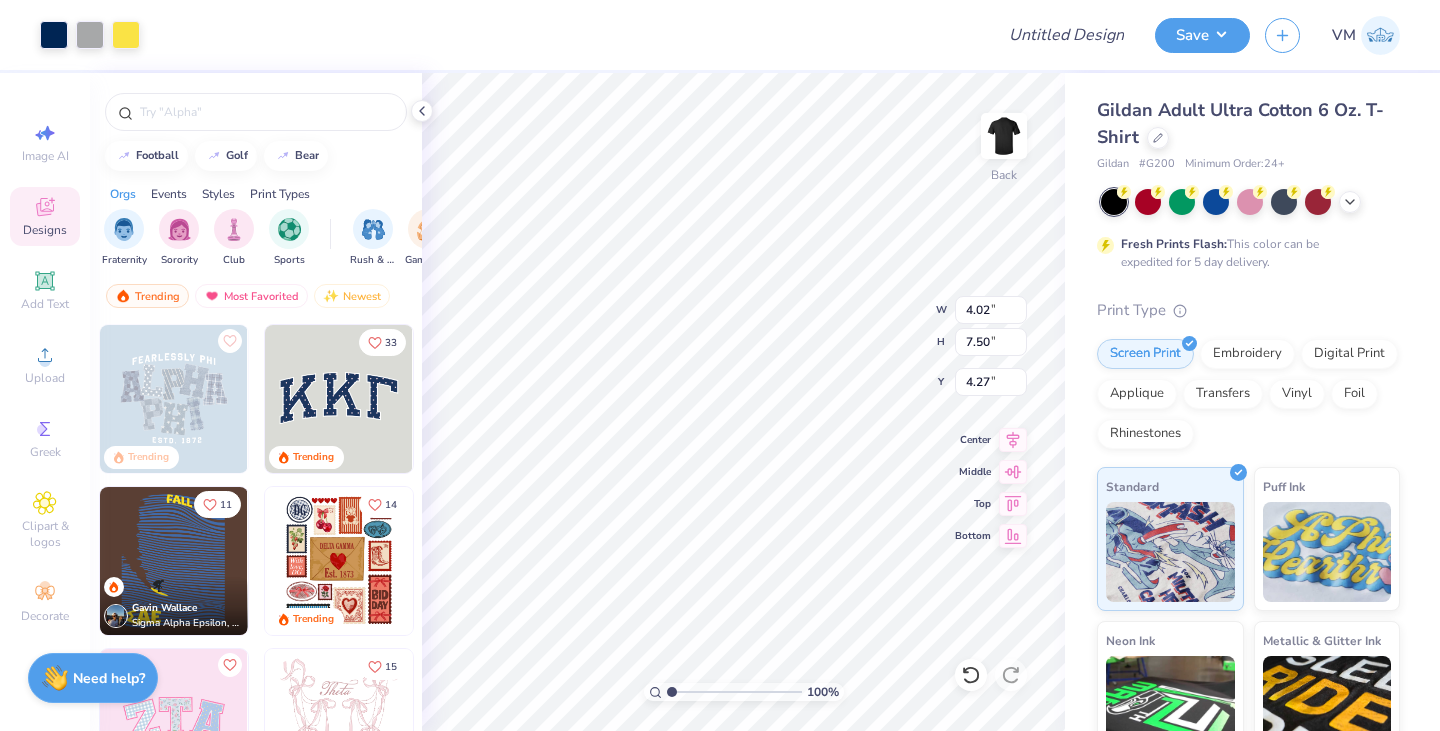 type on "2.40" 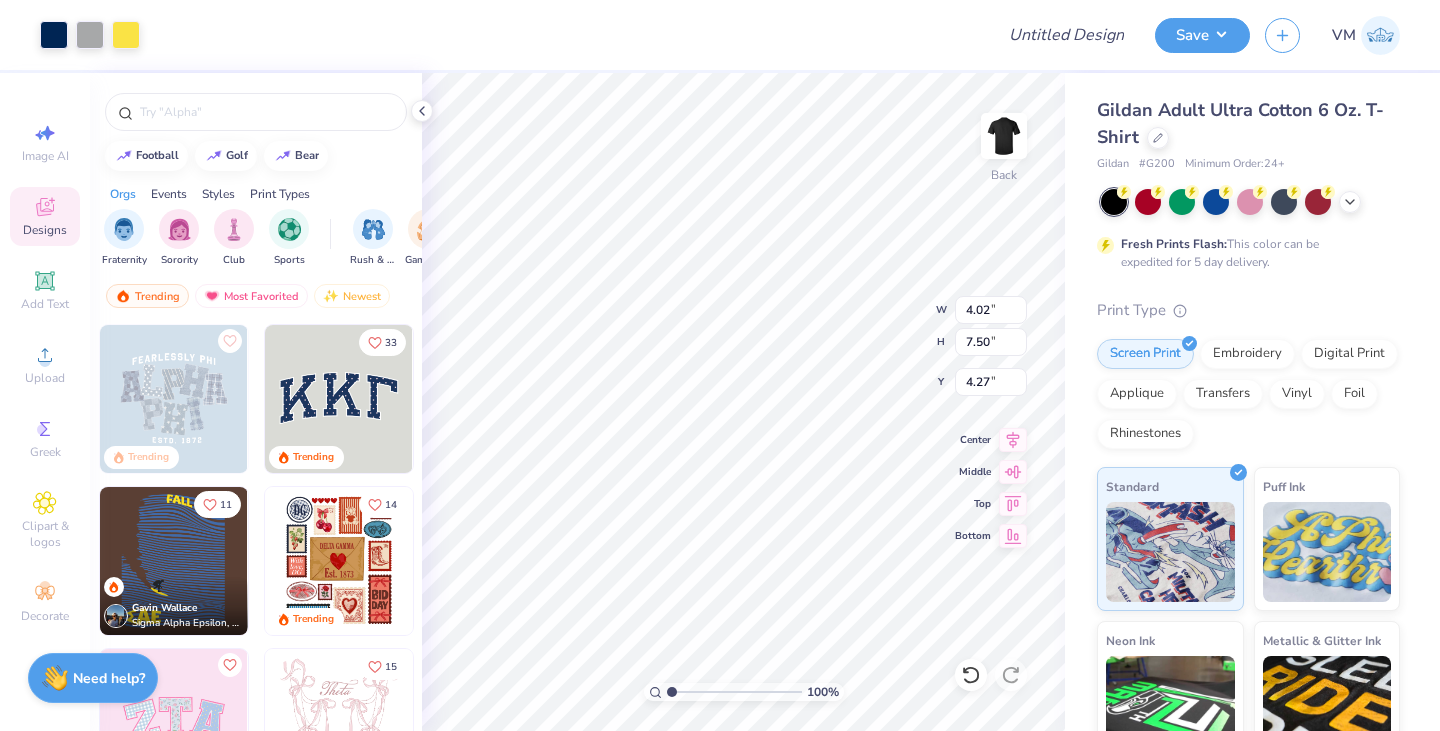 type on "4.49" 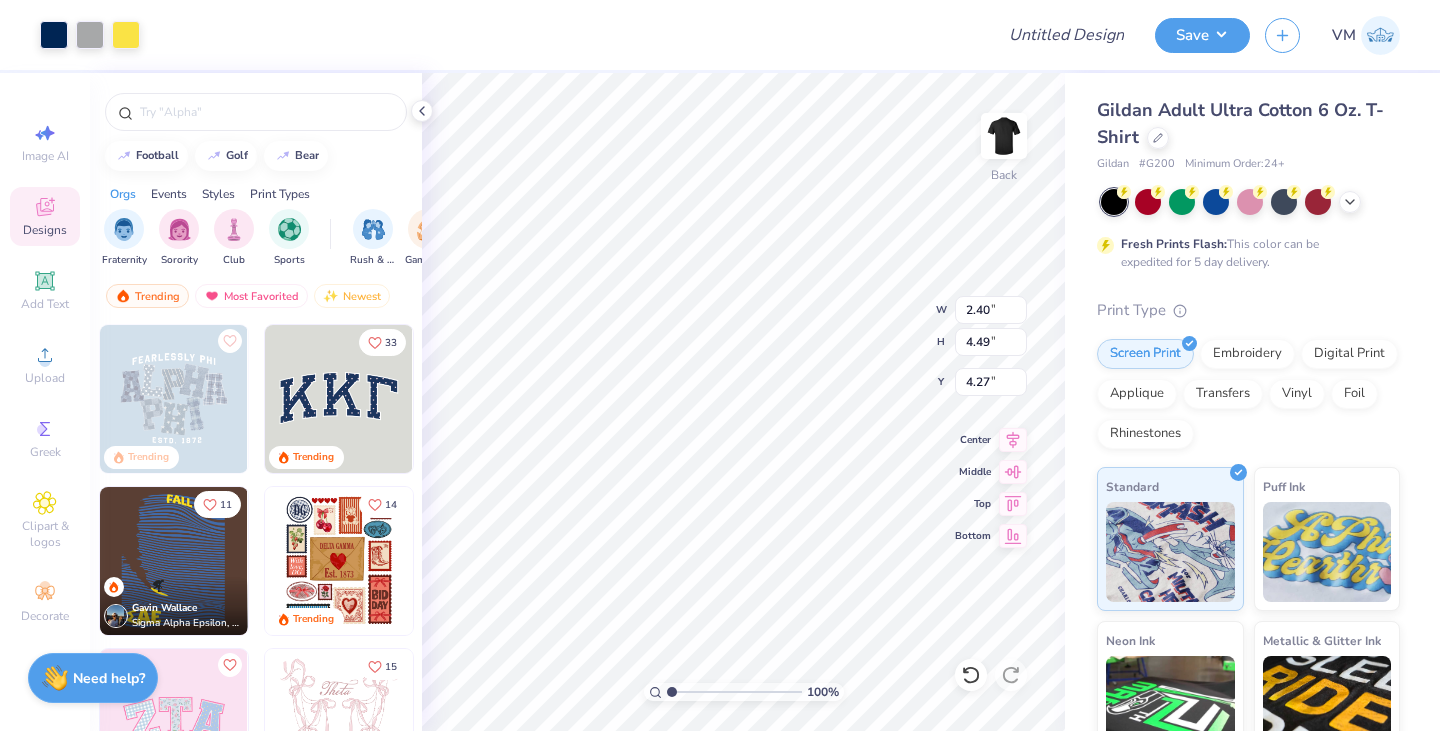 type on "3.00" 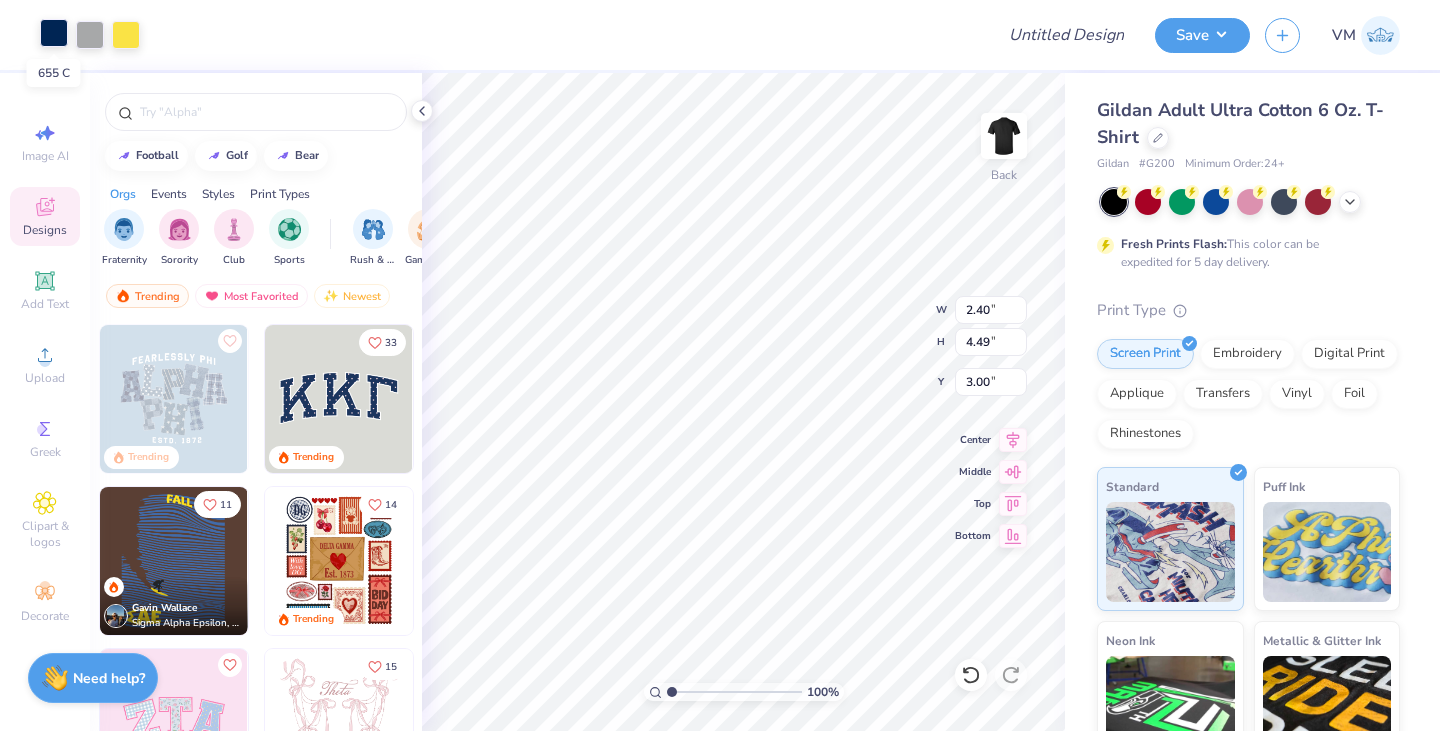 click at bounding box center [54, 33] 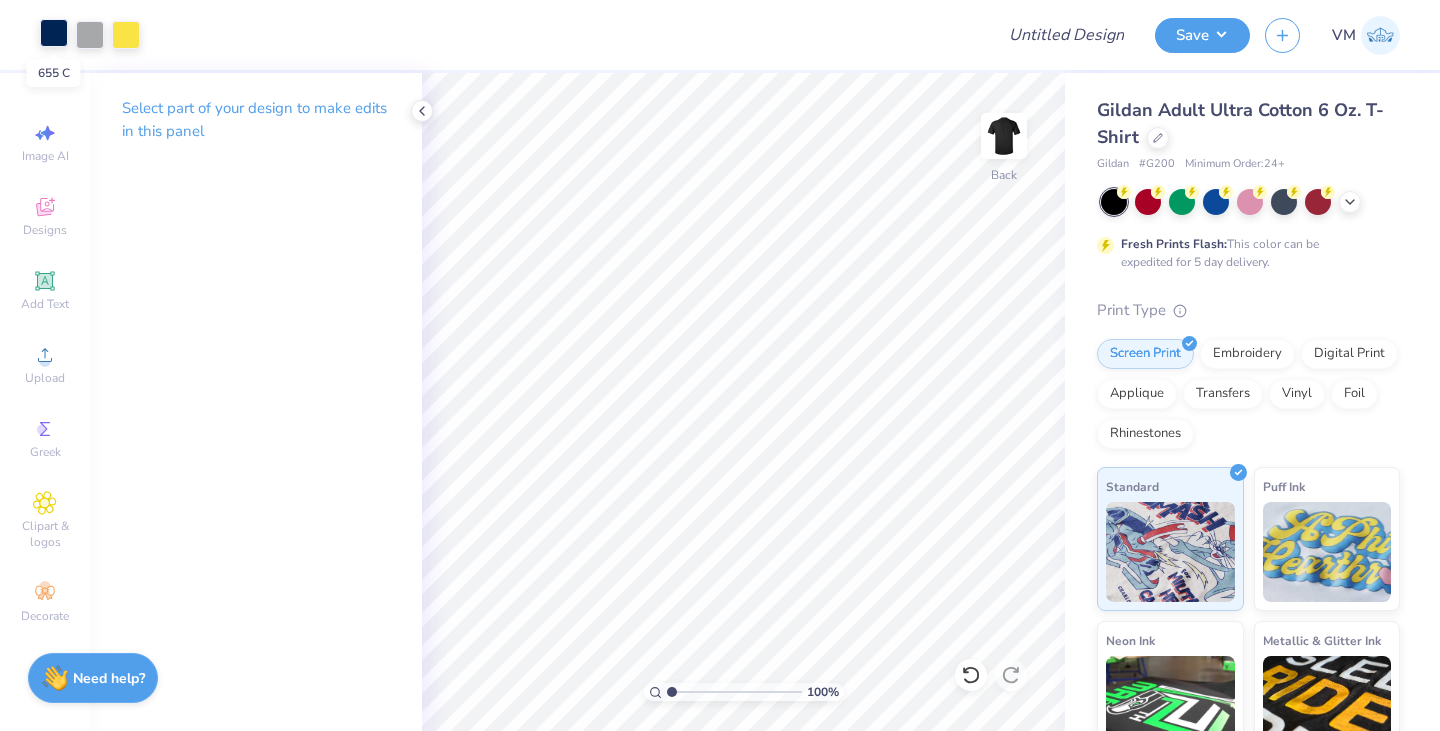 click at bounding box center (54, 33) 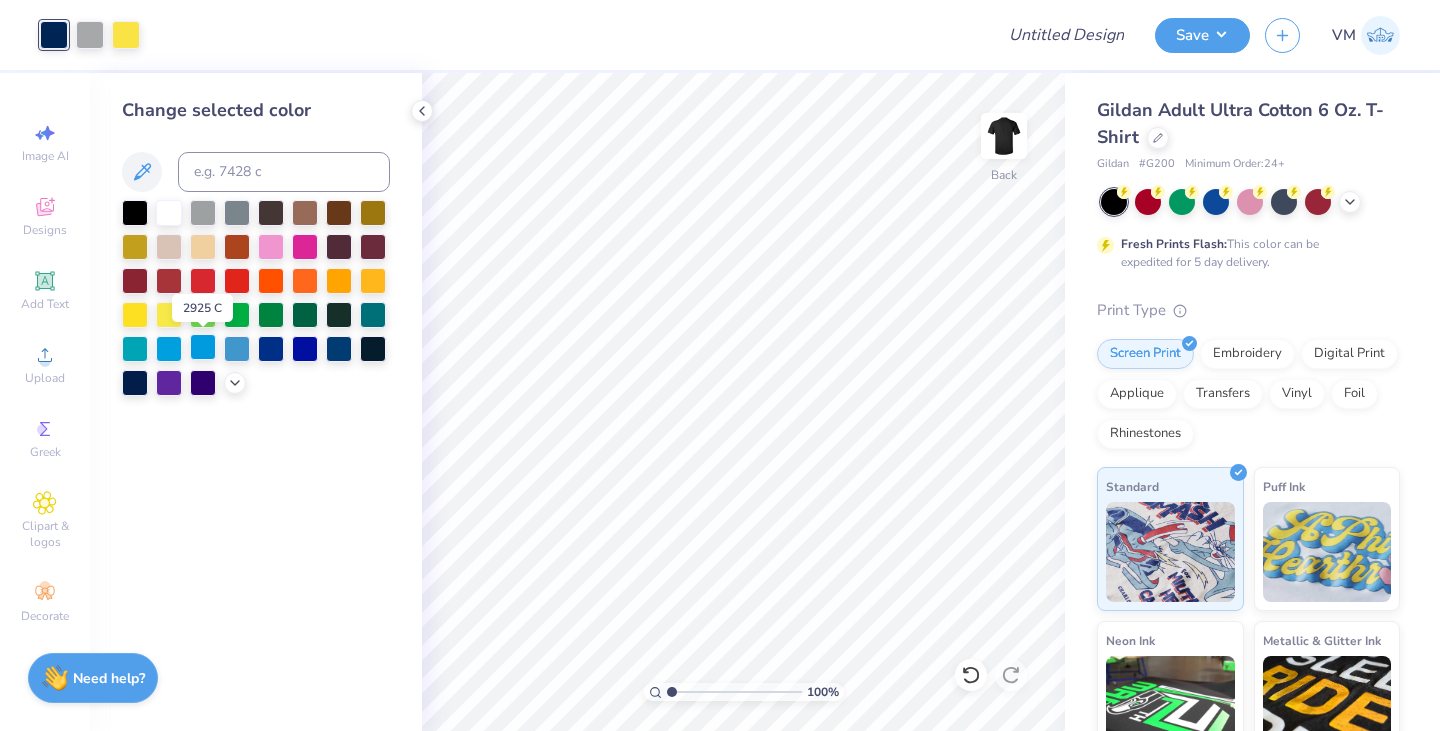 click at bounding box center [203, 347] 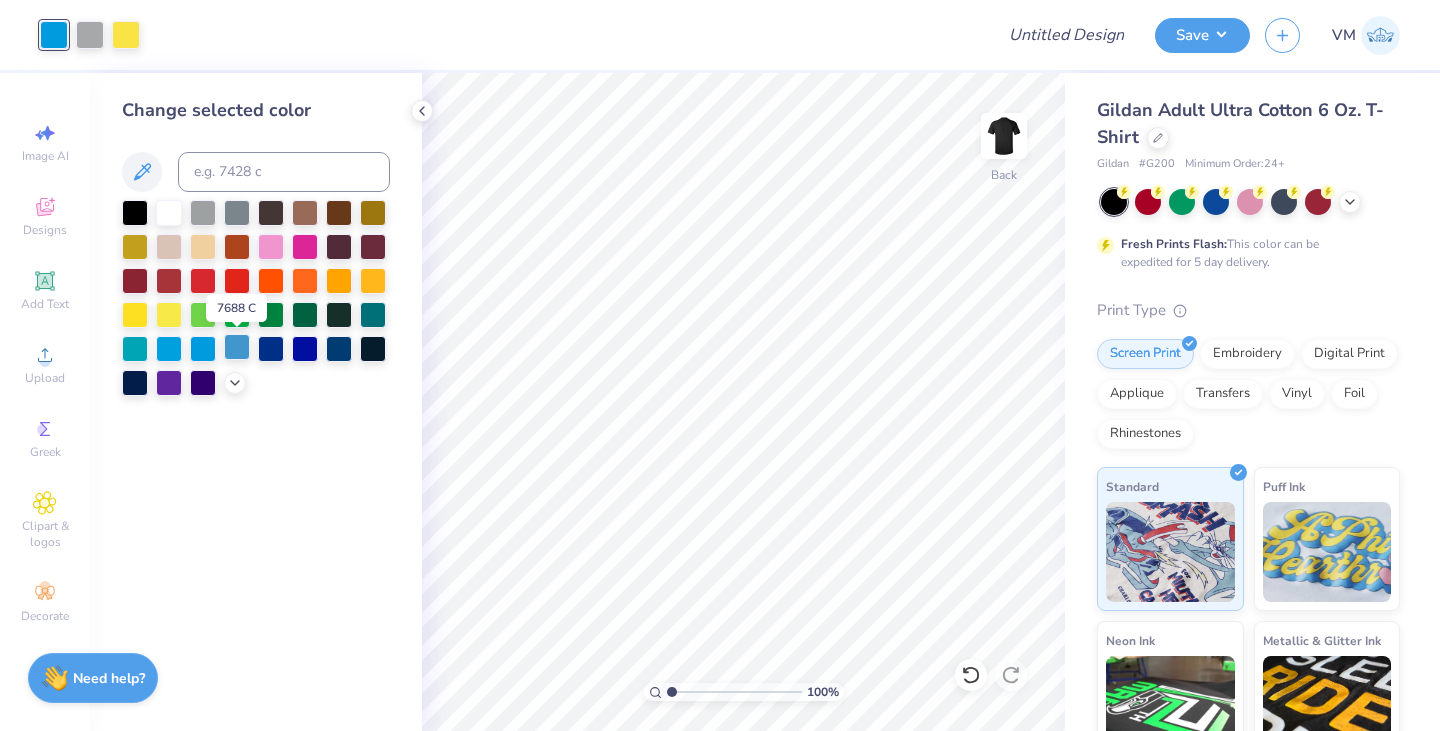 click at bounding box center [237, 347] 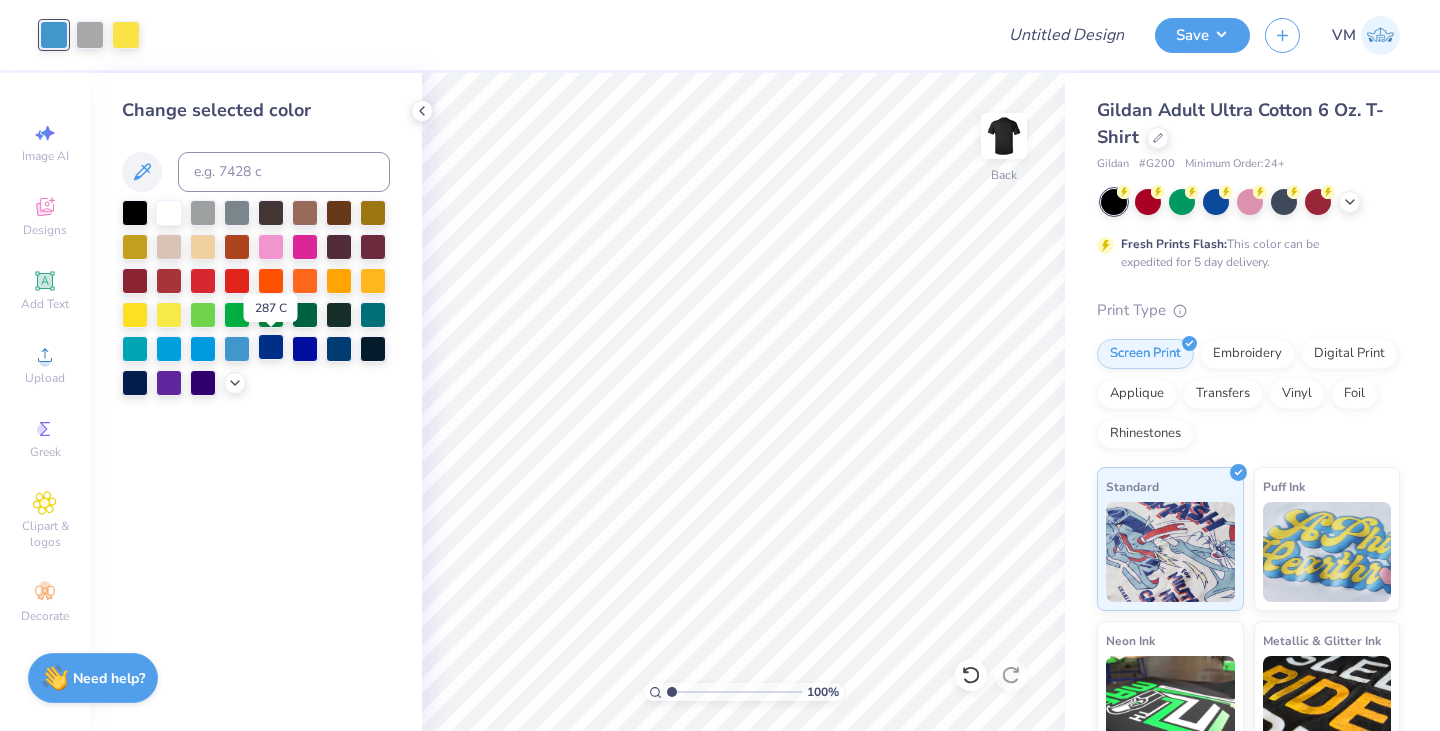 click at bounding box center (271, 347) 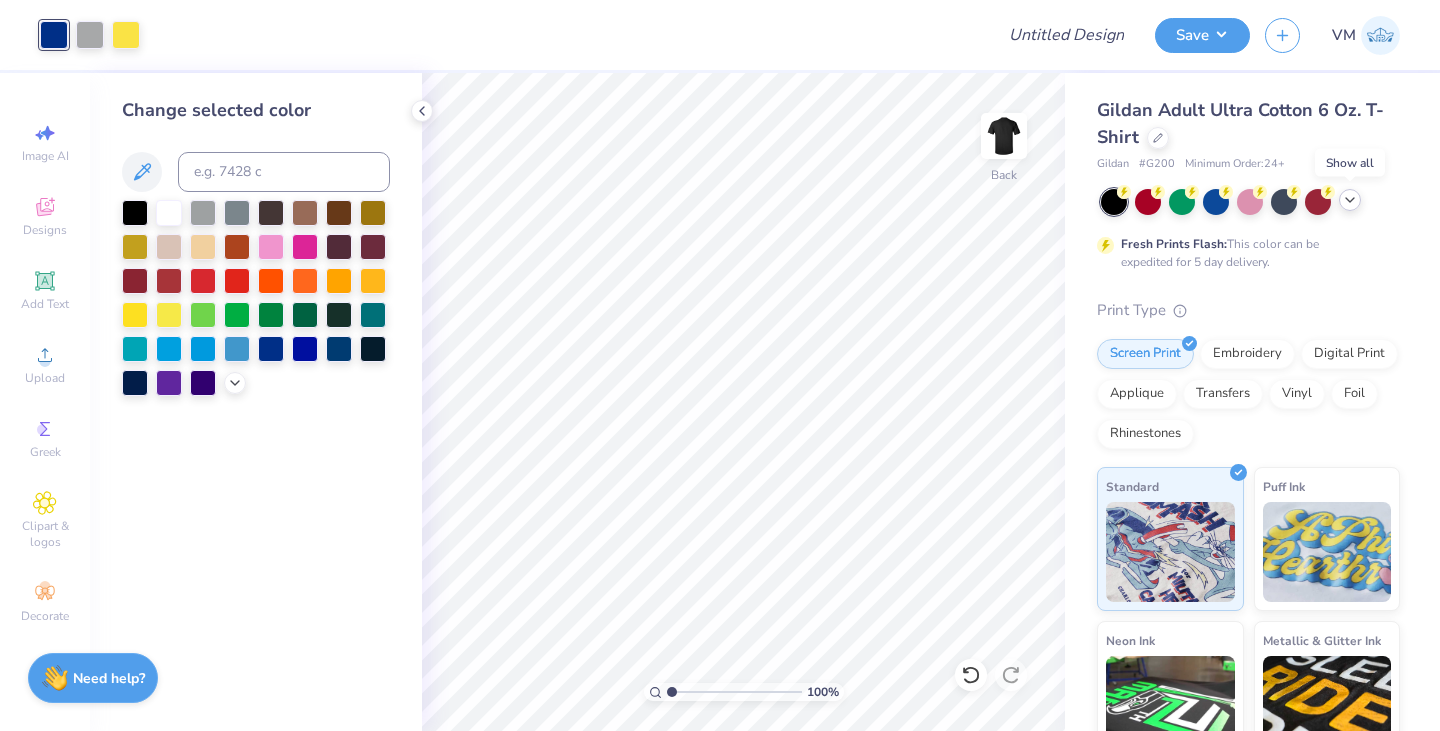 click 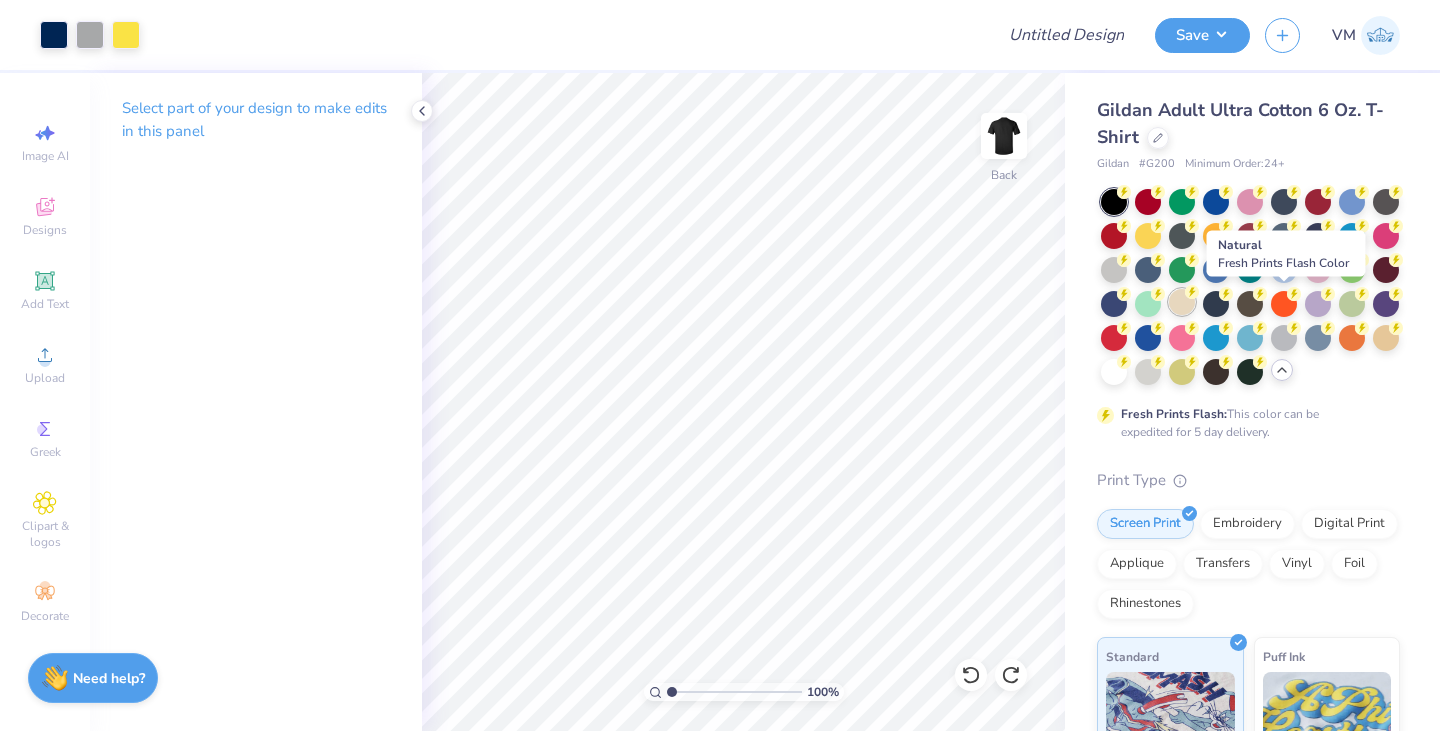 click at bounding box center (1182, 302) 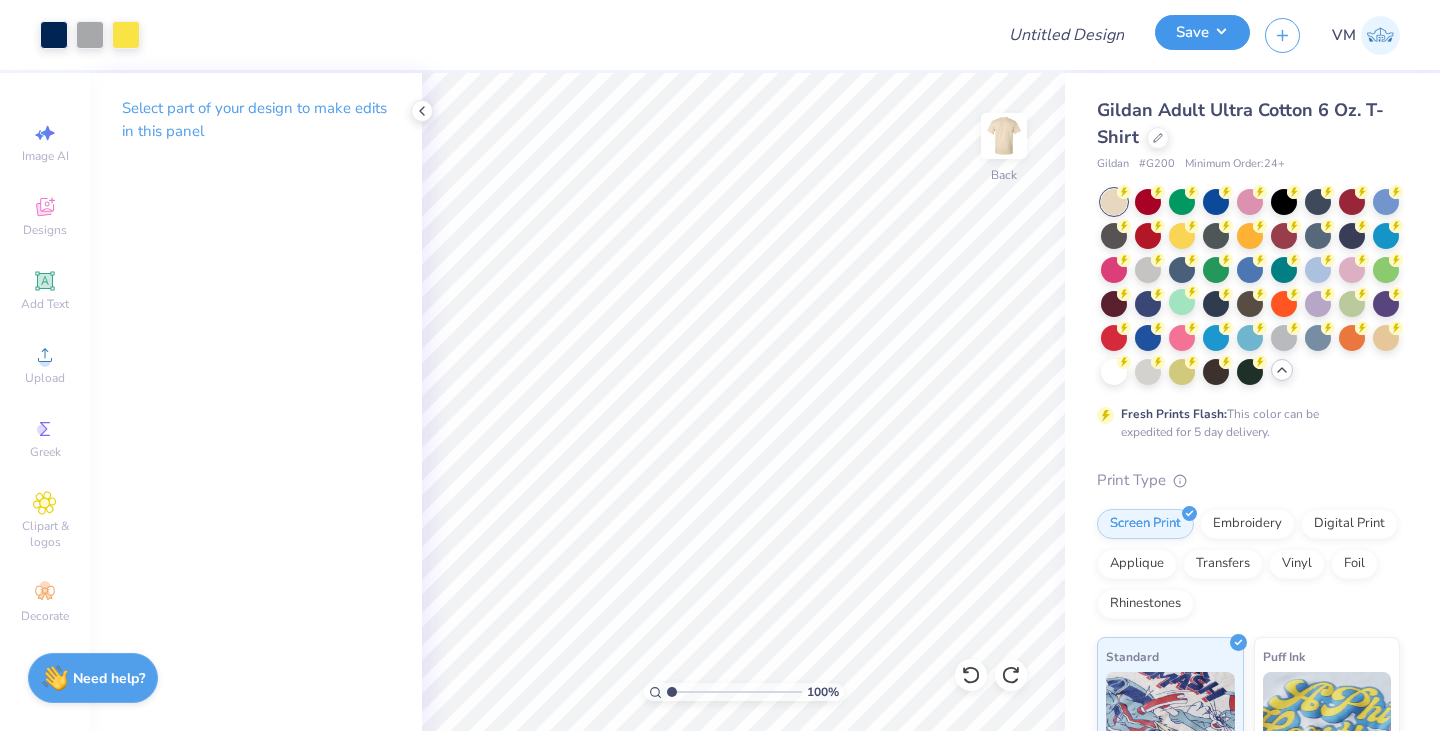 click on "Save" at bounding box center (1202, 32) 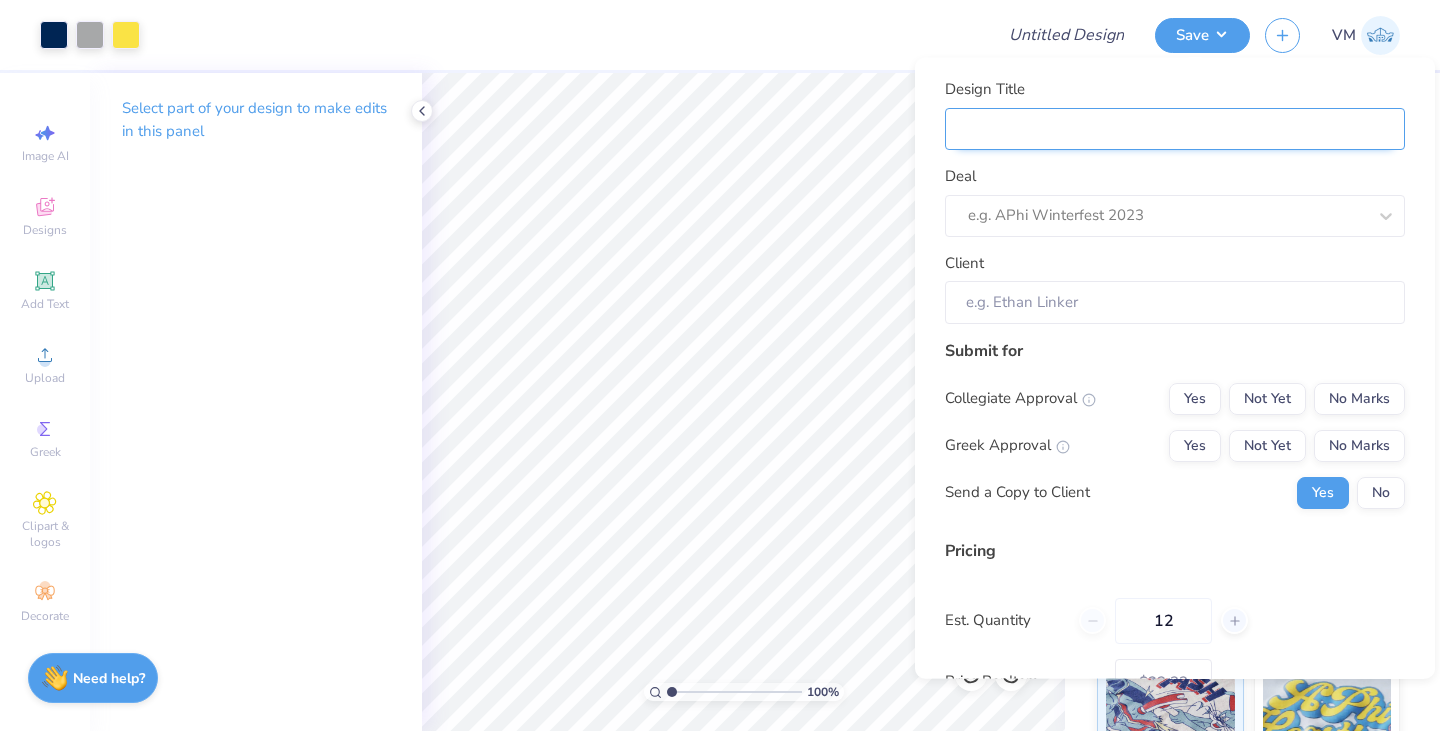 click on "Design Title" at bounding box center [1175, 128] 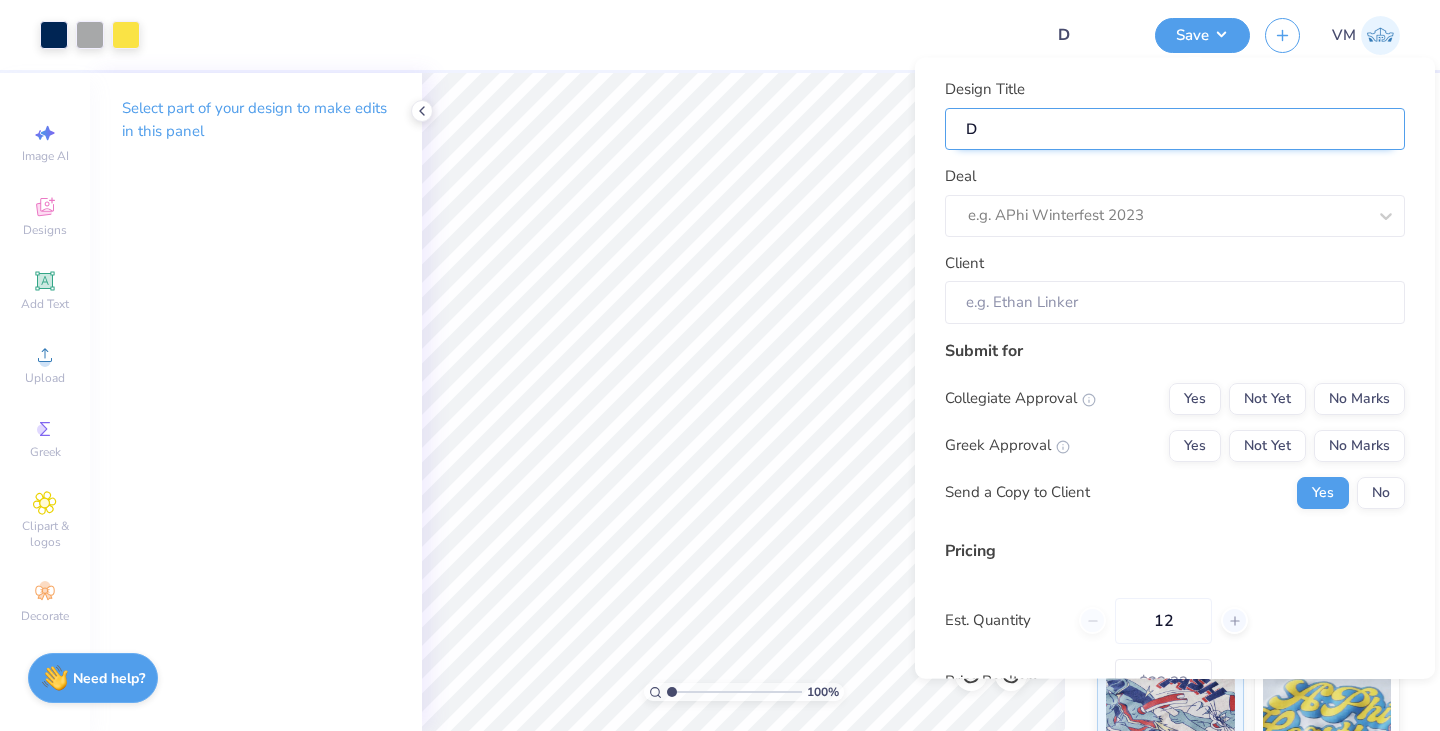 type on "DE" 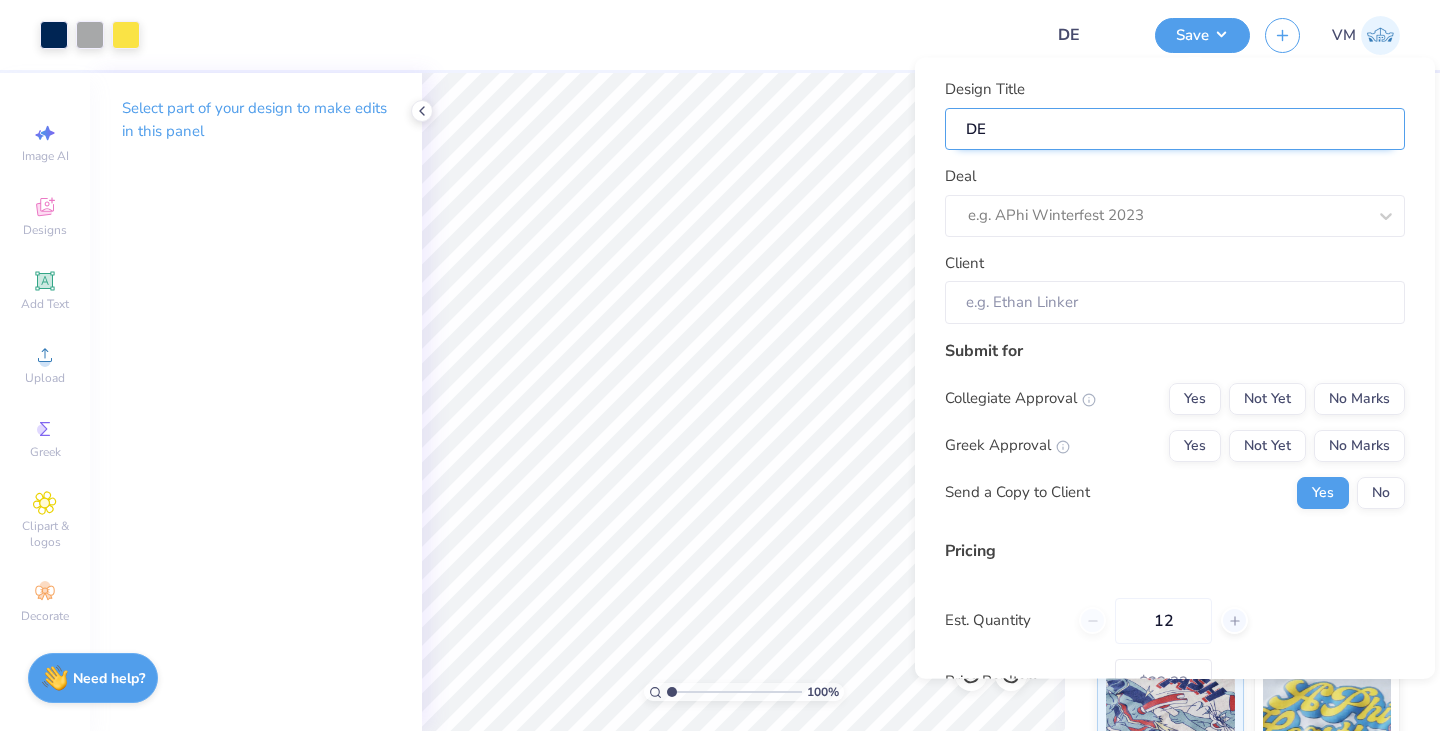 type on "DEM" 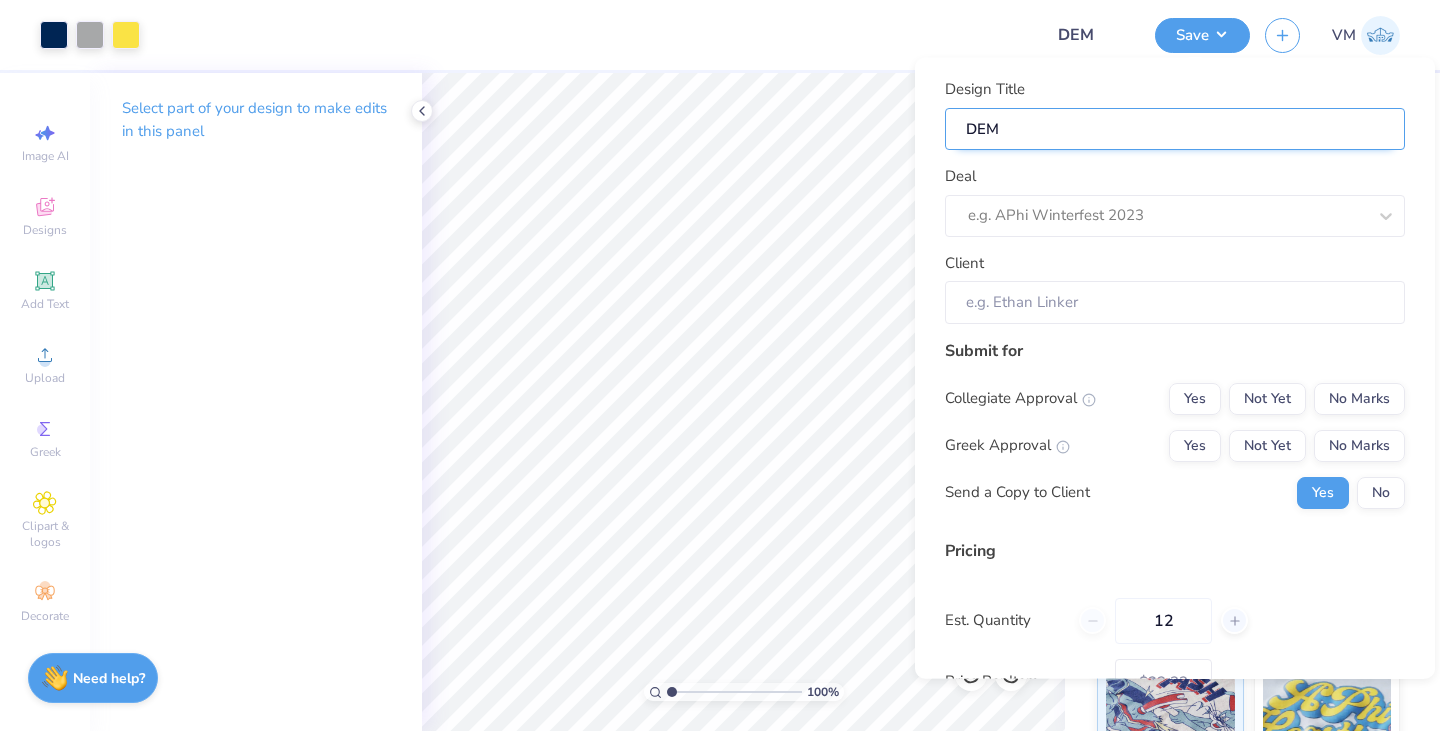 type on "DEMS" 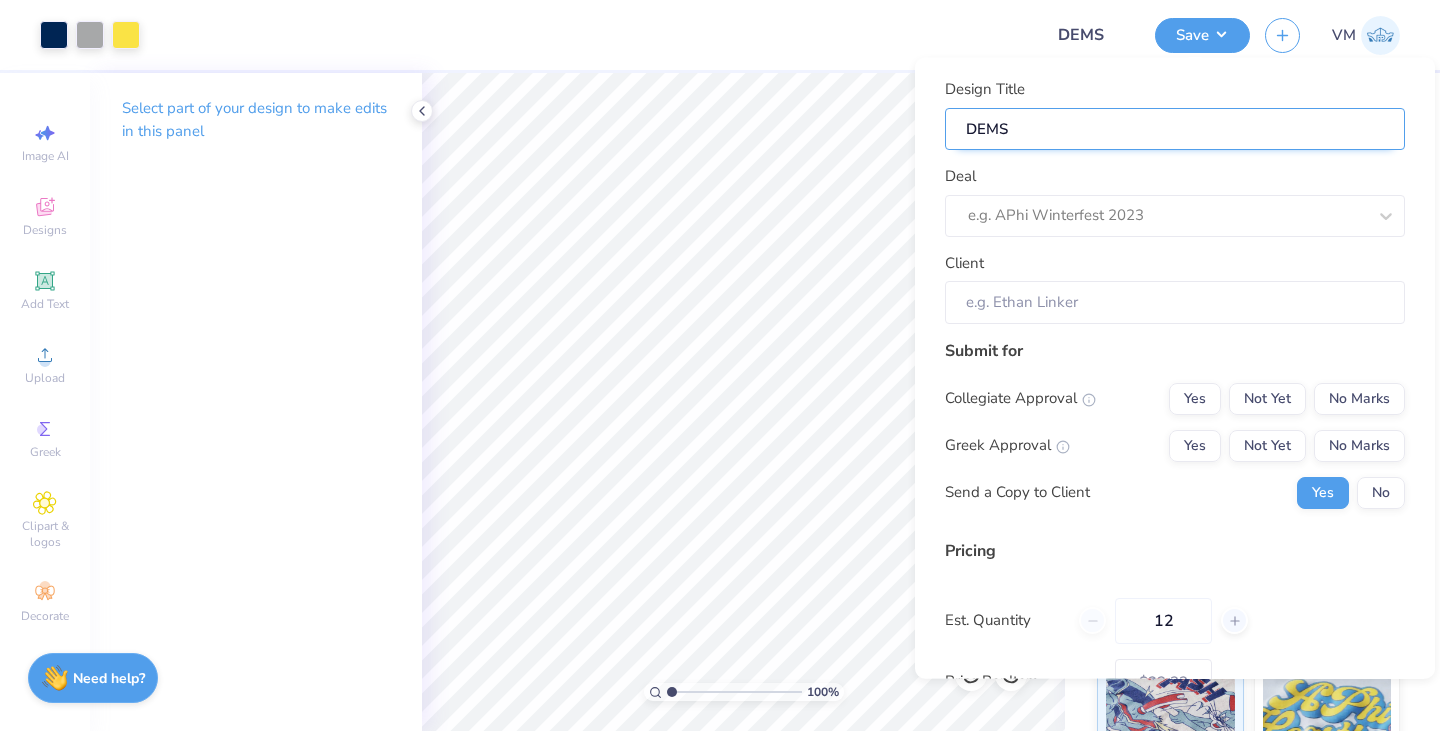 type on "DEMSN" 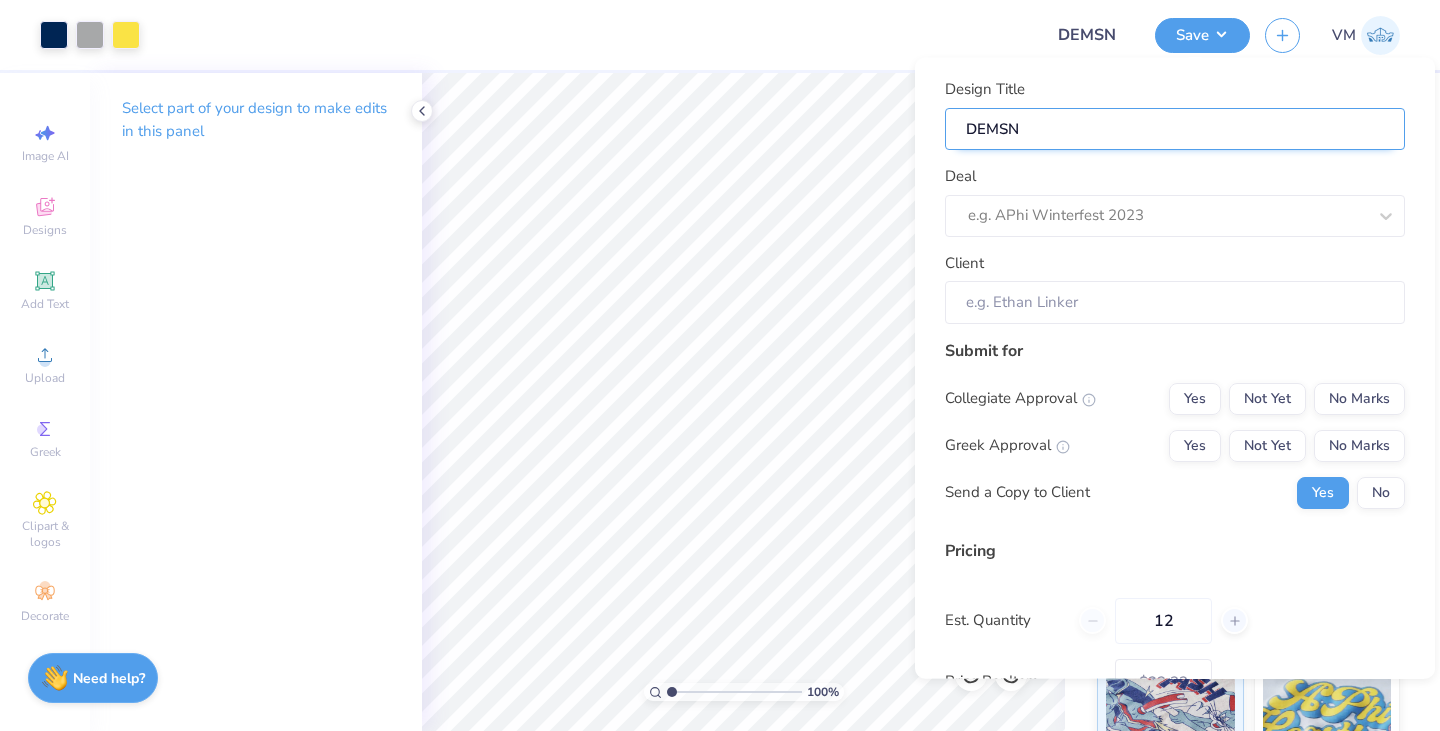type on "DEMSN" 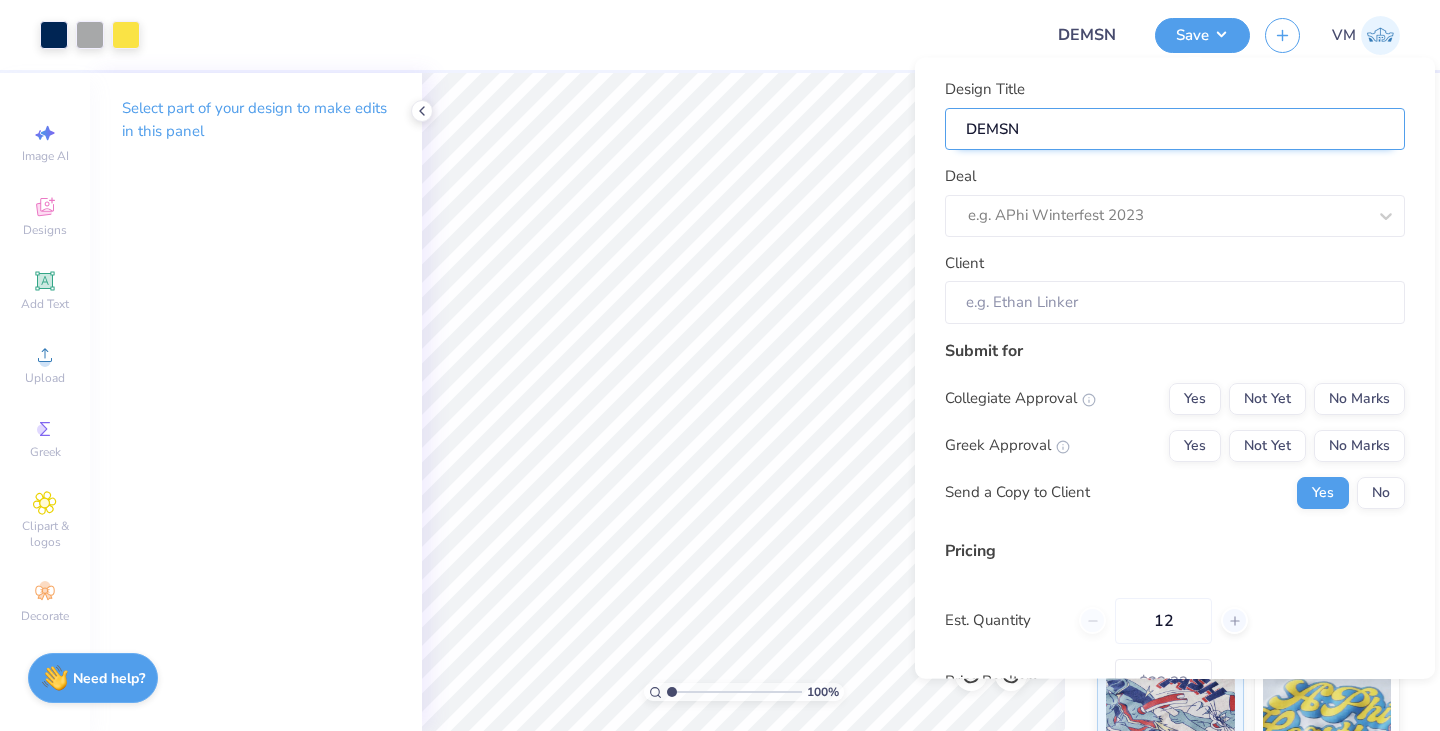 type on "DEMSN S" 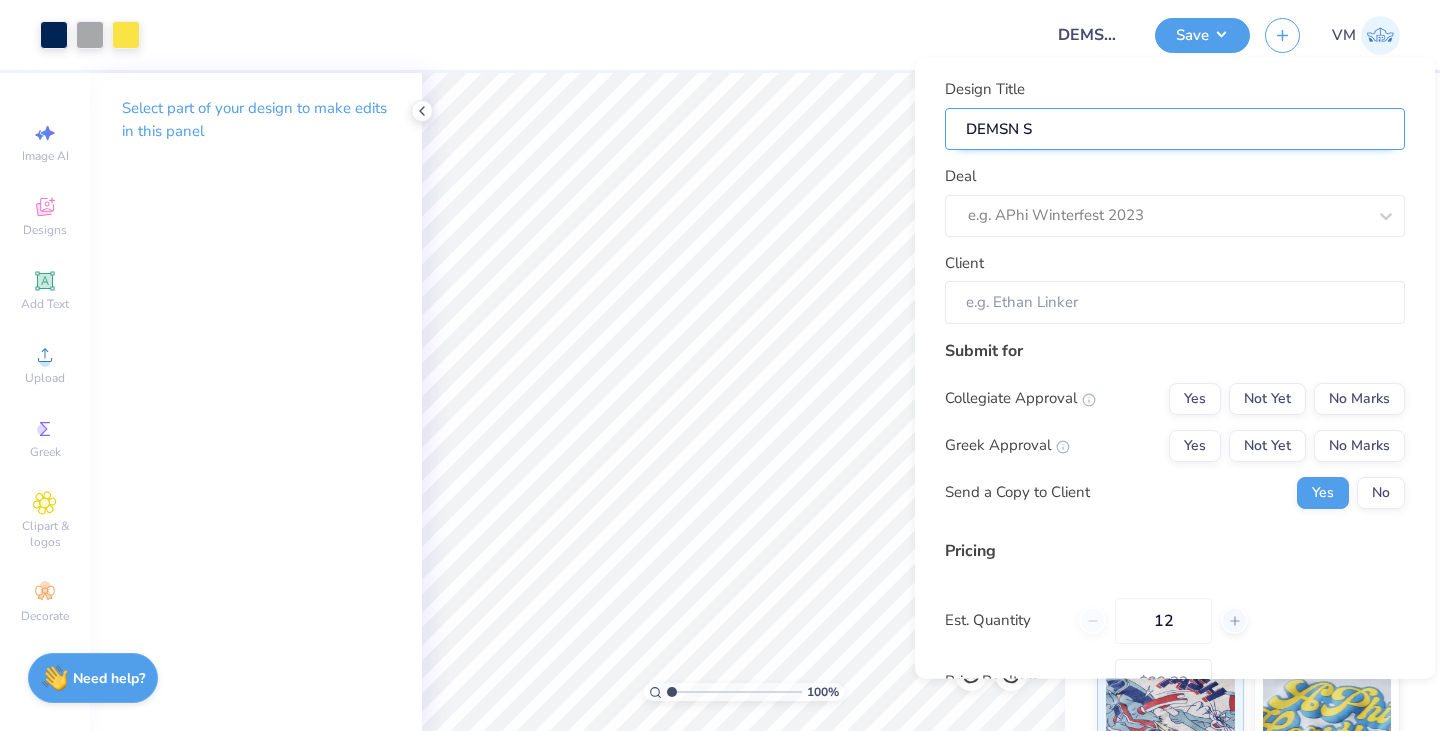 type on "DEMSN Sh" 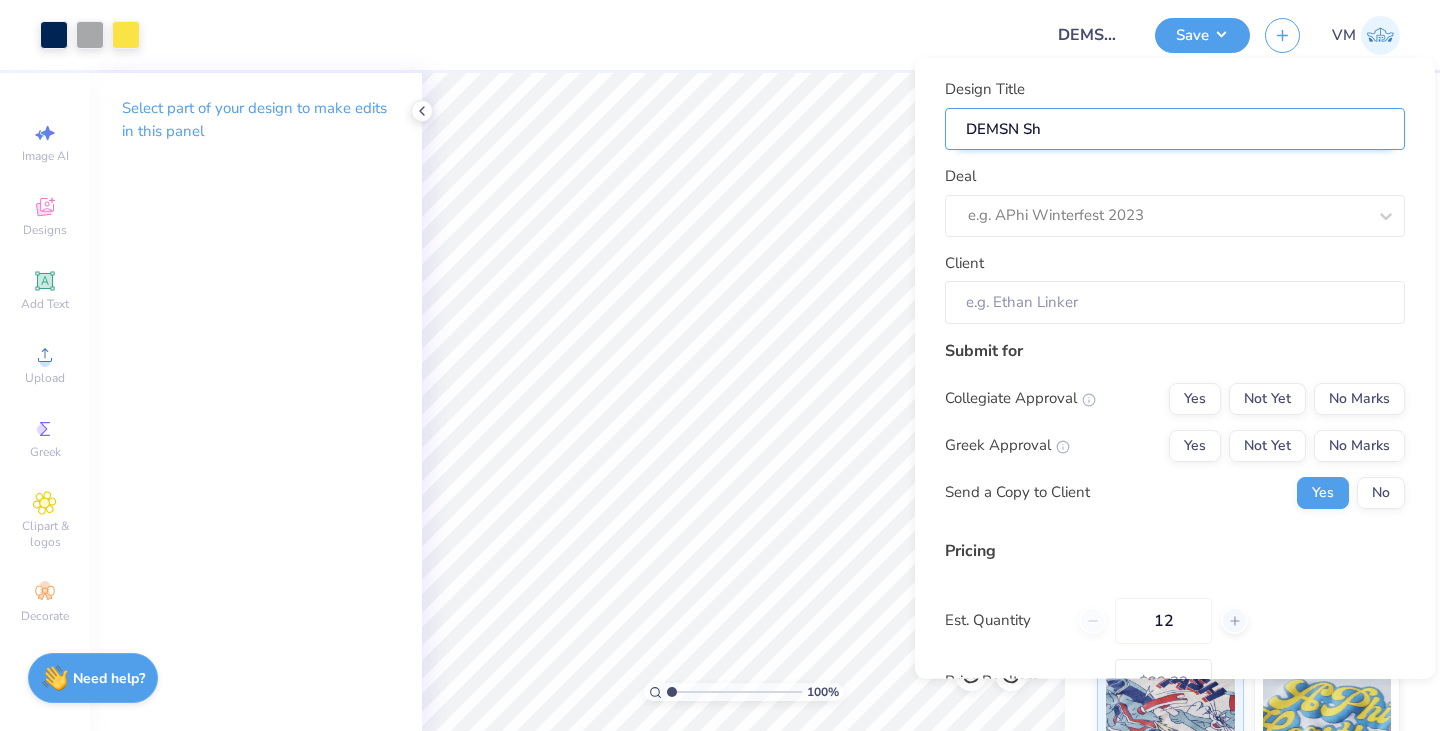 type on "DEMSN Shi" 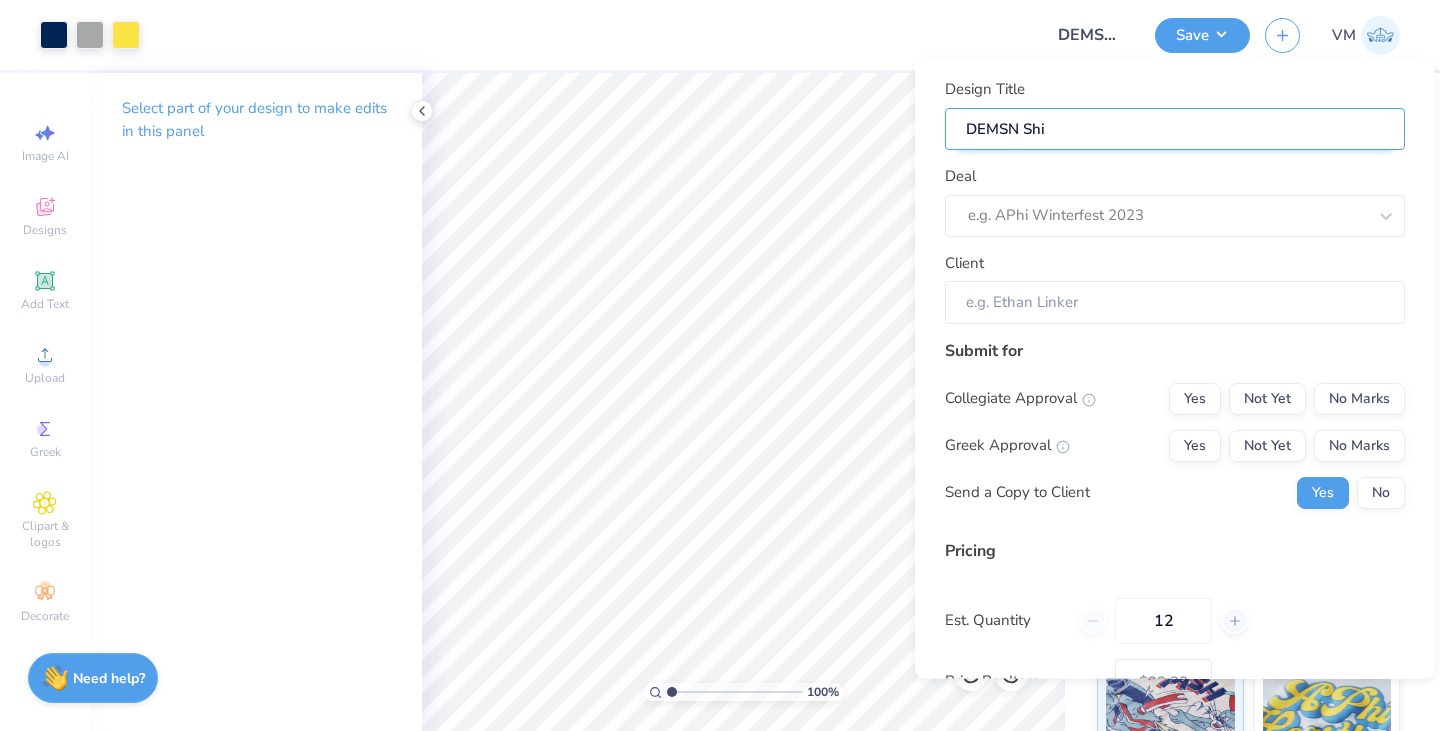 type on "DEMSN Shir" 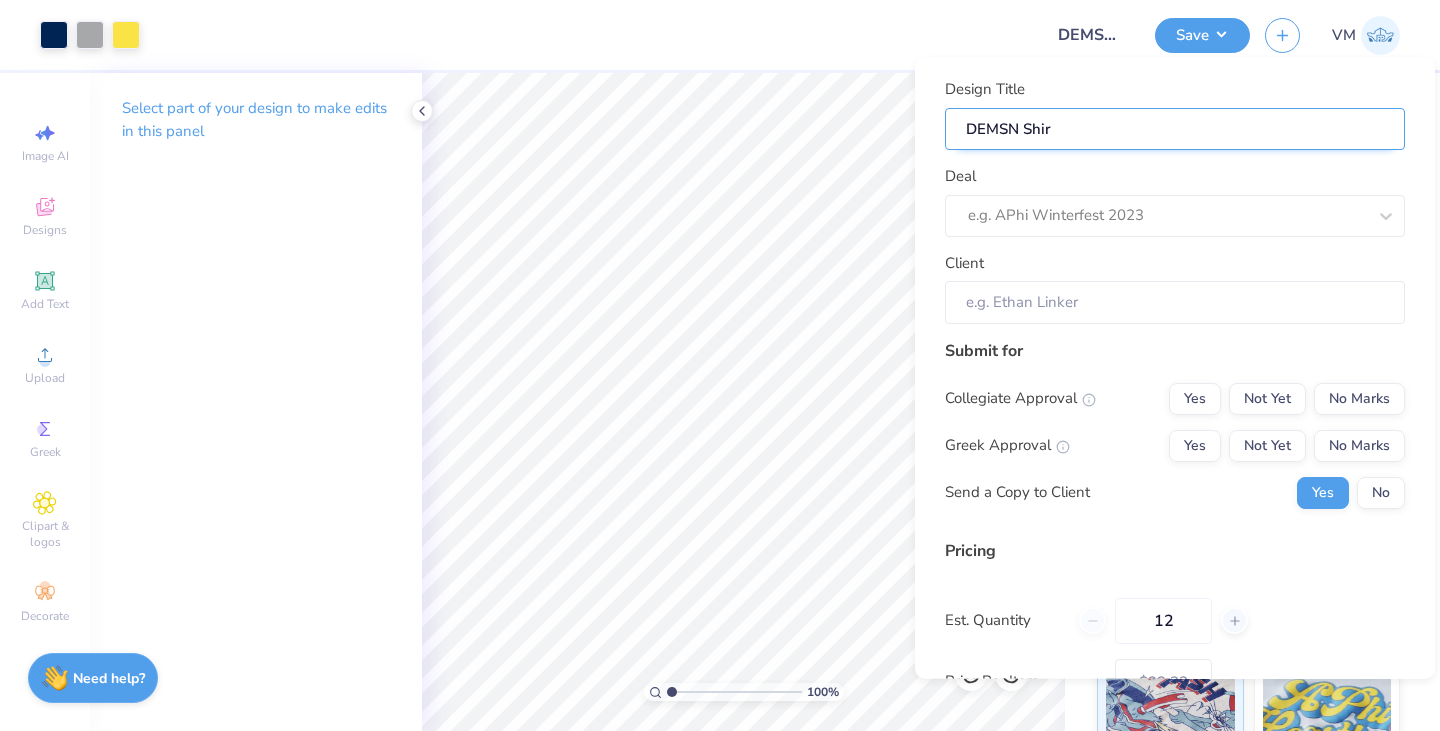 type on "DEMSN Shirt" 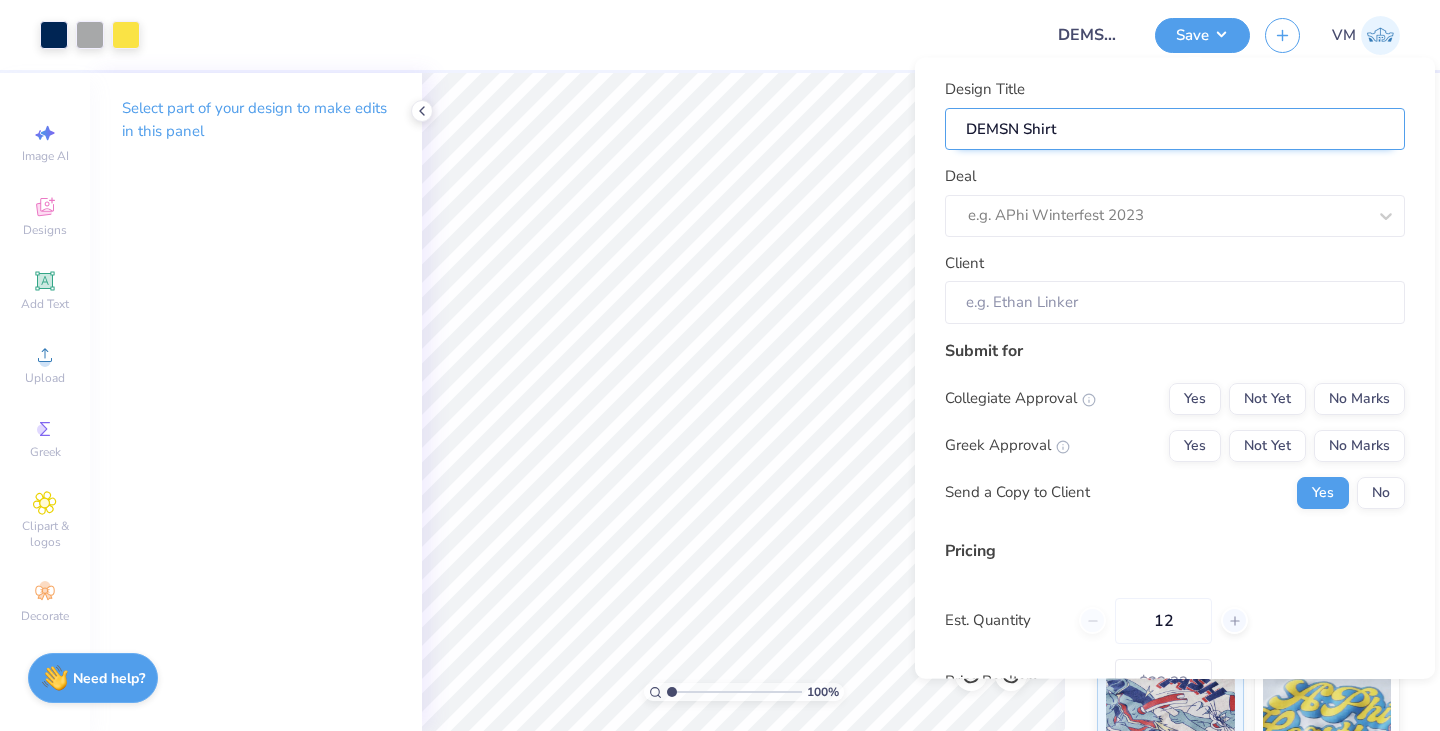 type on "DEMSN Shirts" 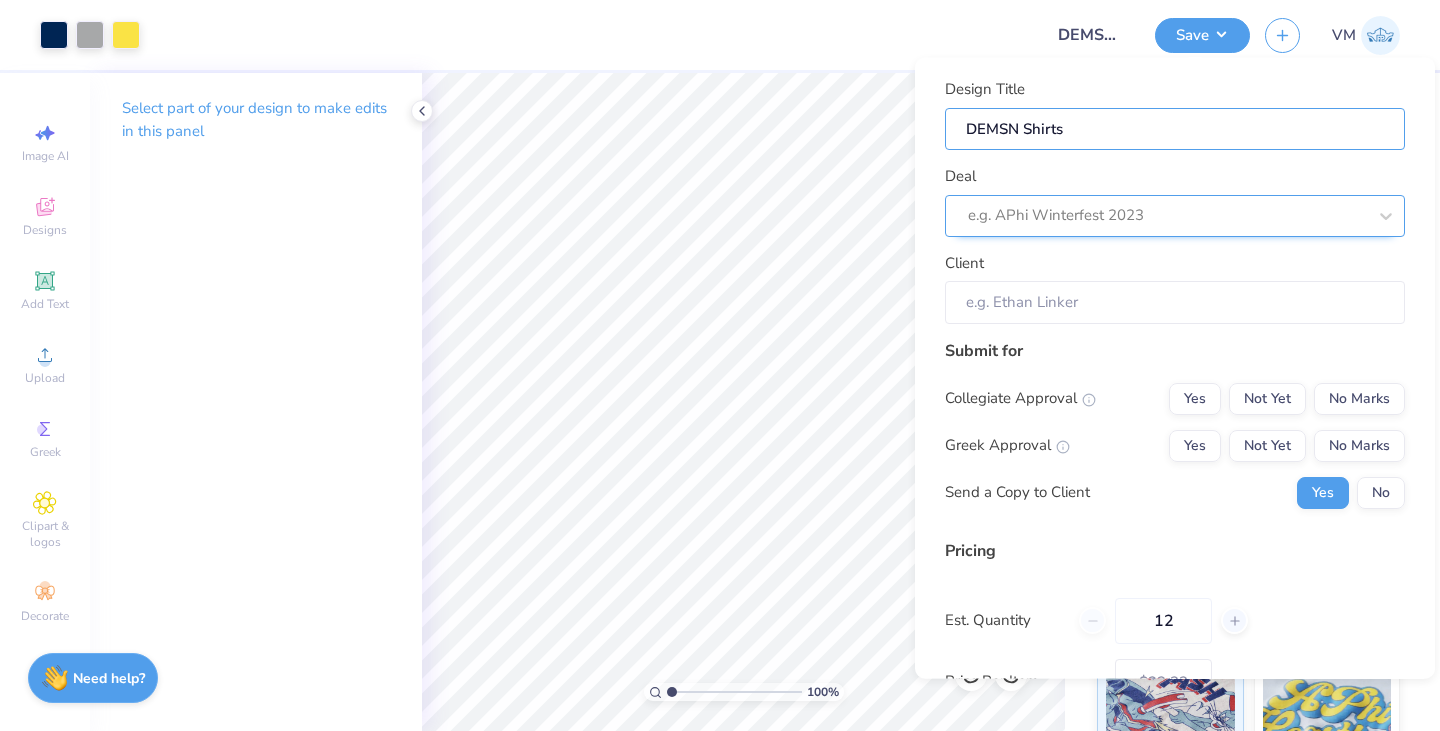 type on "DEMSN Shirts" 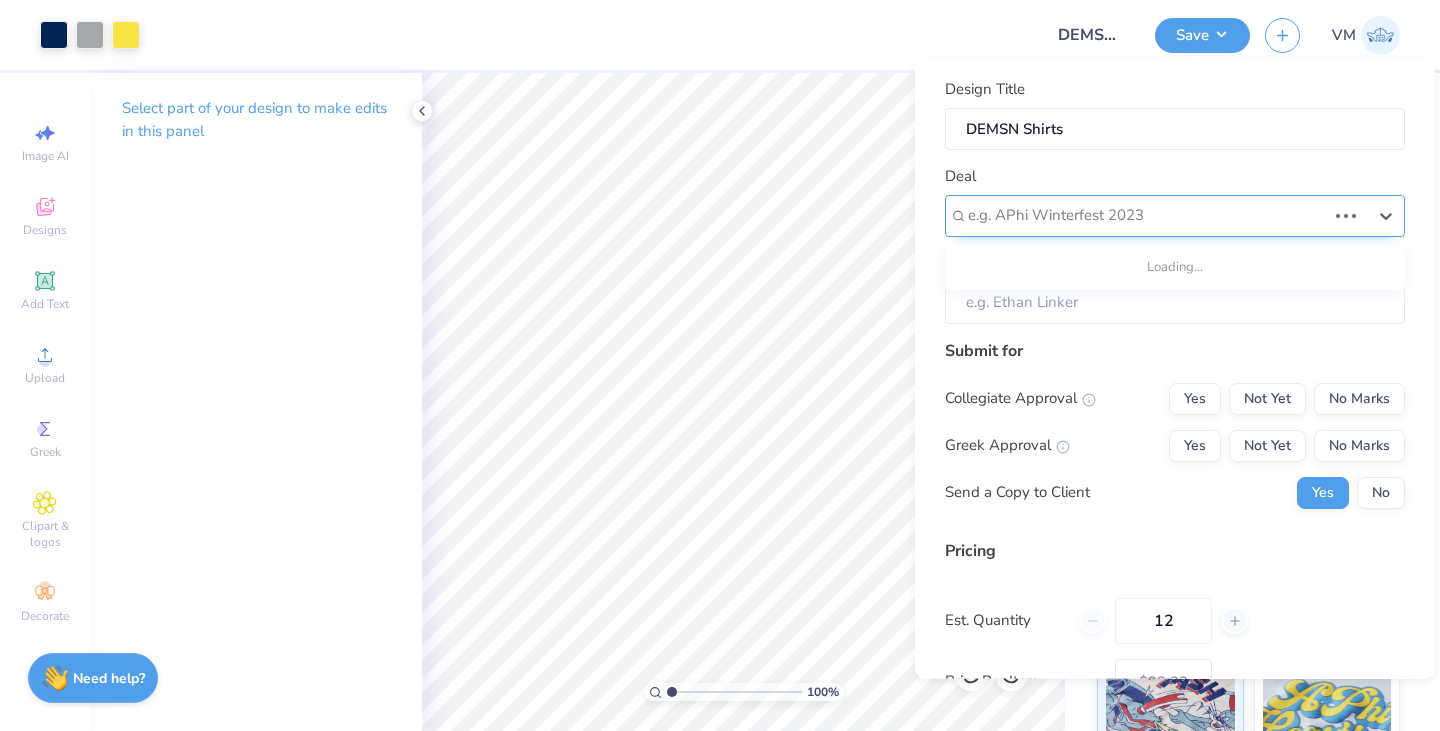 click on "e.g. APhi Winterfest 2023" at bounding box center [1175, 215] 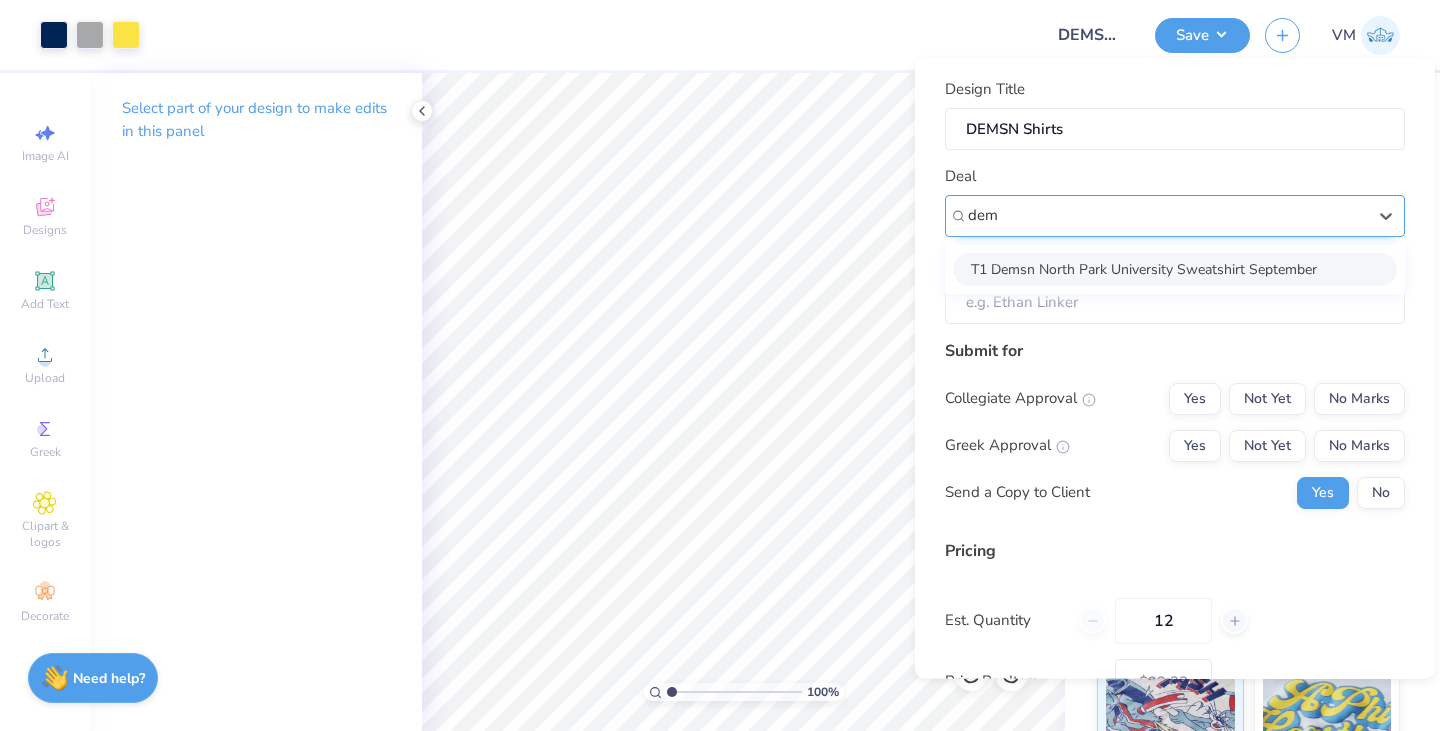 type on "dem" 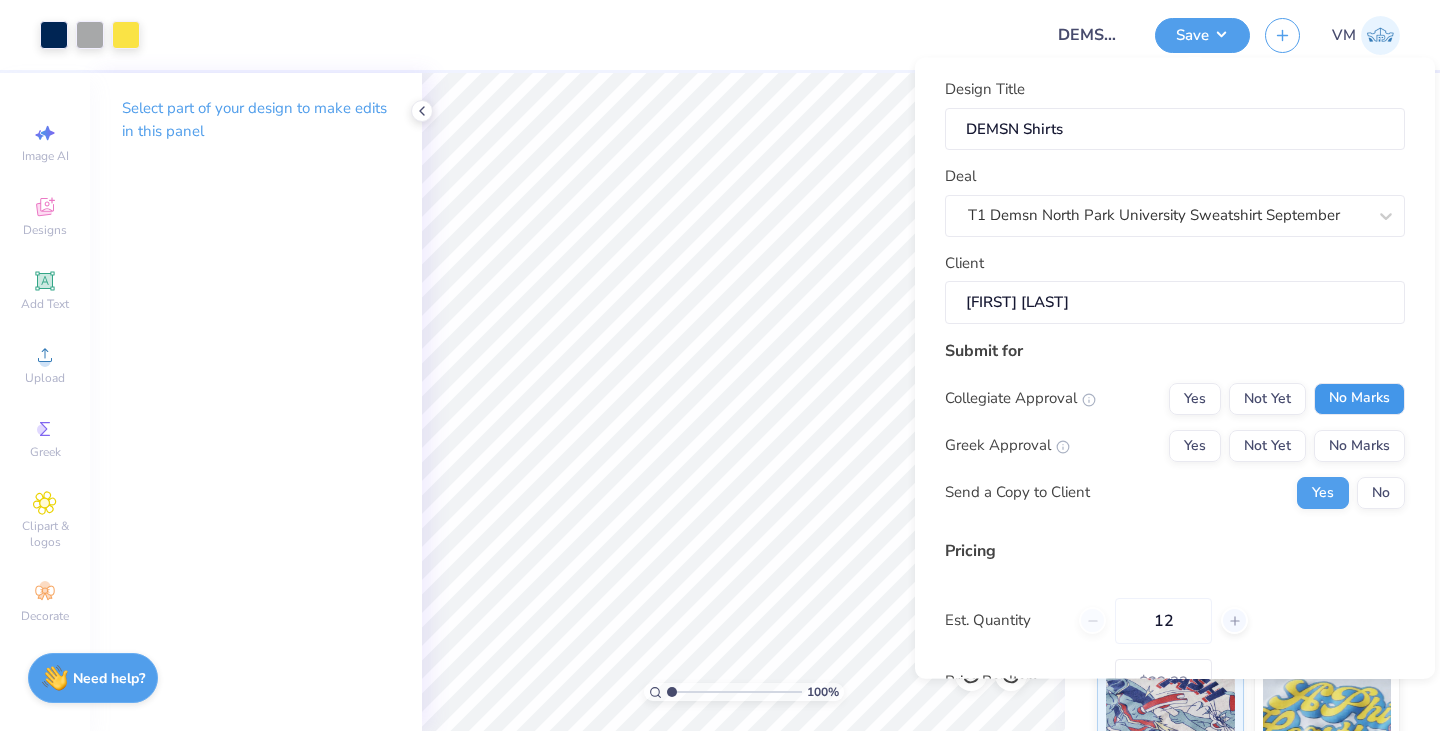 click on "No Marks" at bounding box center [1359, 398] 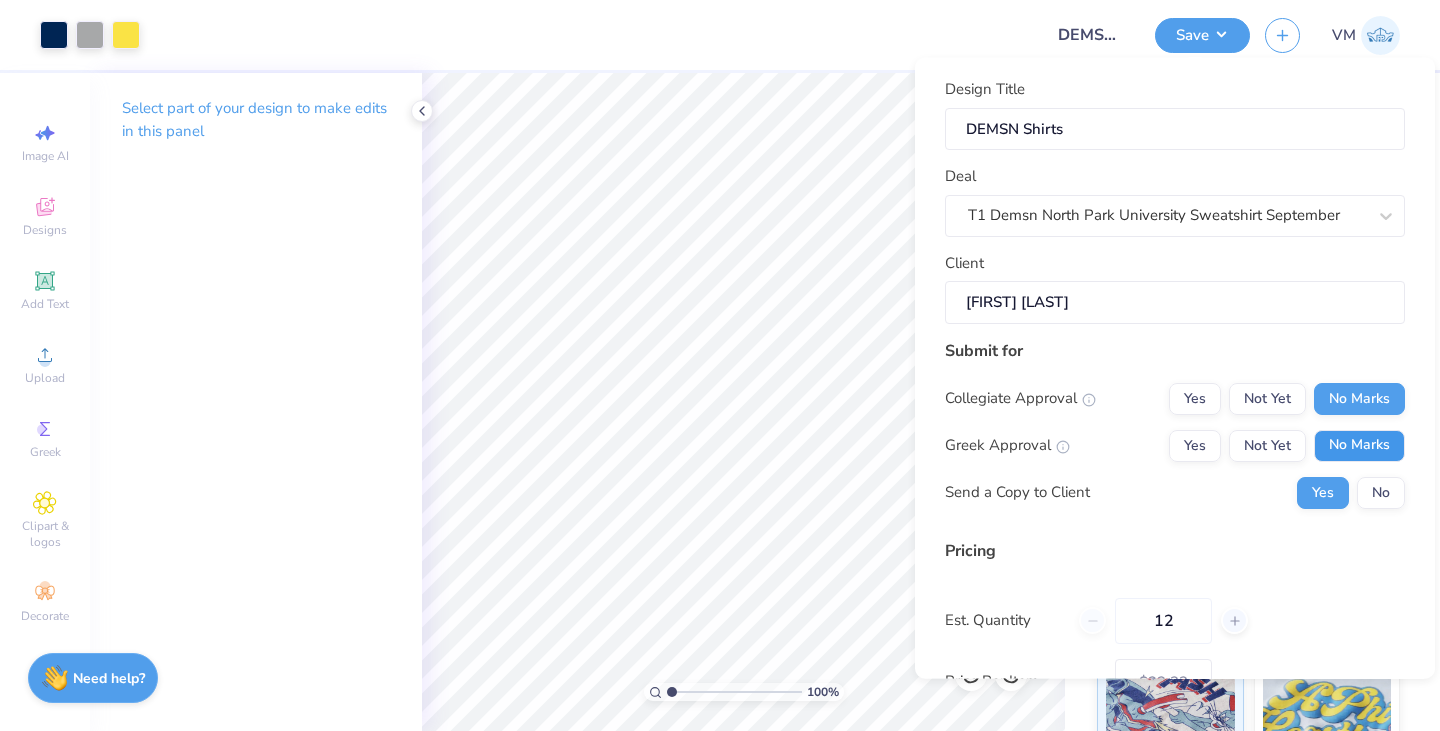 click on "No Marks" at bounding box center (1359, 445) 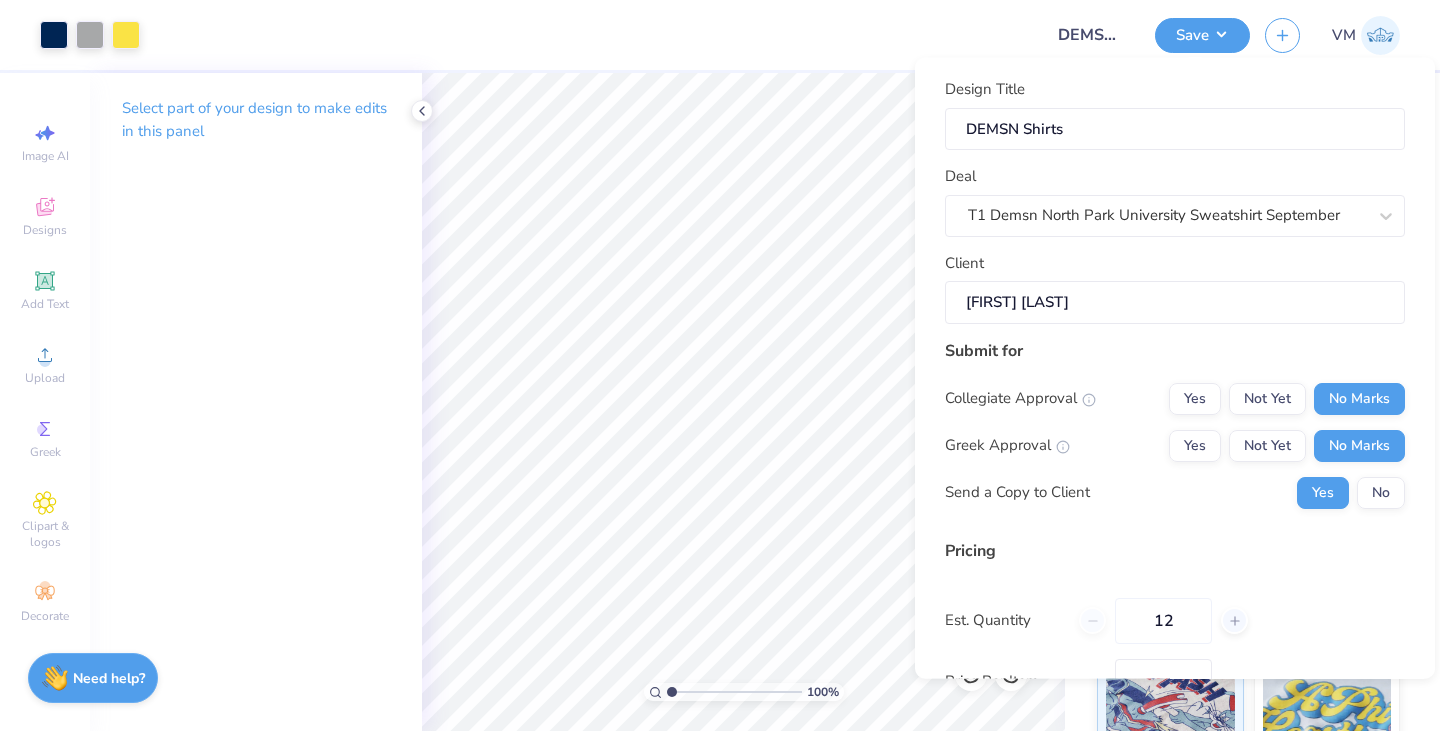 scroll, scrollTop: 183, scrollLeft: 0, axis: vertical 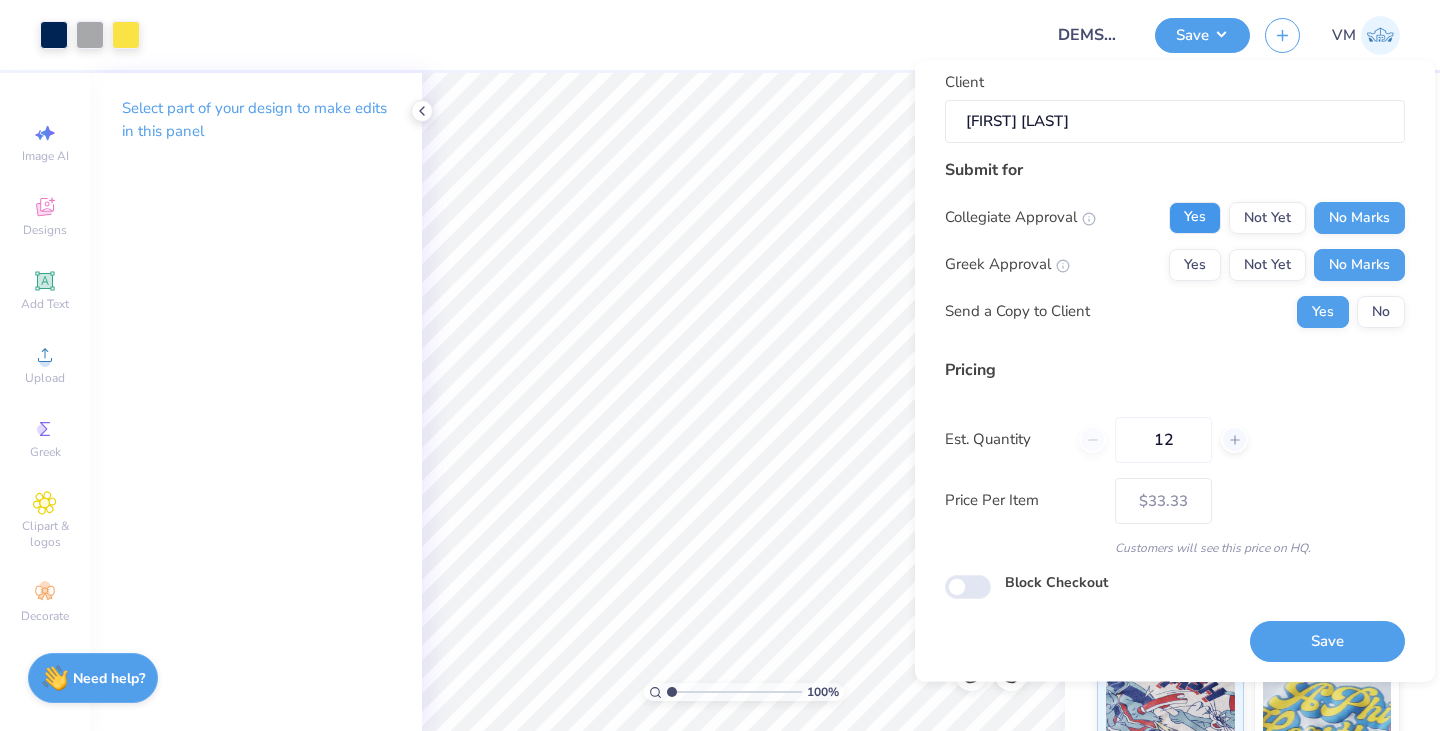 click on "Yes" at bounding box center (1195, 218) 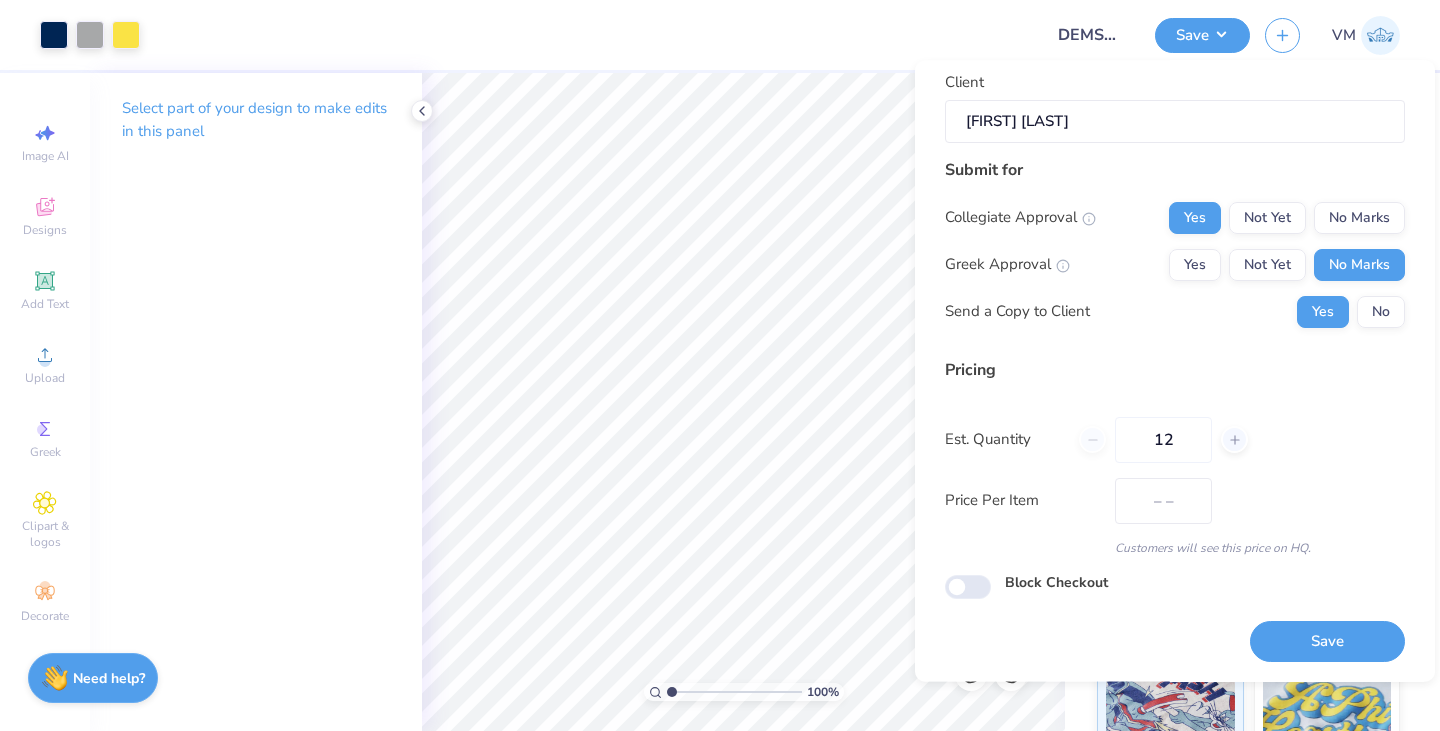 type on "$33.33" 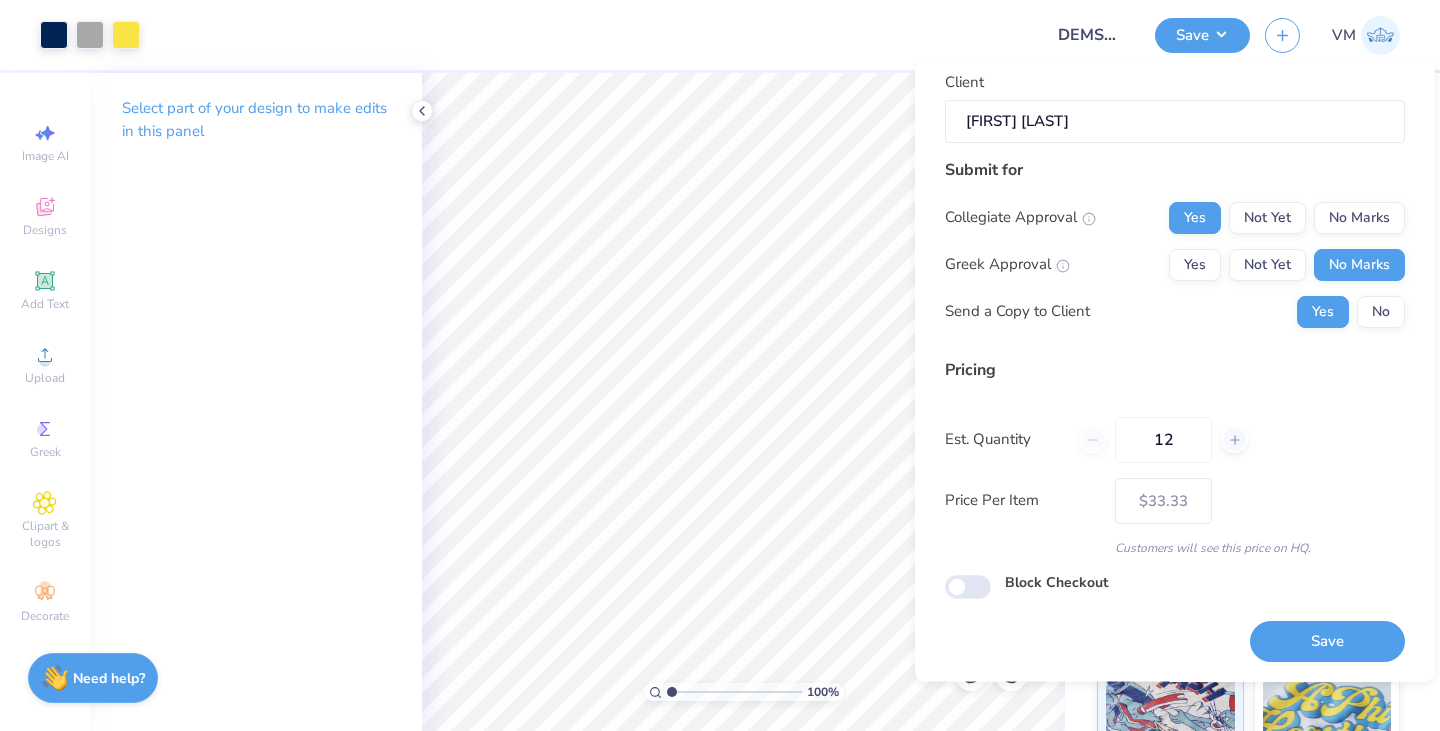 drag, startPoint x: 1191, startPoint y: 444, endPoint x: 1065, endPoint y: 428, distance: 127.01181 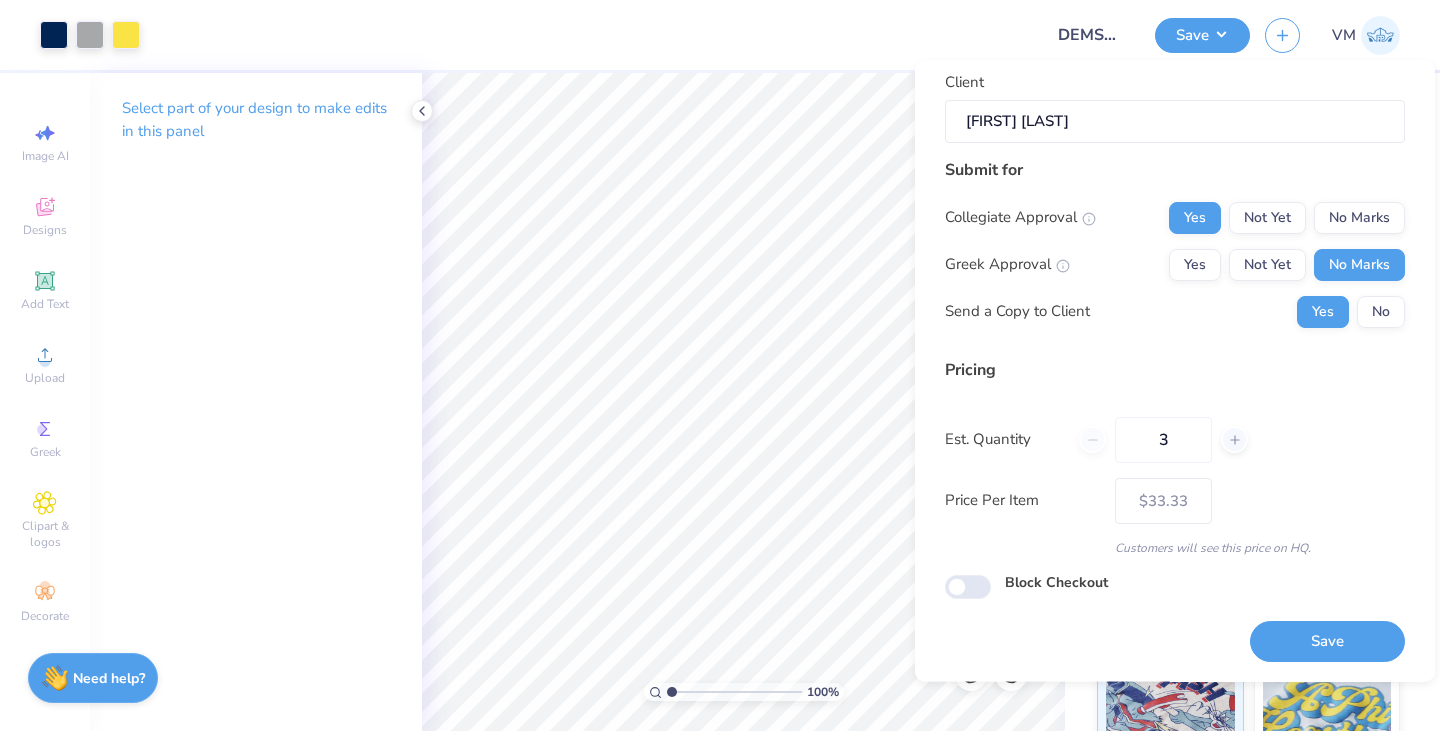 type on "36" 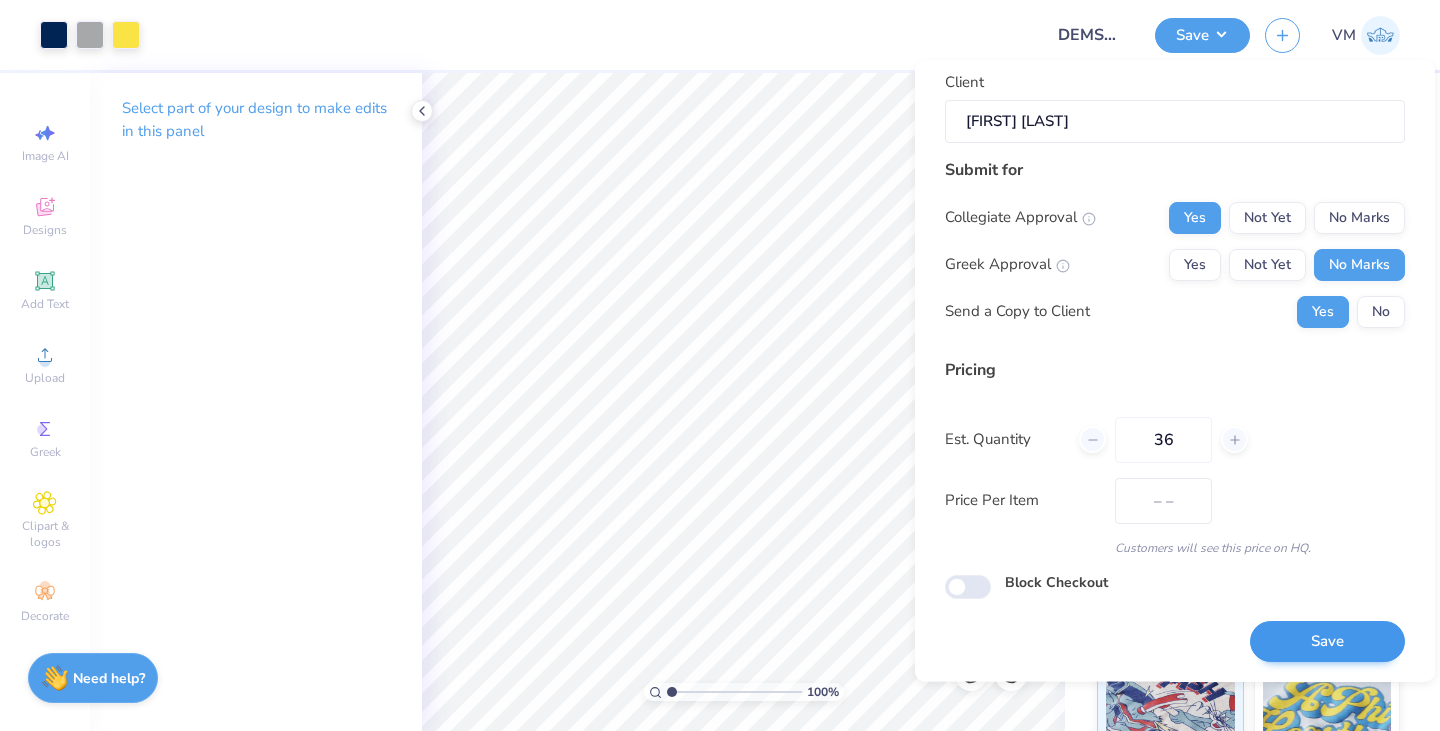 type on "$15.80" 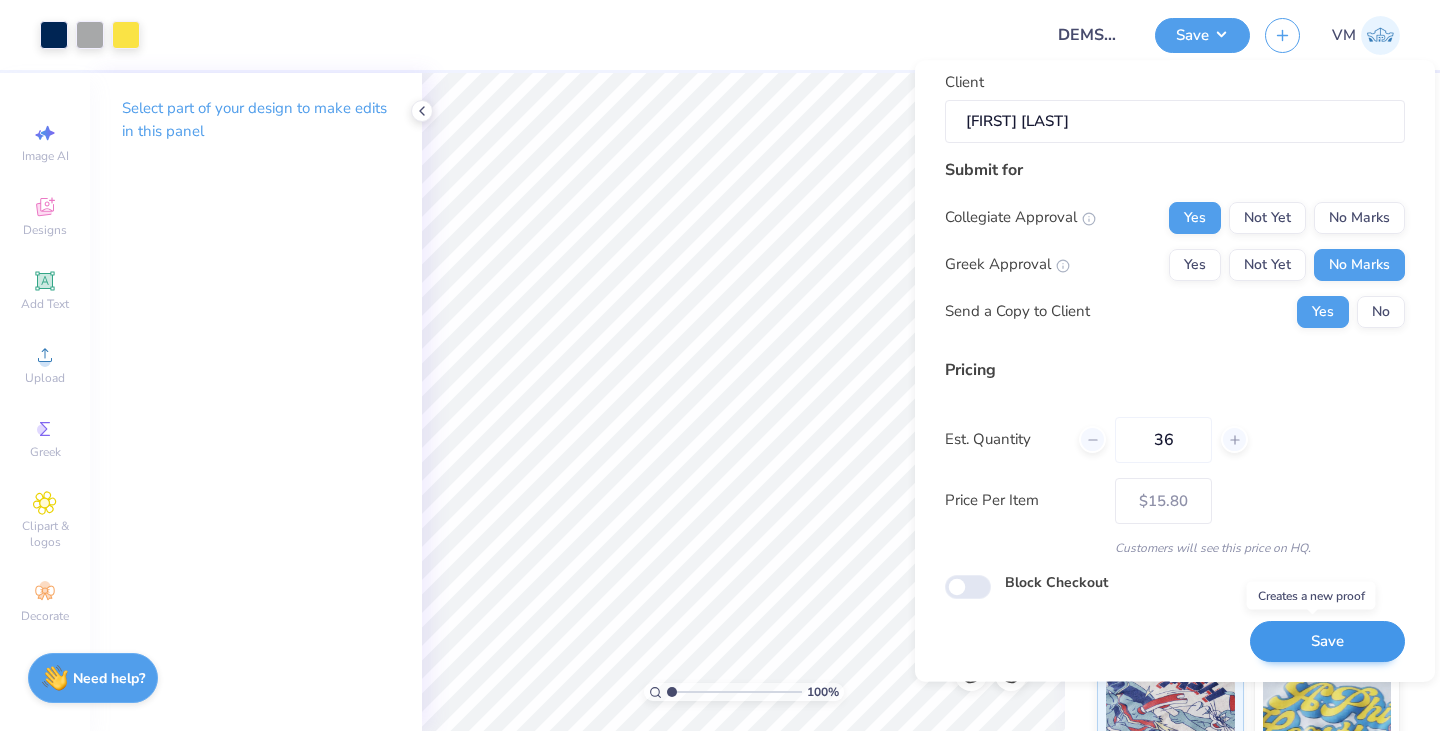 type on "36" 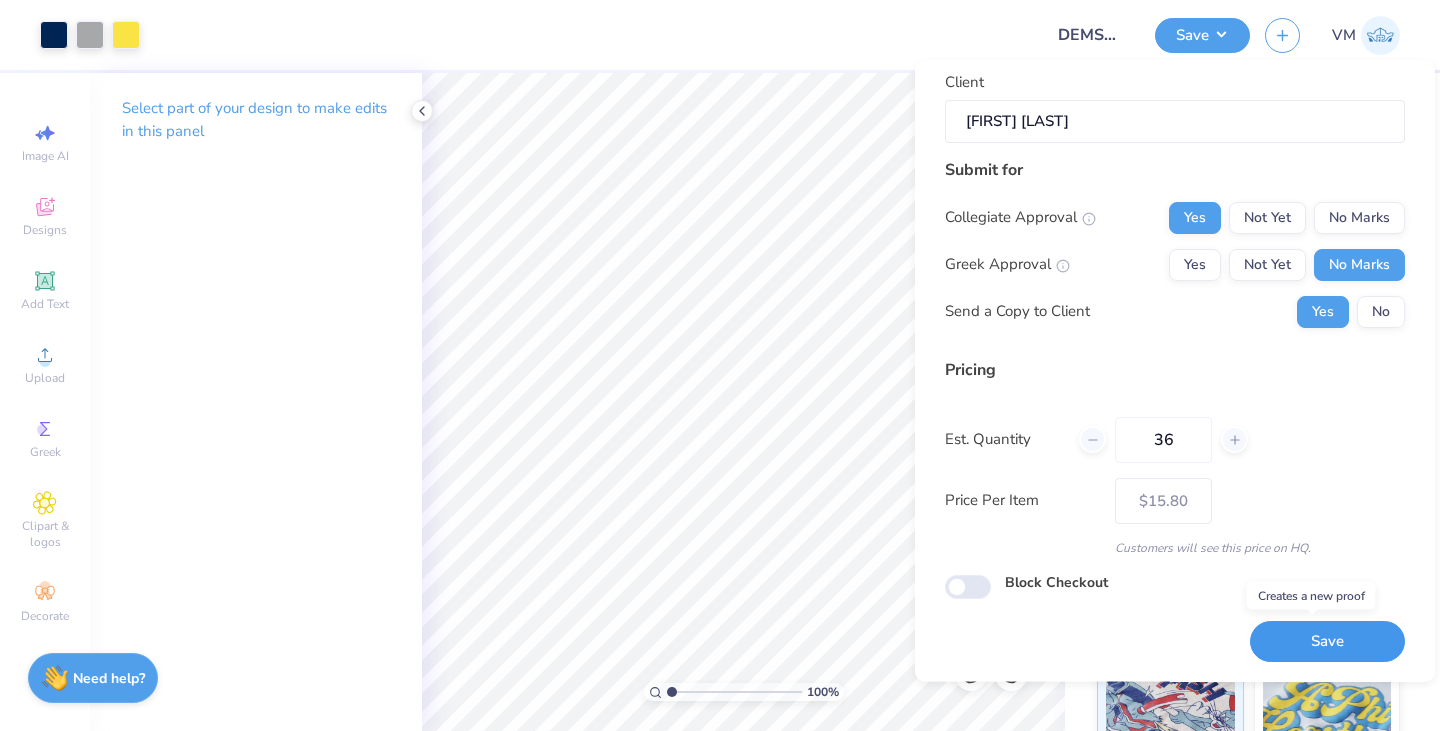 click on "Save" at bounding box center (1327, 642) 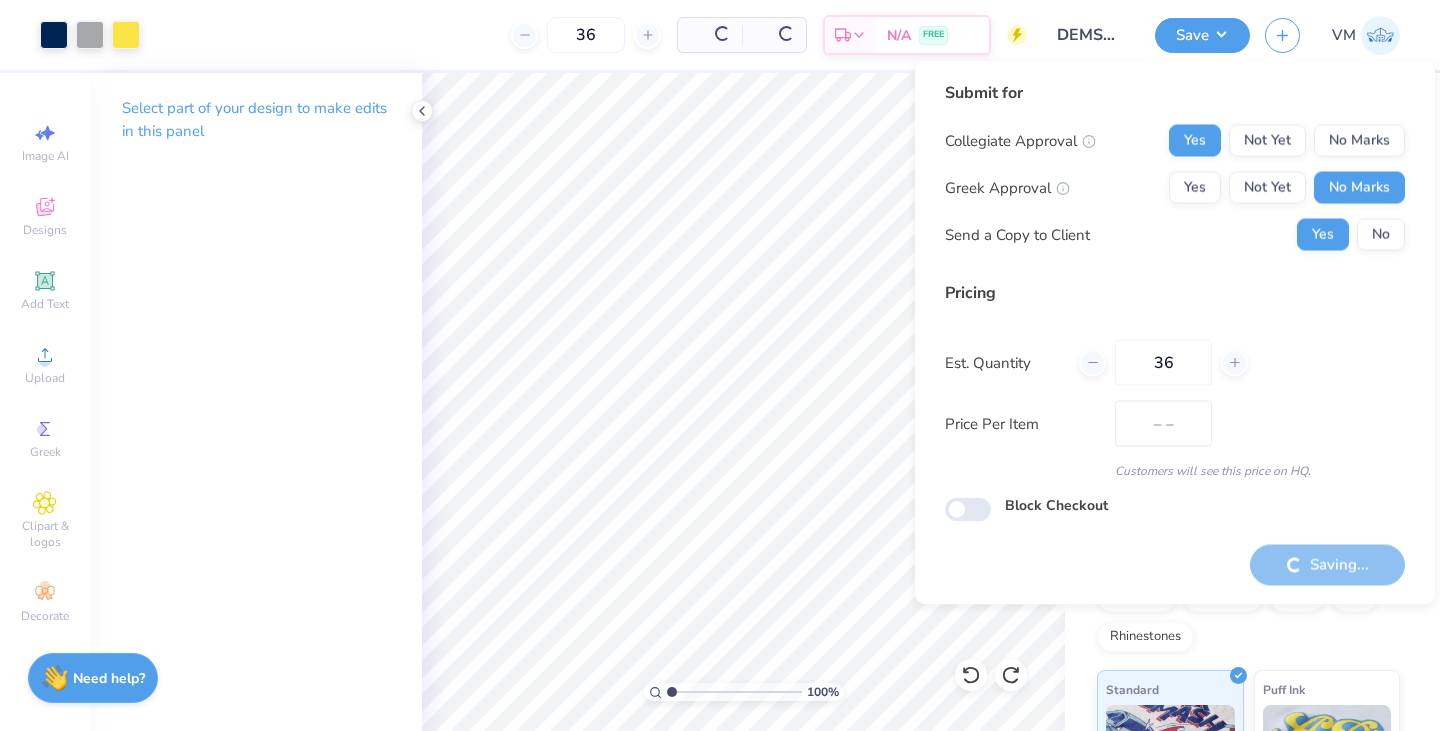 scroll, scrollTop: 0, scrollLeft: 0, axis: both 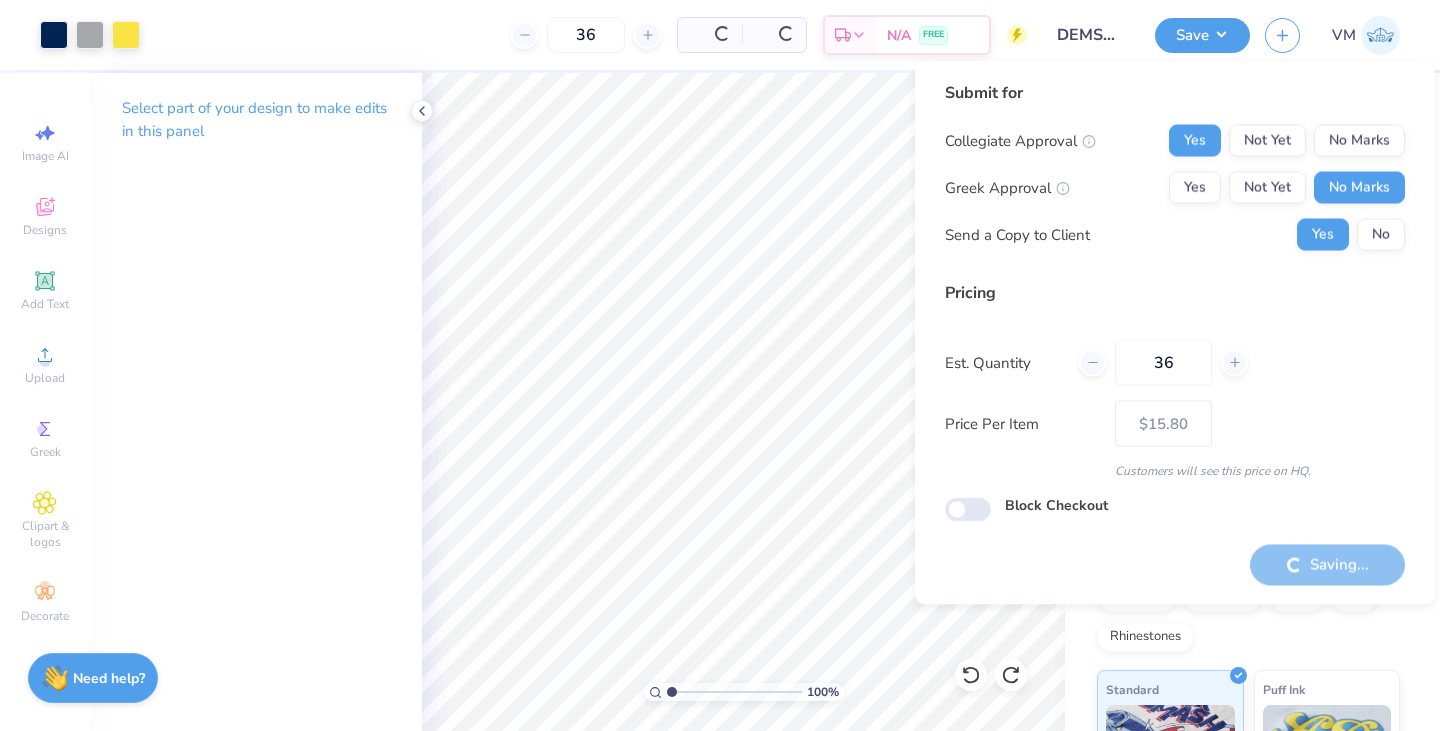 type on "– –" 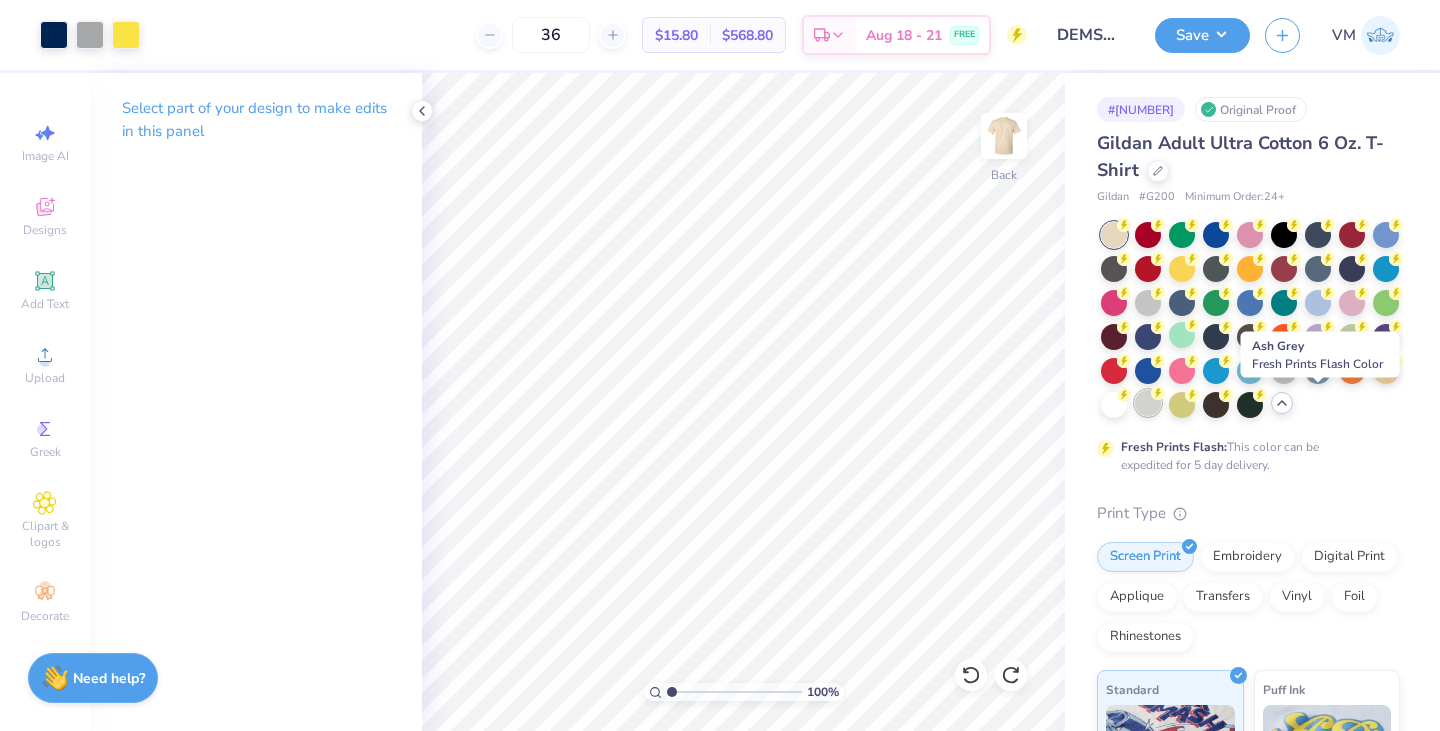 click at bounding box center [1148, 403] 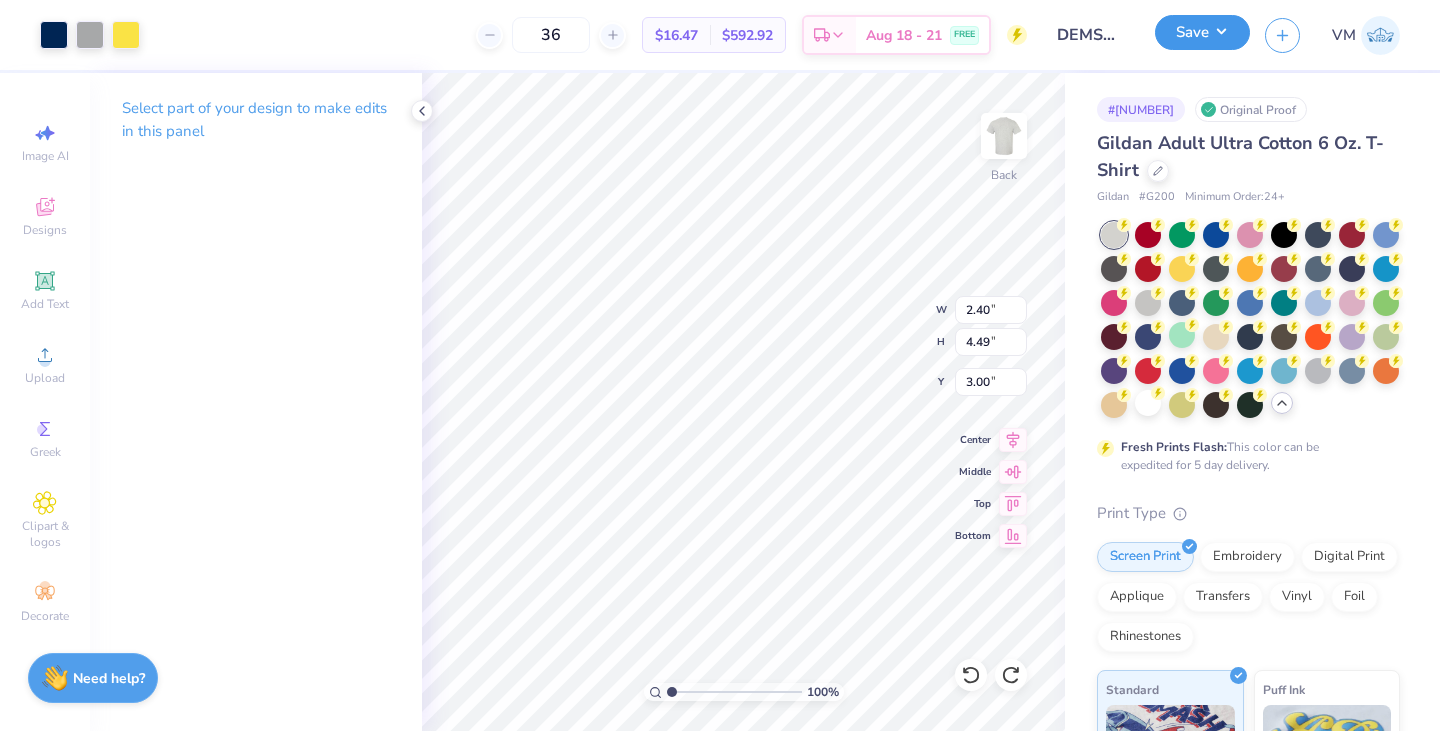 click on "Save" at bounding box center [1202, 32] 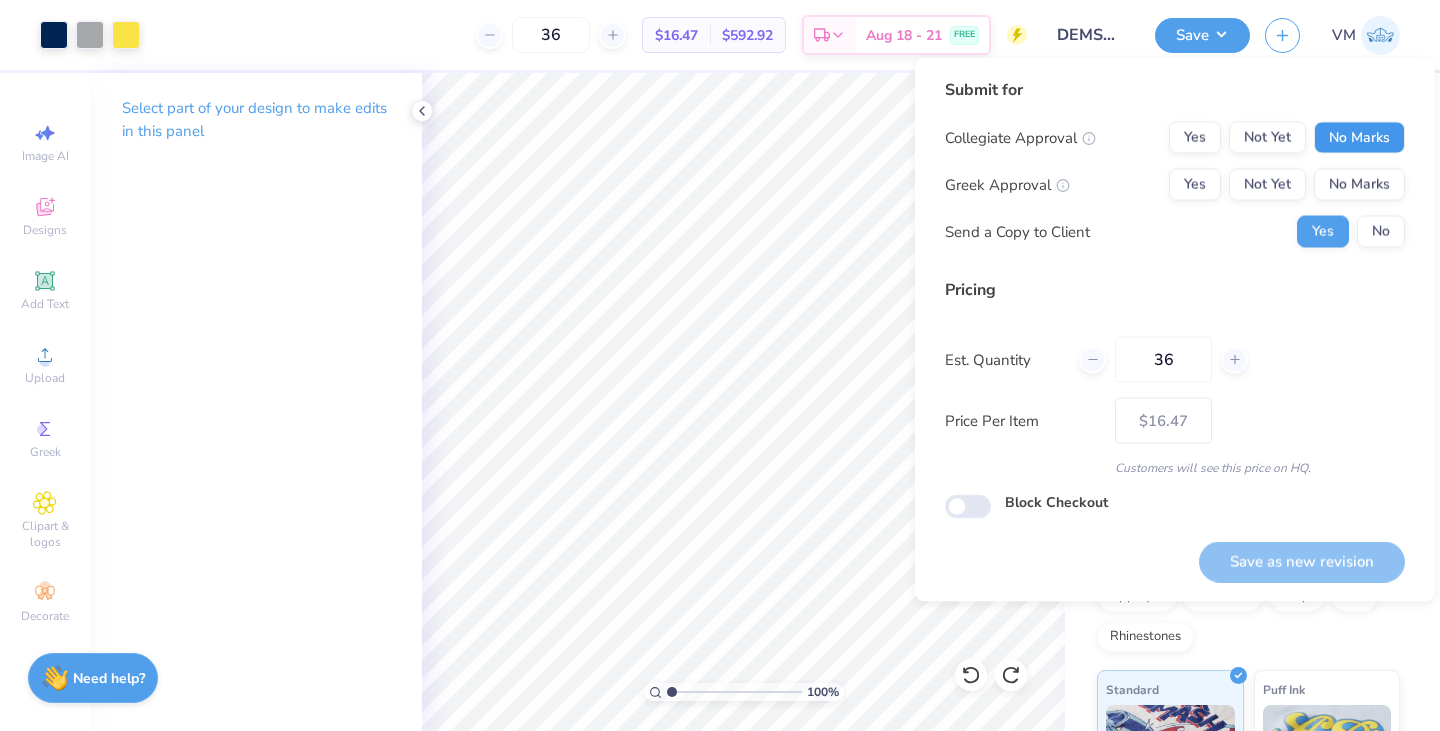 click on "No Marks" at bounding box center [1359, 138] 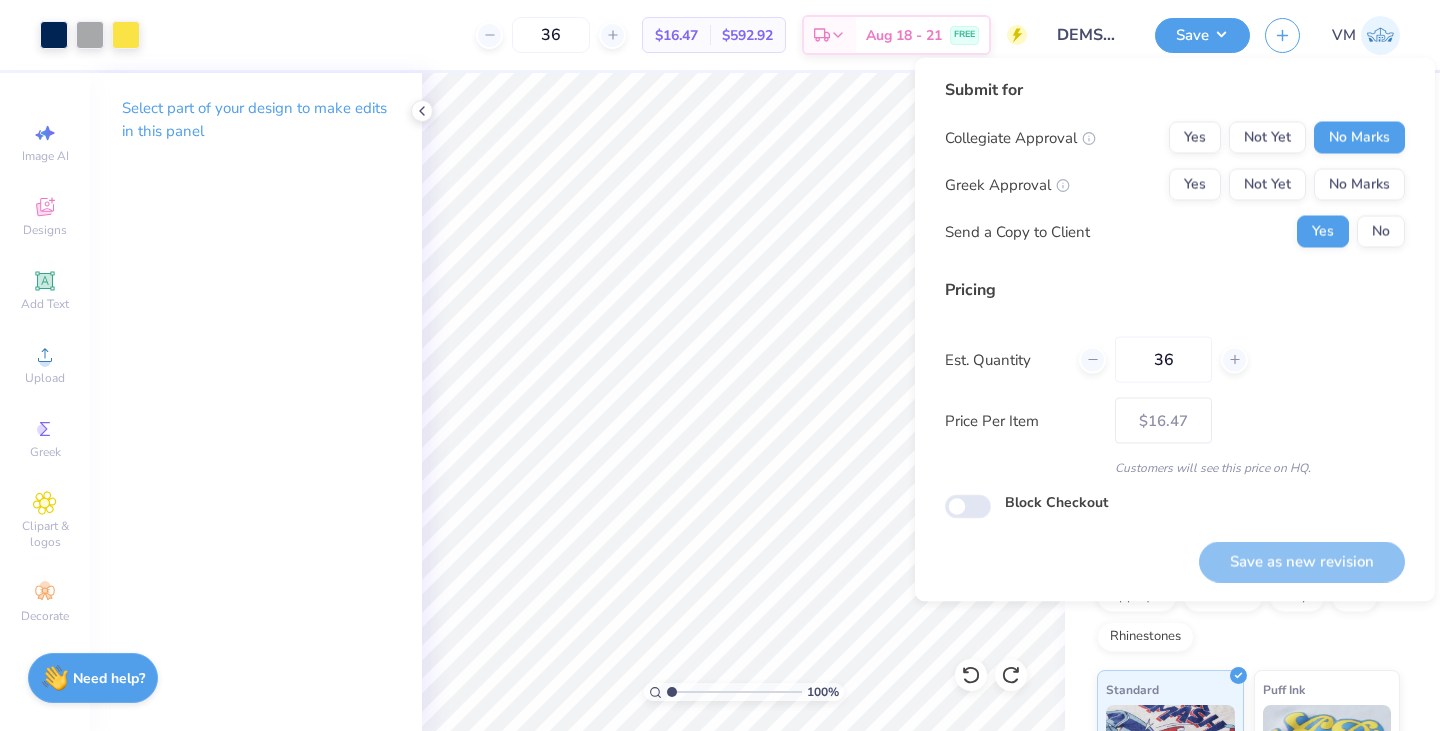 click on "Collegiate Approval Yes Not Yet No Marks" at bounding box center [1175, 138] 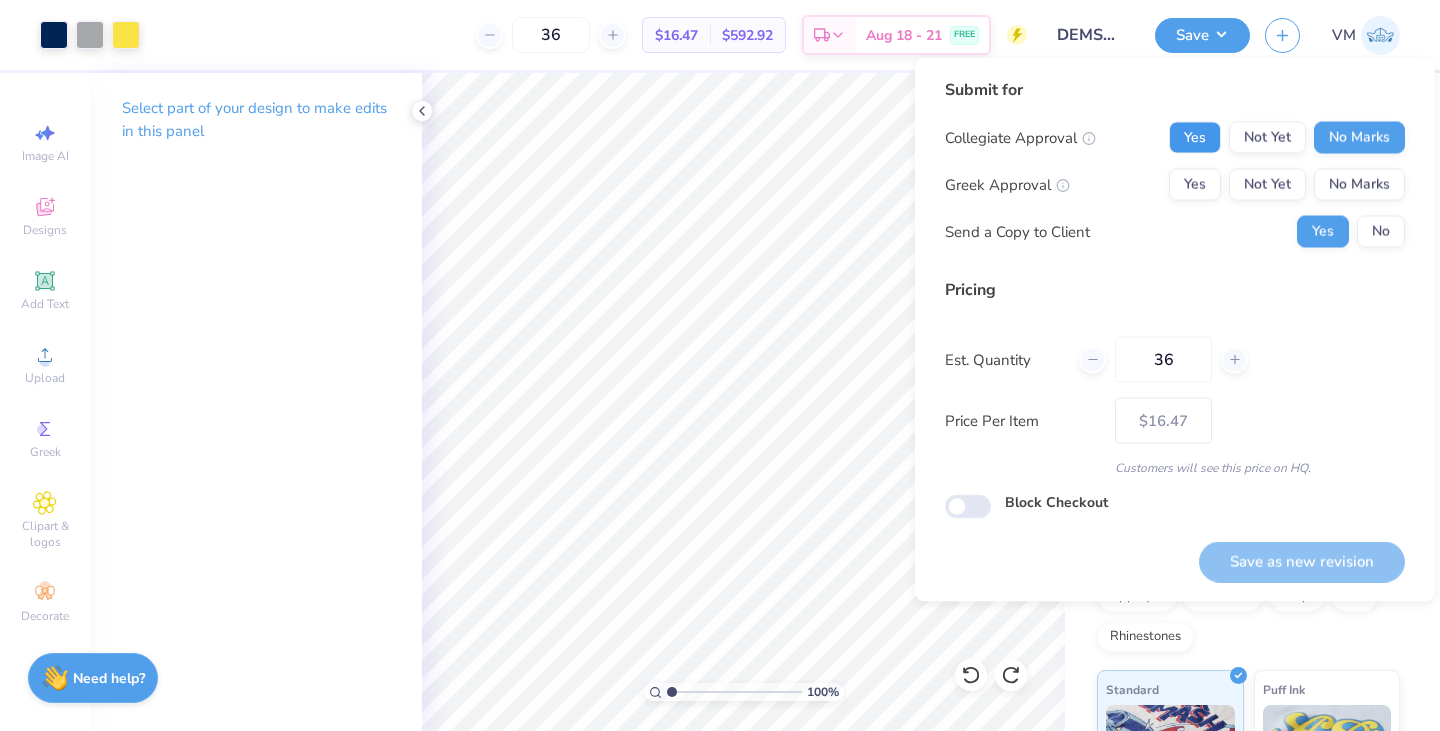 click on "Yes" at bounding box center (1195, 138) 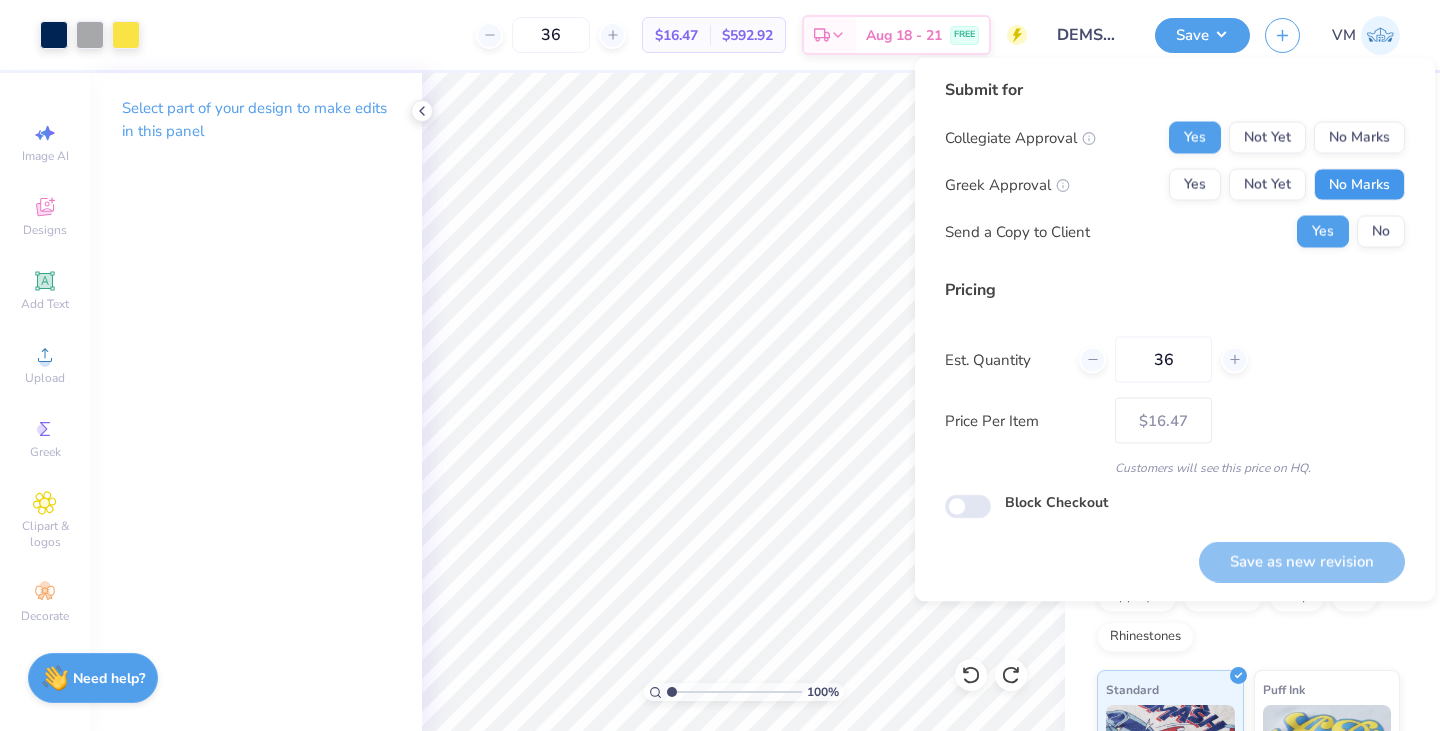 click on "No Marks" at bounding box center [1359, 185] 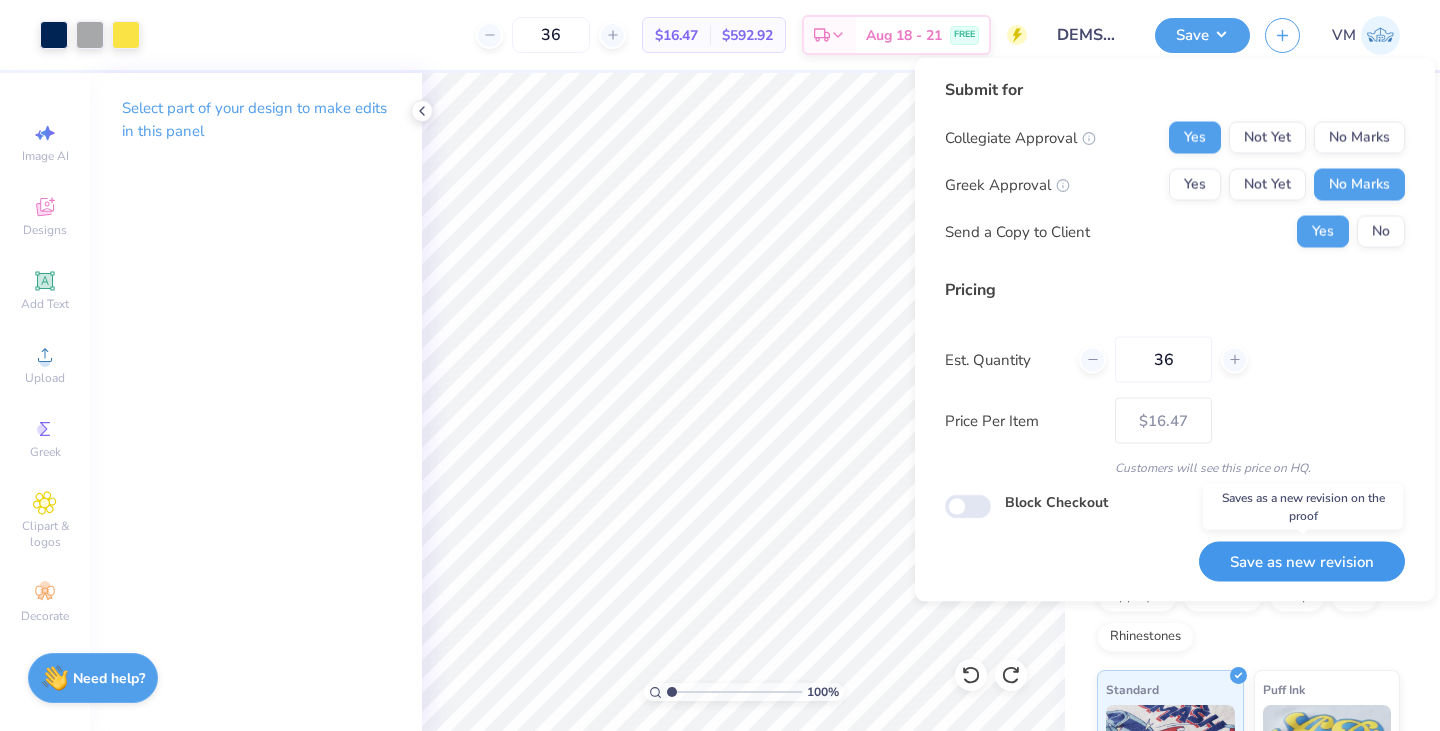 click on "Save as new revision" at bounding box center (1302, 561) 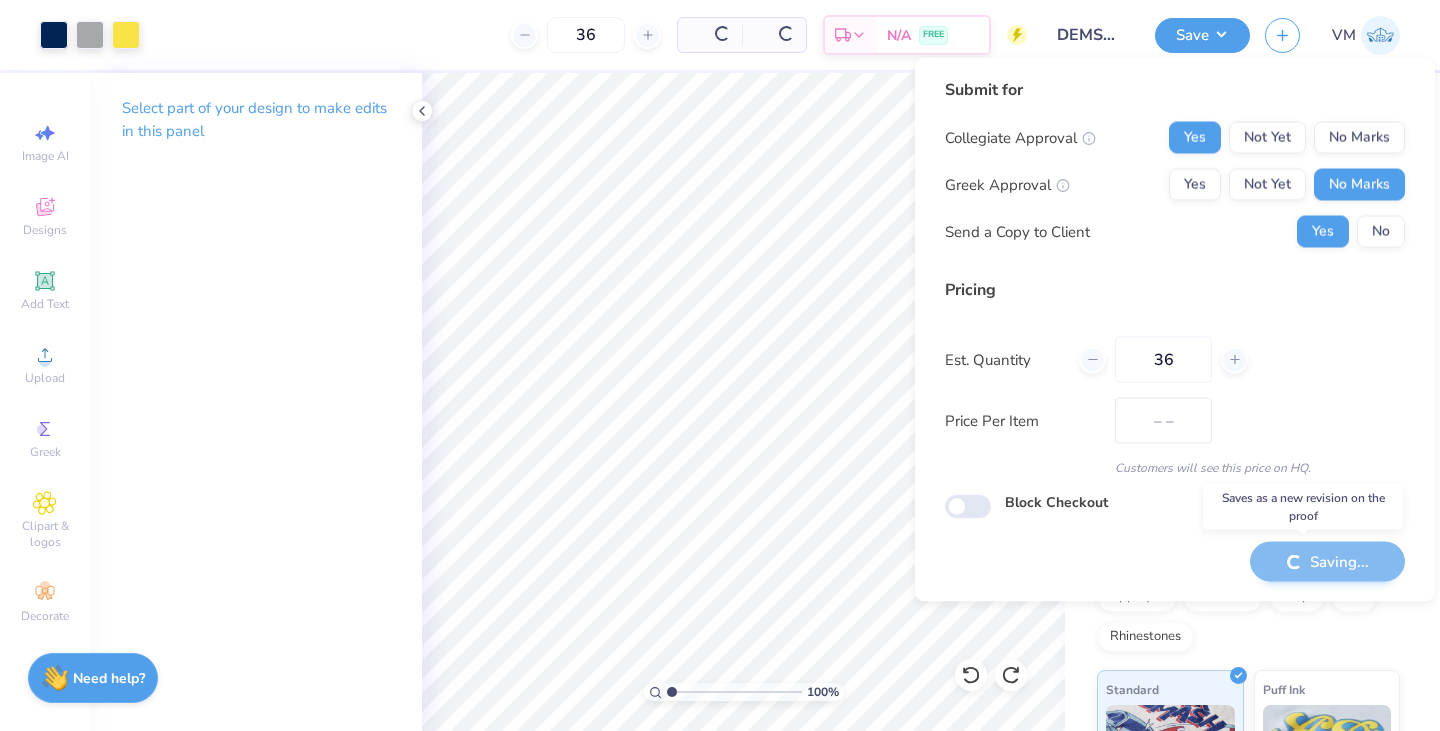 type on "$16.47" 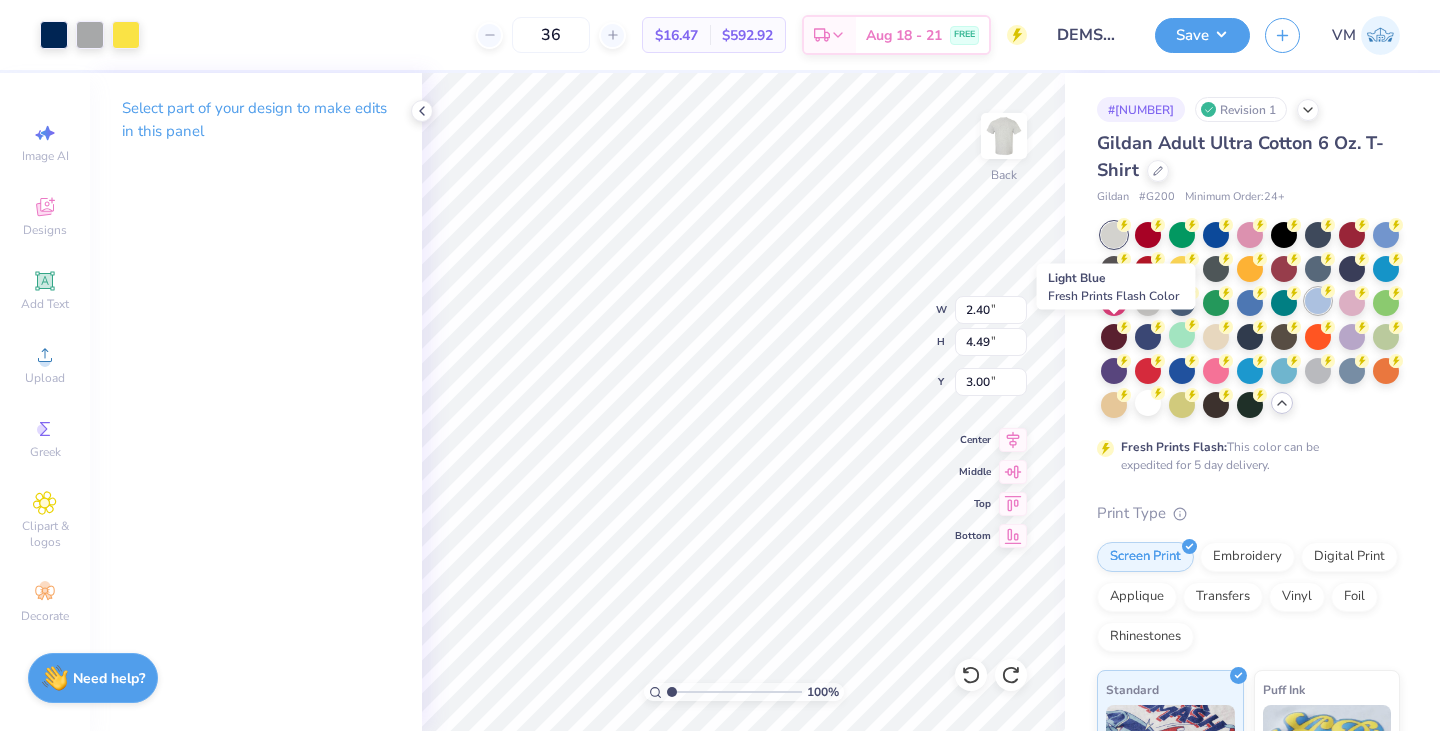 click at bounding box center (1318, 301) 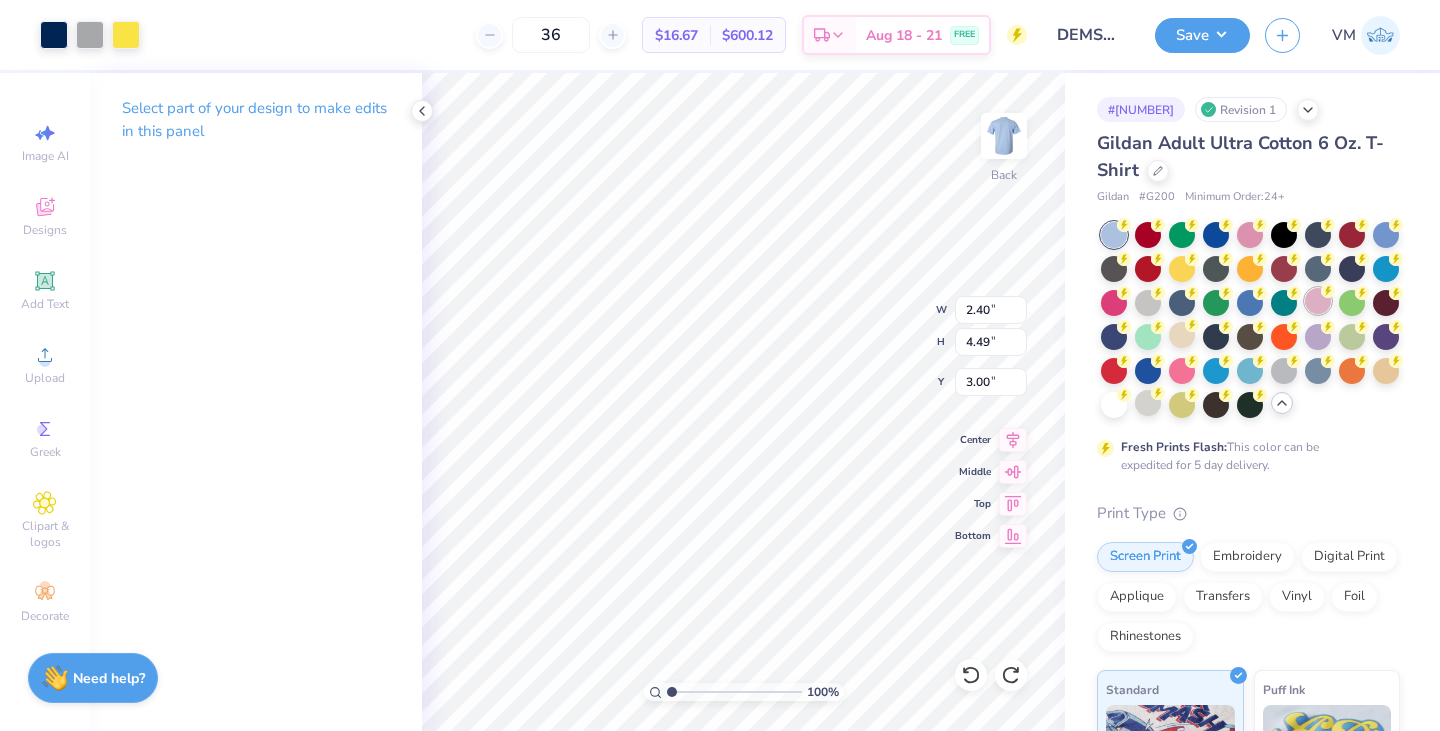click at bounding box center [1318, 301] 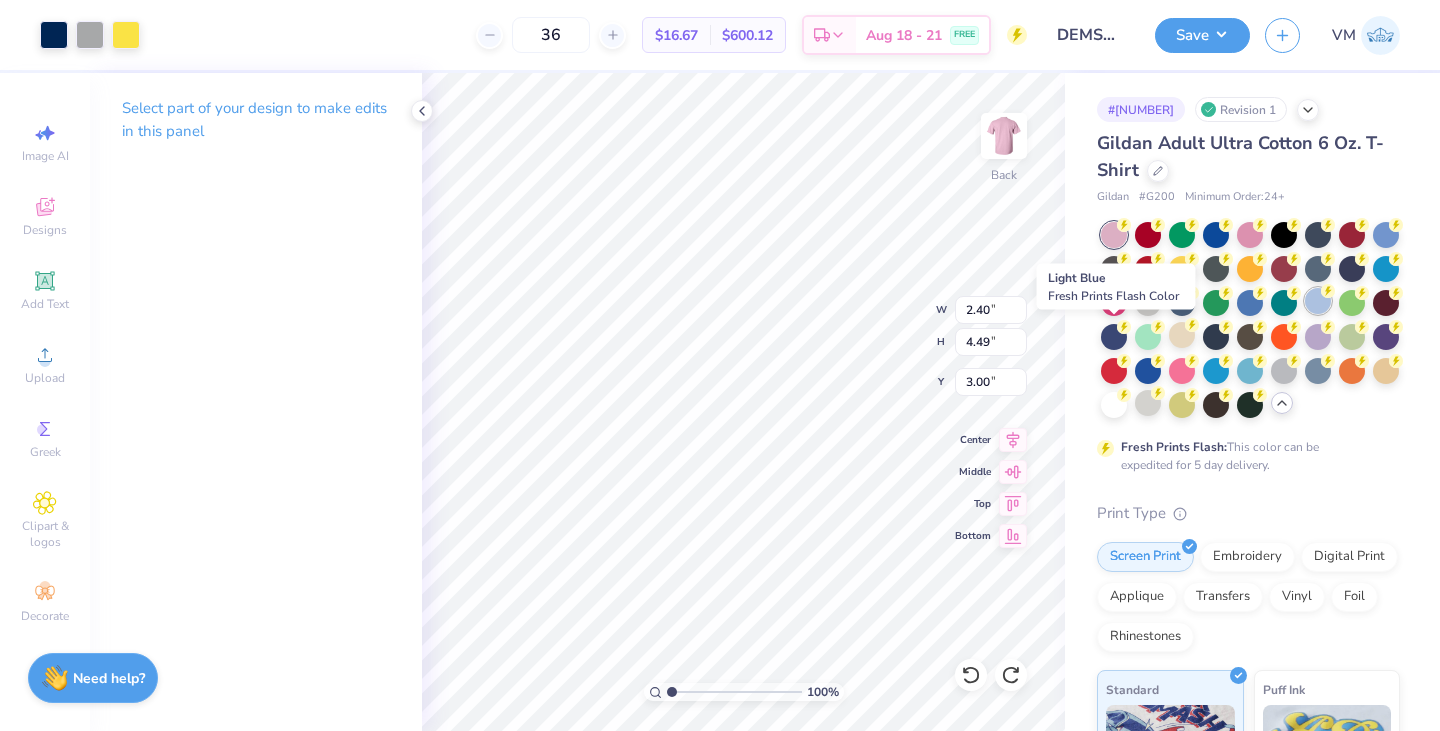 click 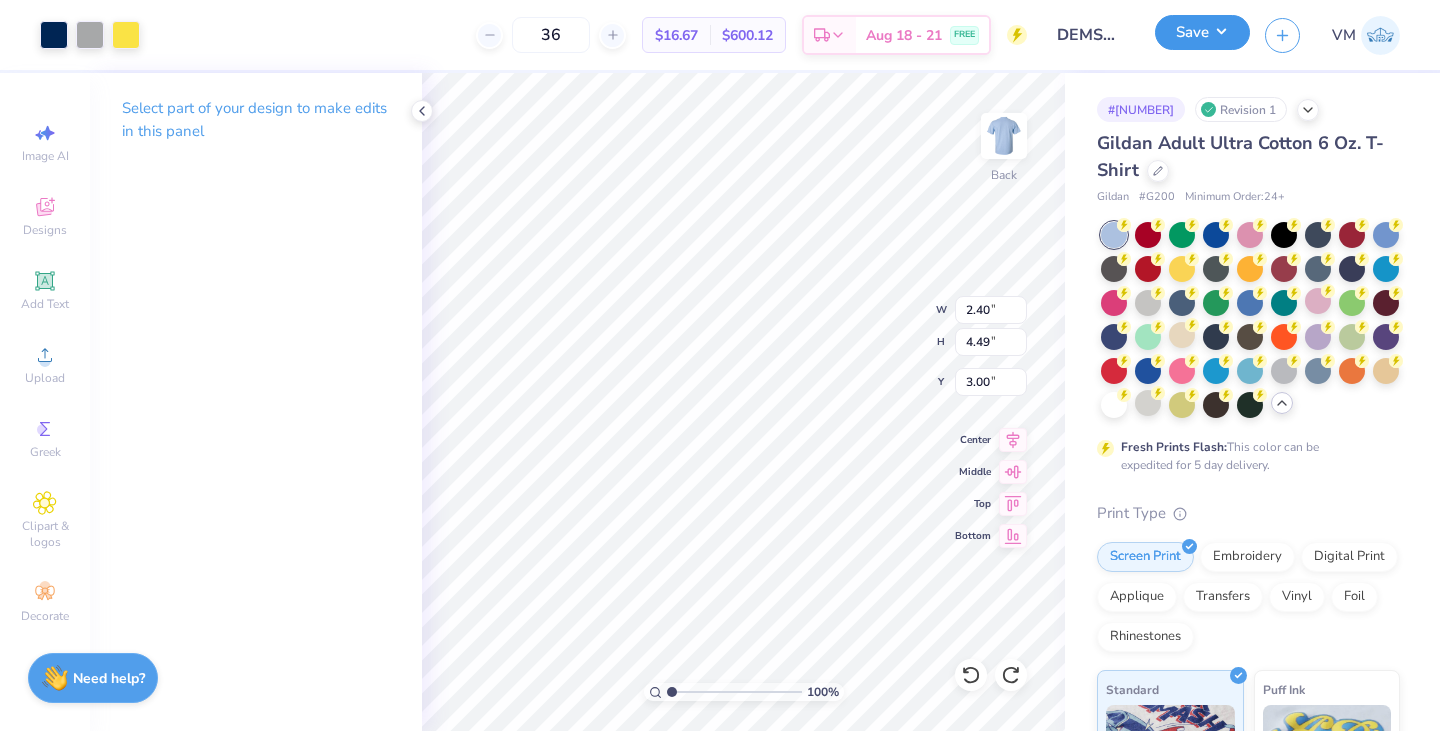click on "Save" at bounding box center (1202, 32) 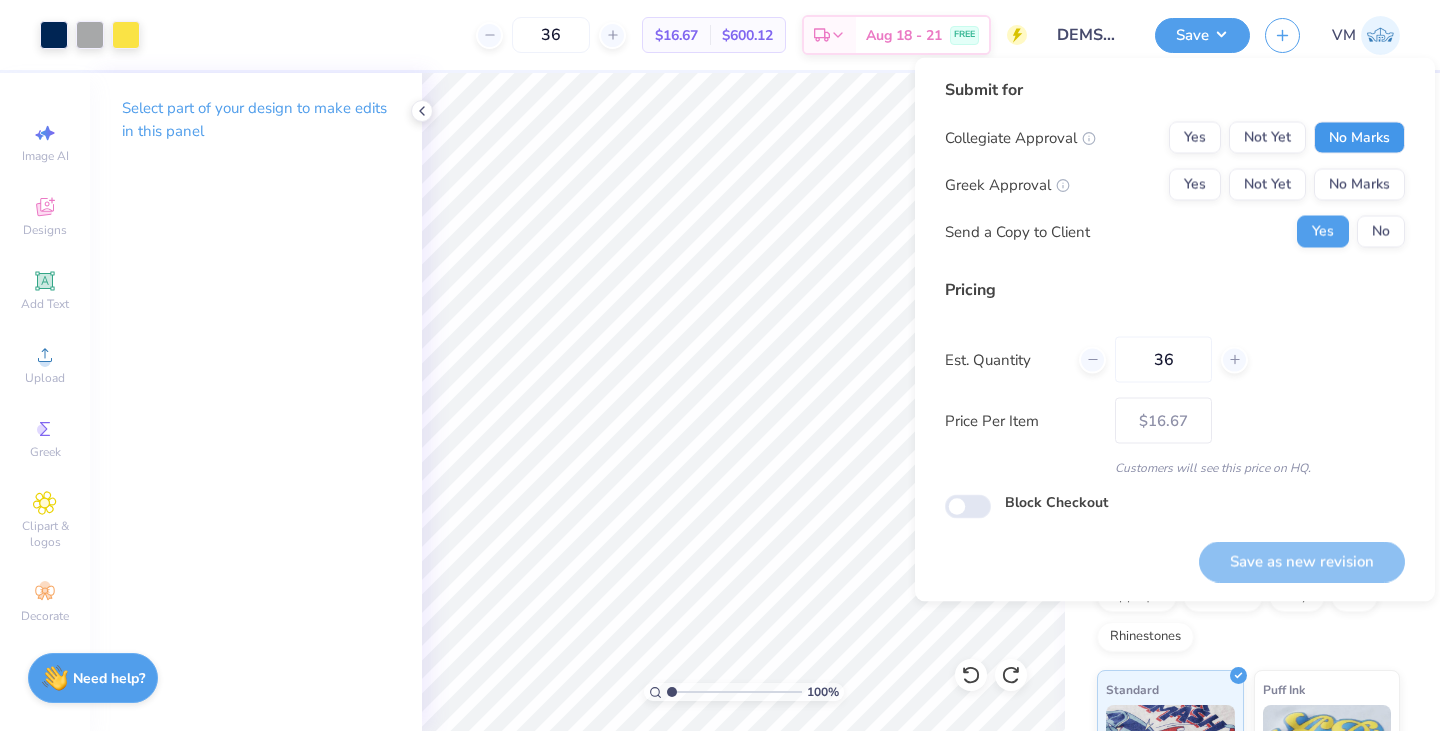 click on "No Marks" at bounding box center [1359, 138] 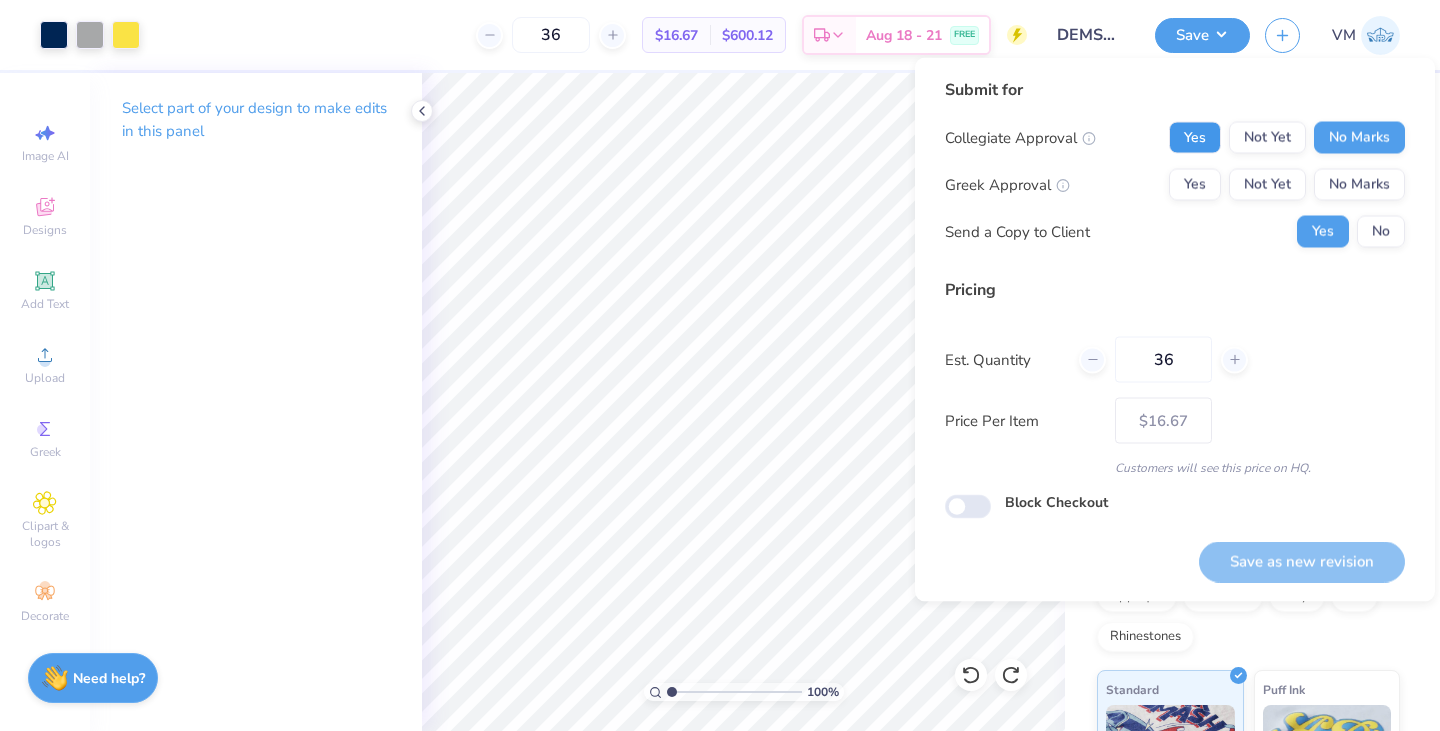 click on "Yes" at bounding box center (1195, 138) 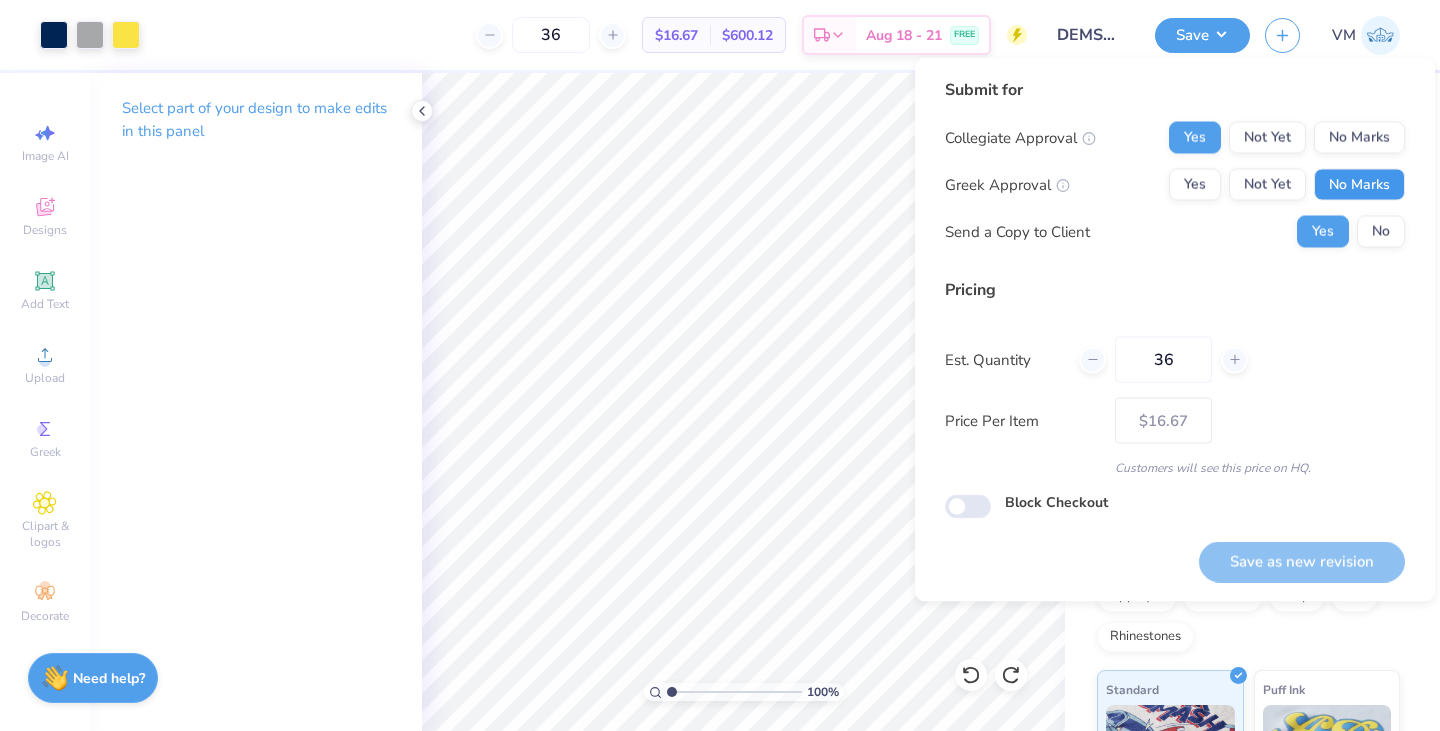 click on "No Marks" at bounding box center (1359, 185) 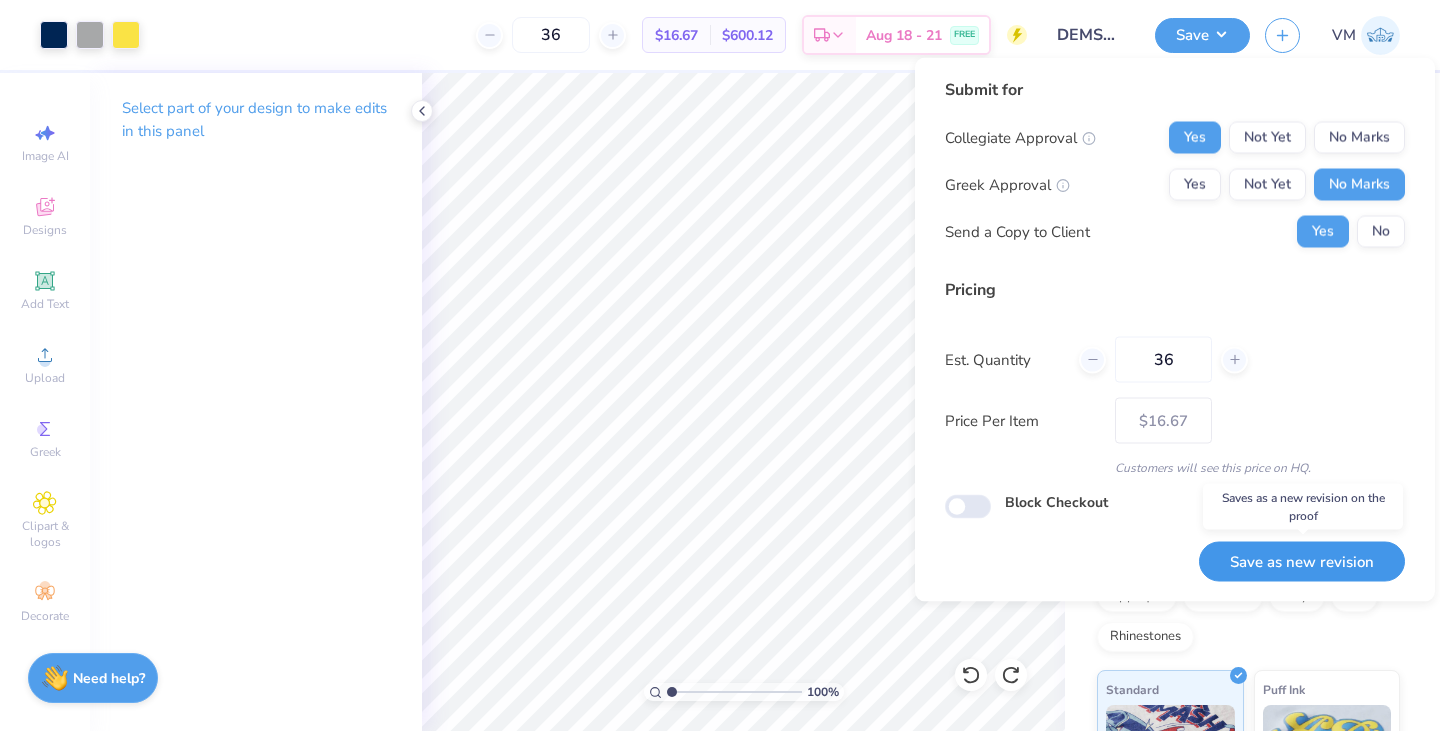click on "Save as new revision" at bounding box center [1302, 561] 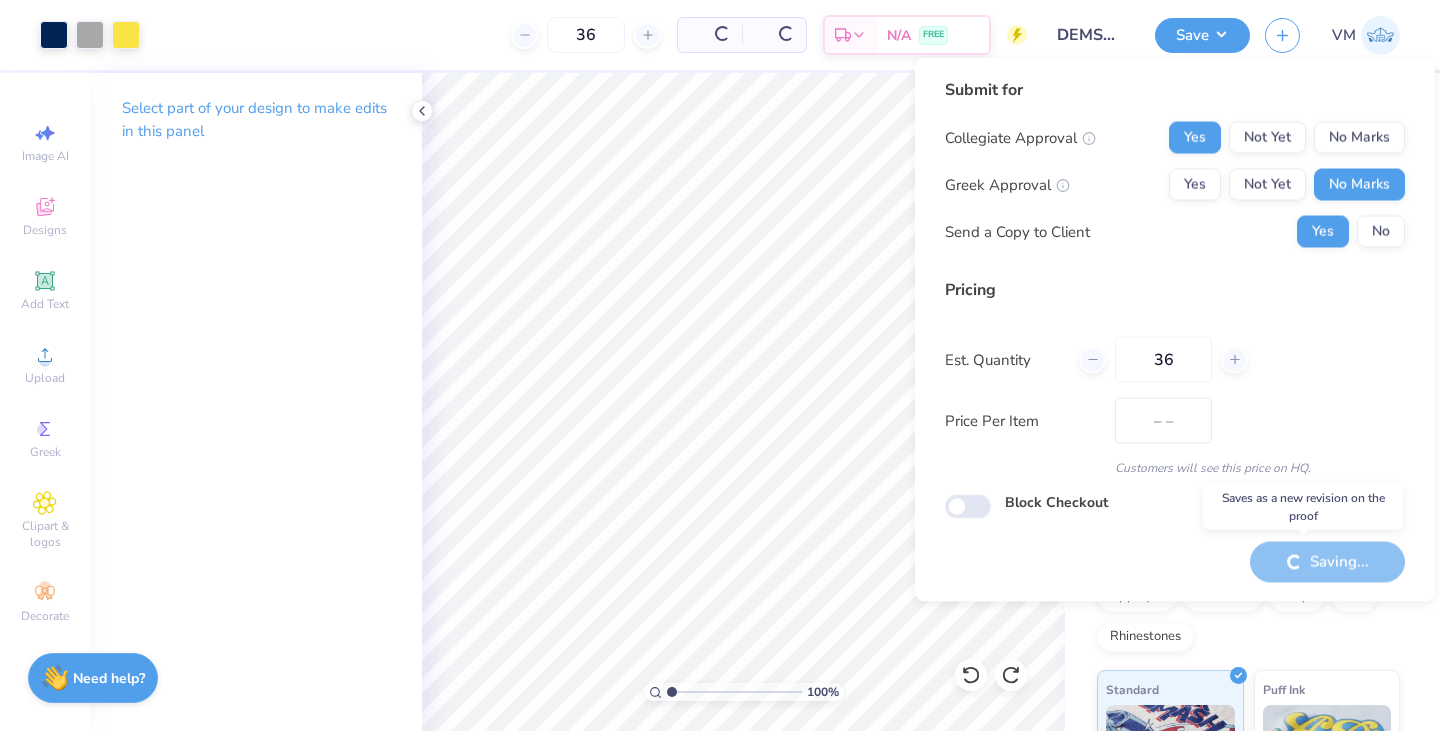 type on "$16.67" 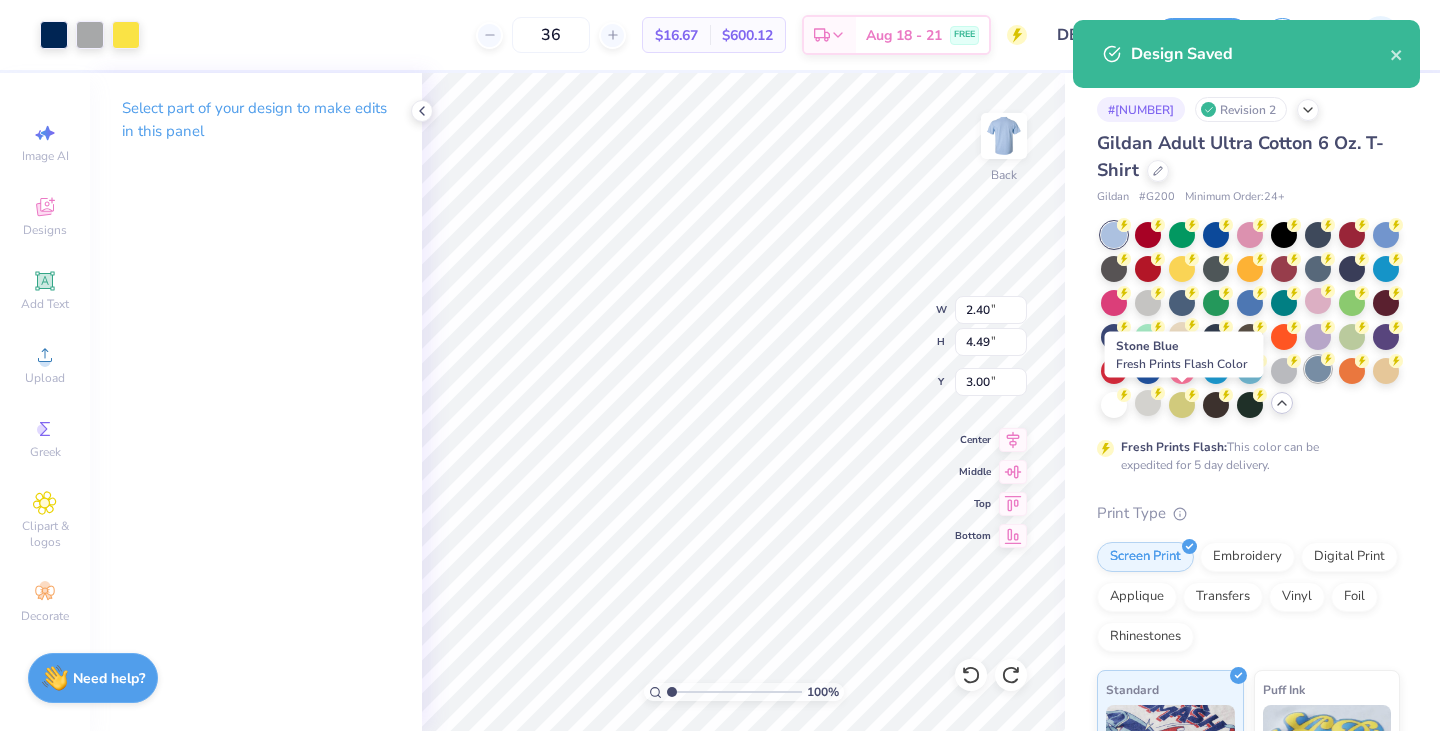 click at bounding box center (1318, 369) 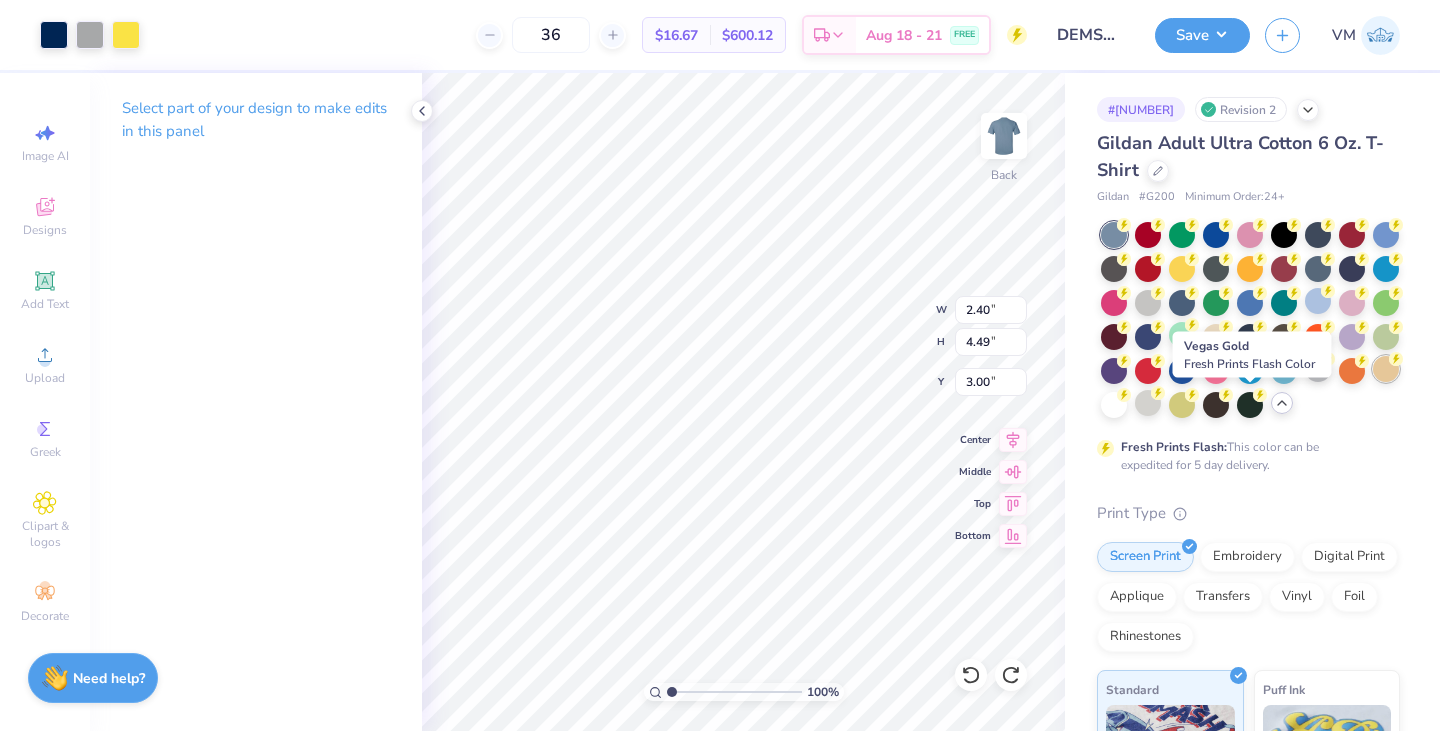click at bounding box center (1386, 369) 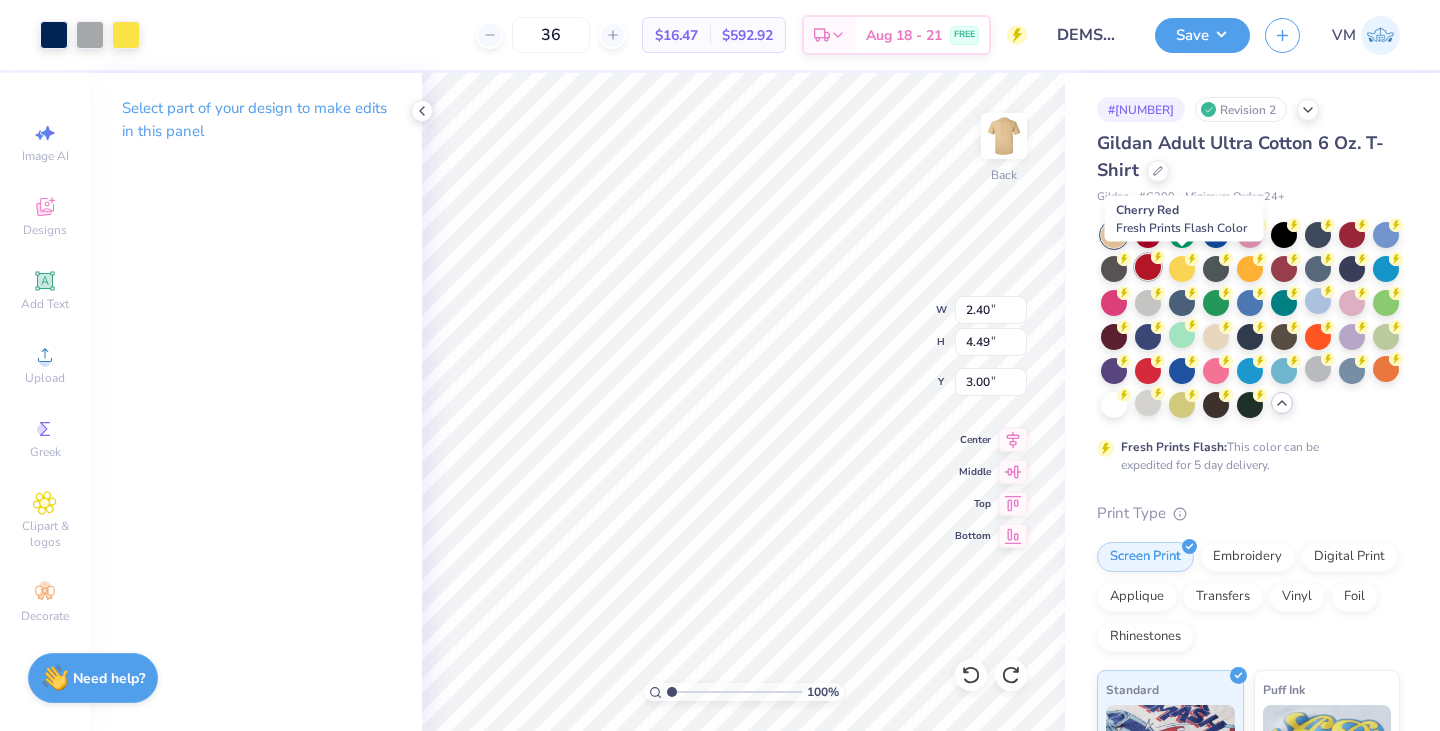 click 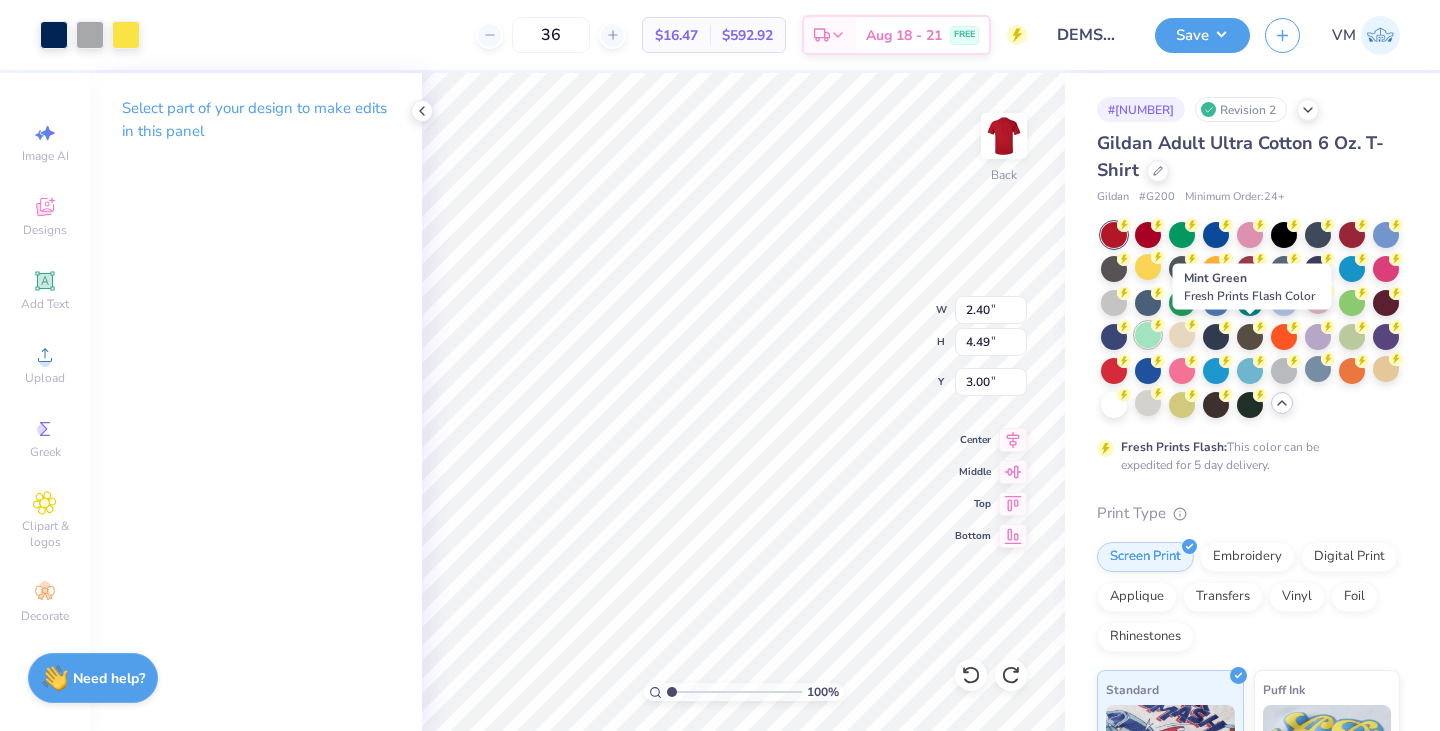 click at bounding box center [1148, 335] 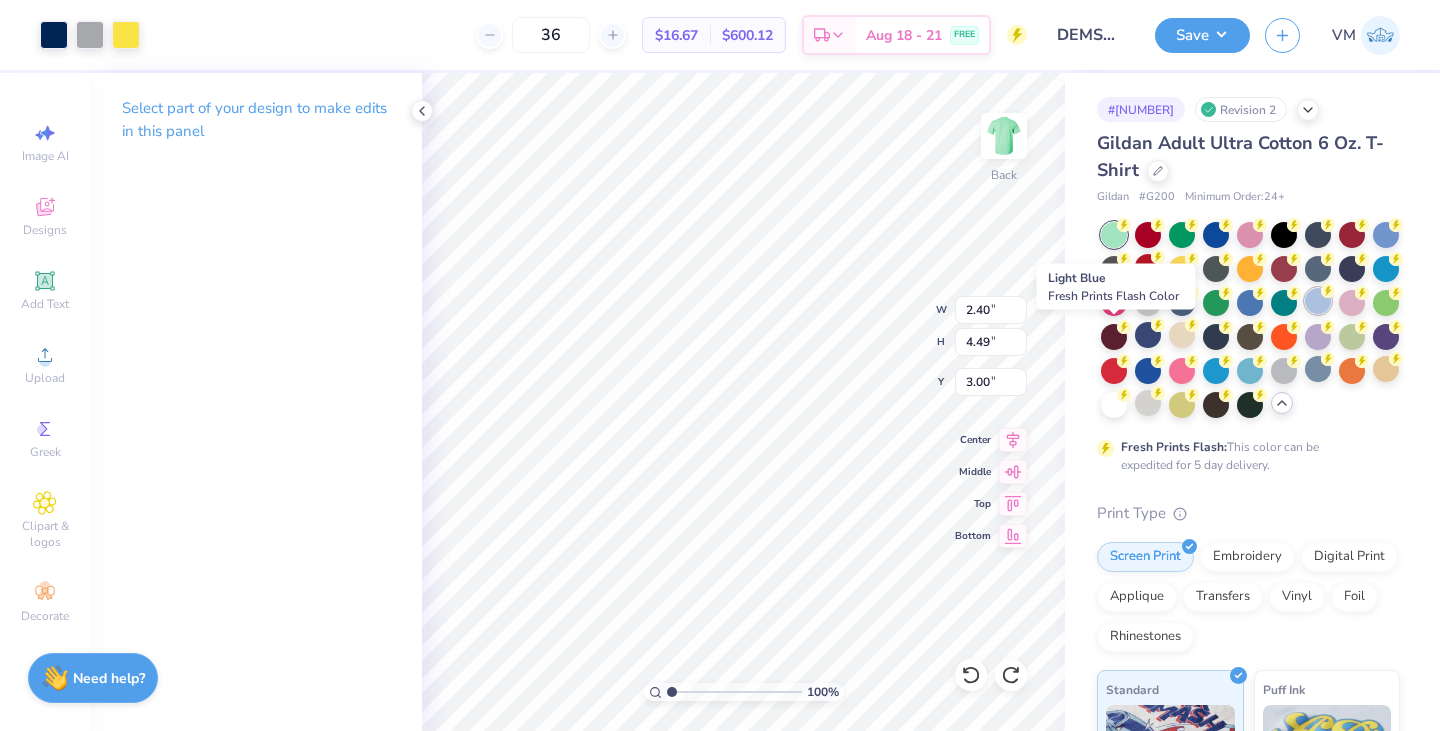 click at bounding box center (1318, 301) 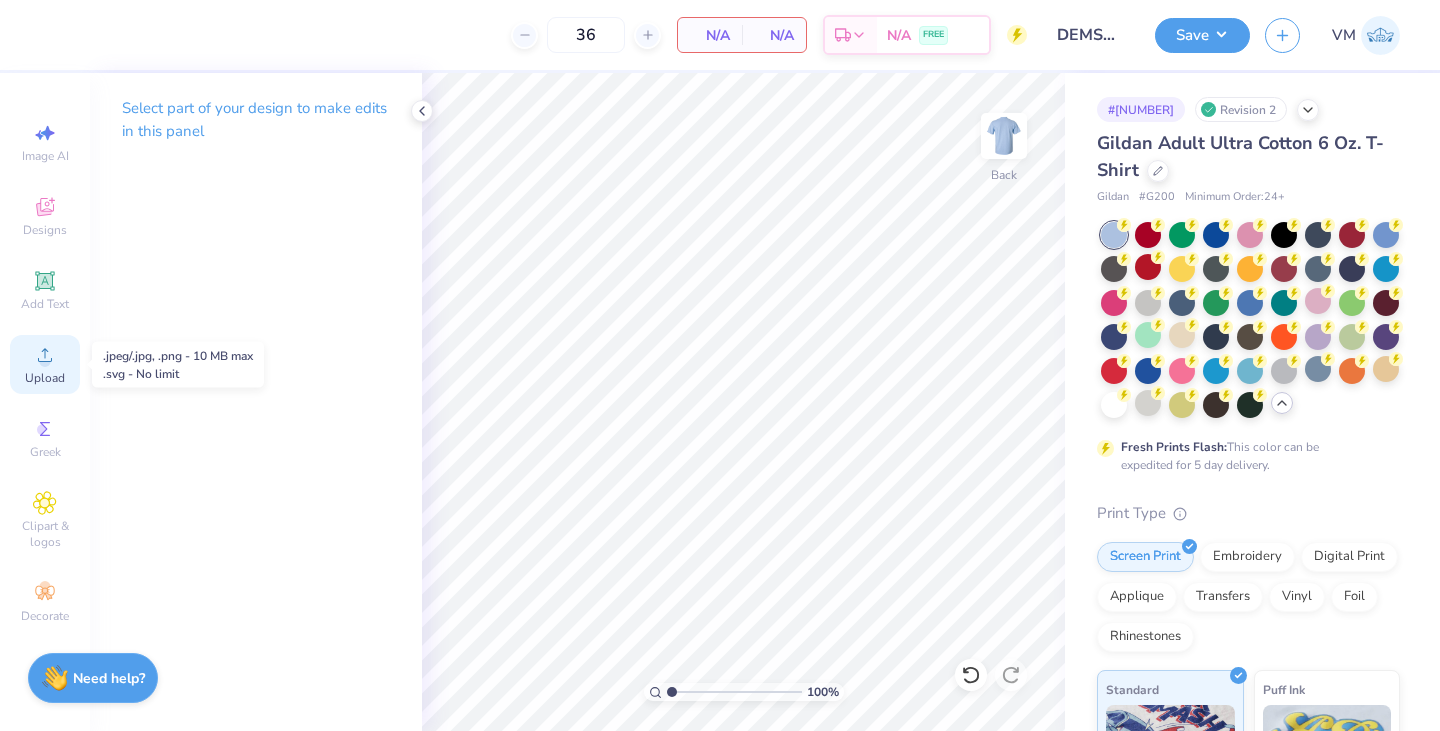click on "Upload" at bounding box center [45, 378] 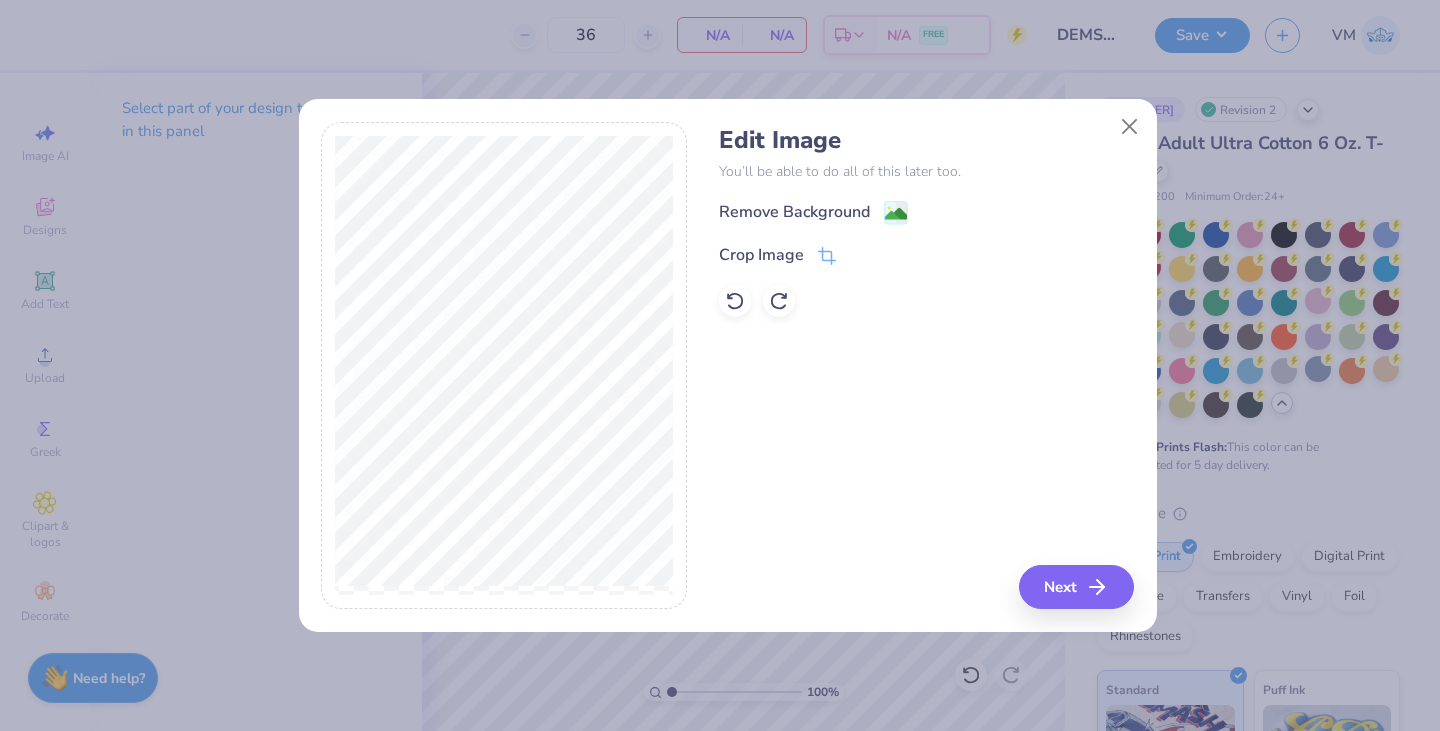click on "Remove Background Crop Image" at bounding box center [926, 258] 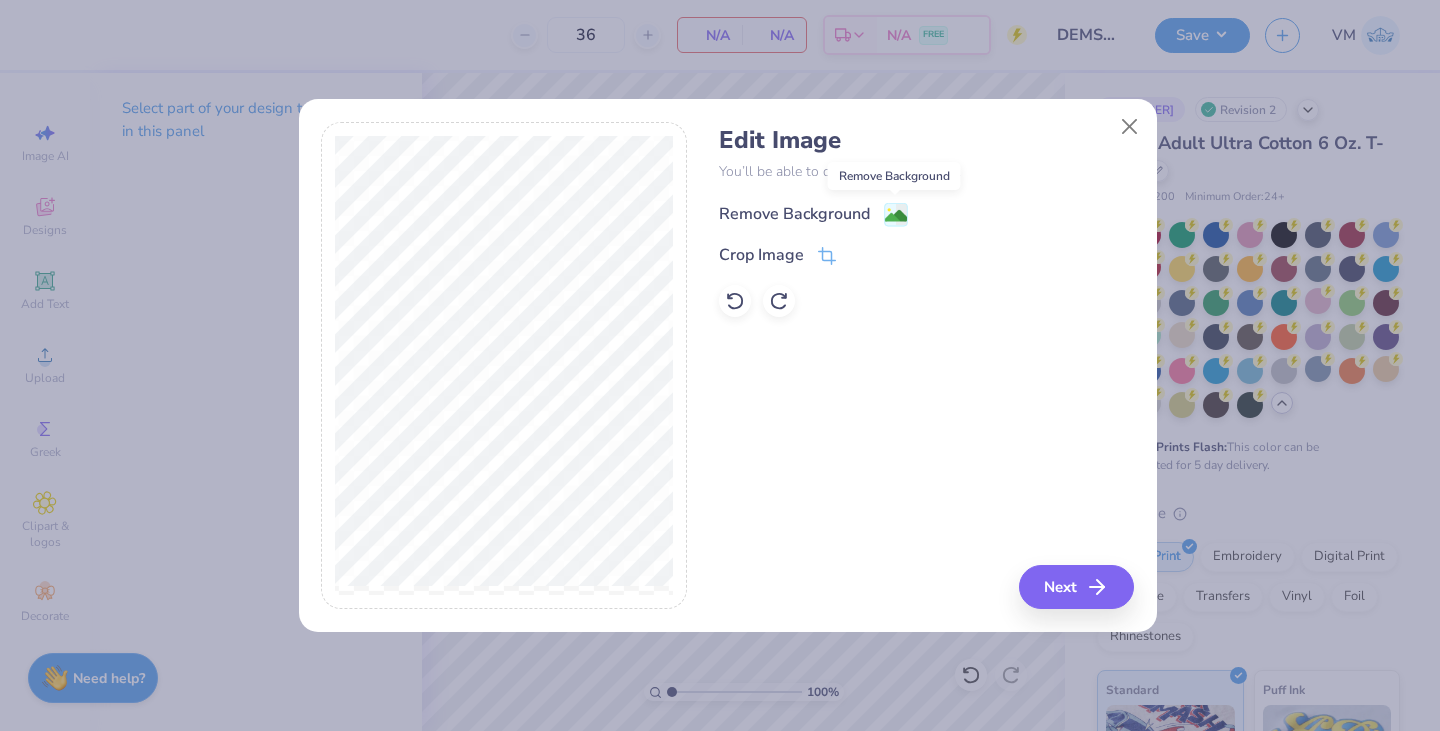 click 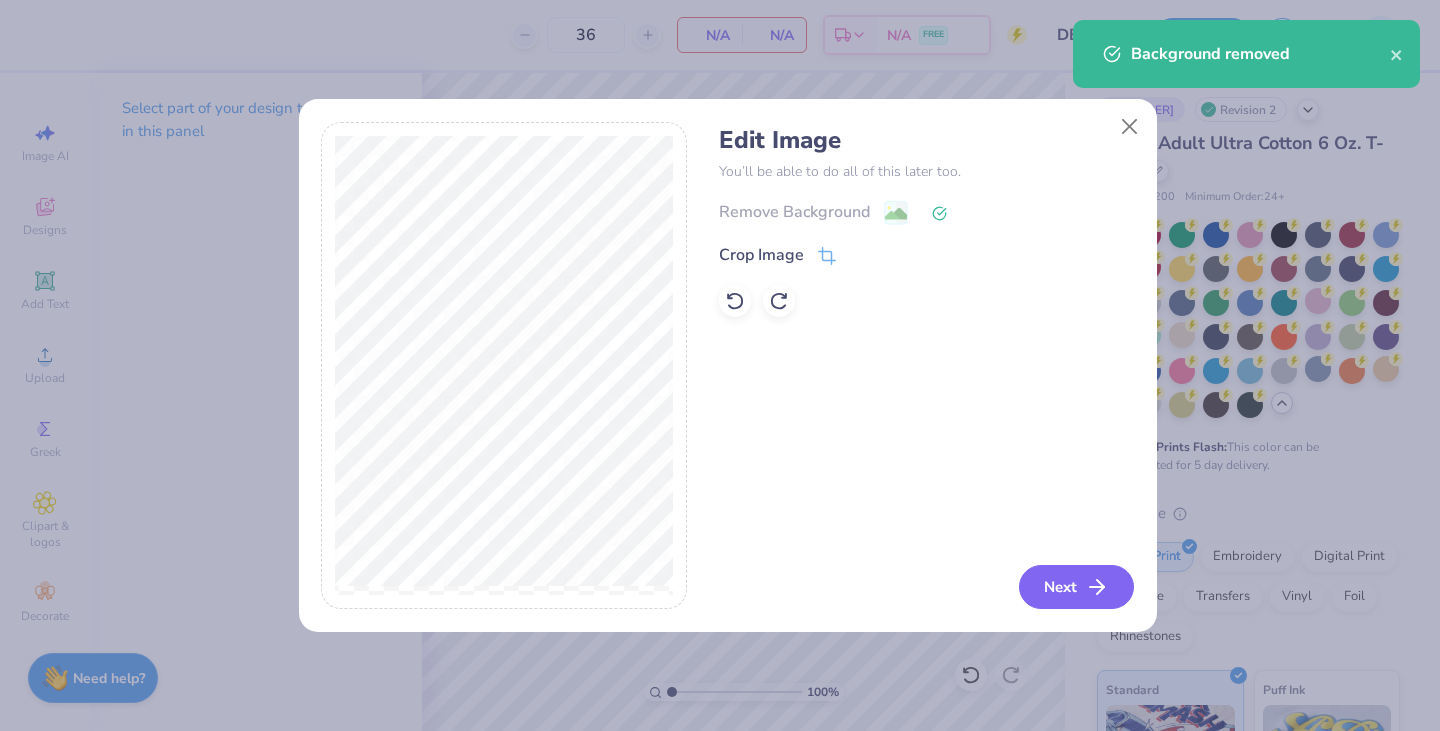 click 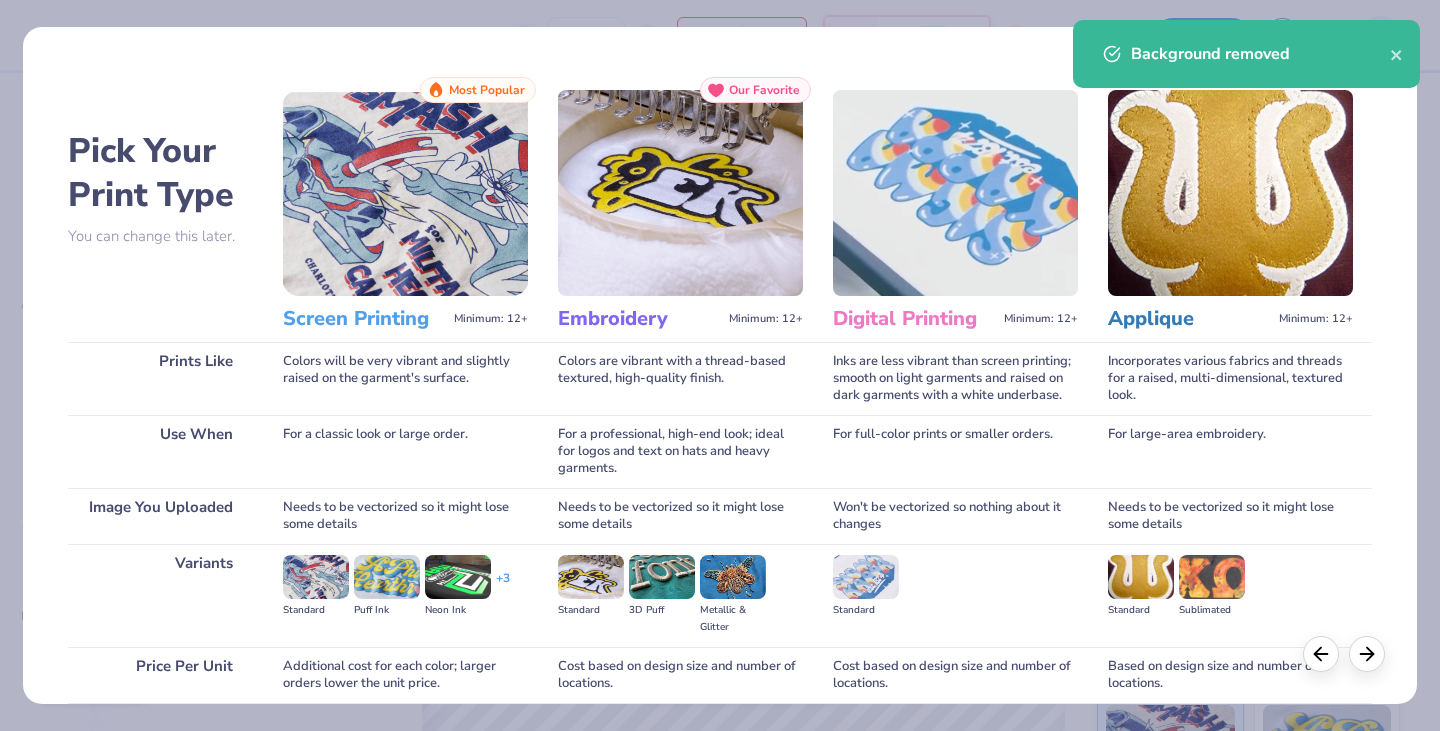 scroll, scrollTop: 166, scrollLeft: 0, axis: vertical 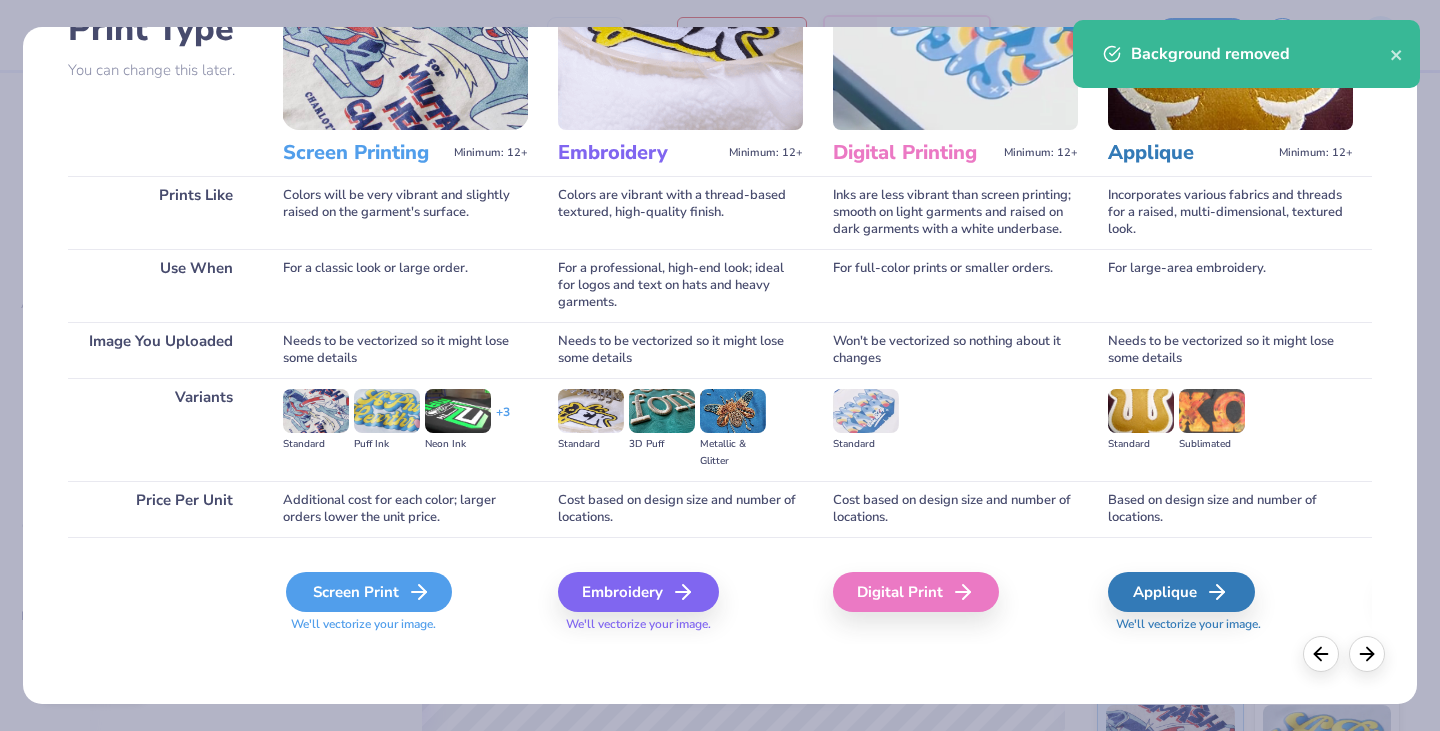 click on "Screen Print" at bounding box center [369, 592] 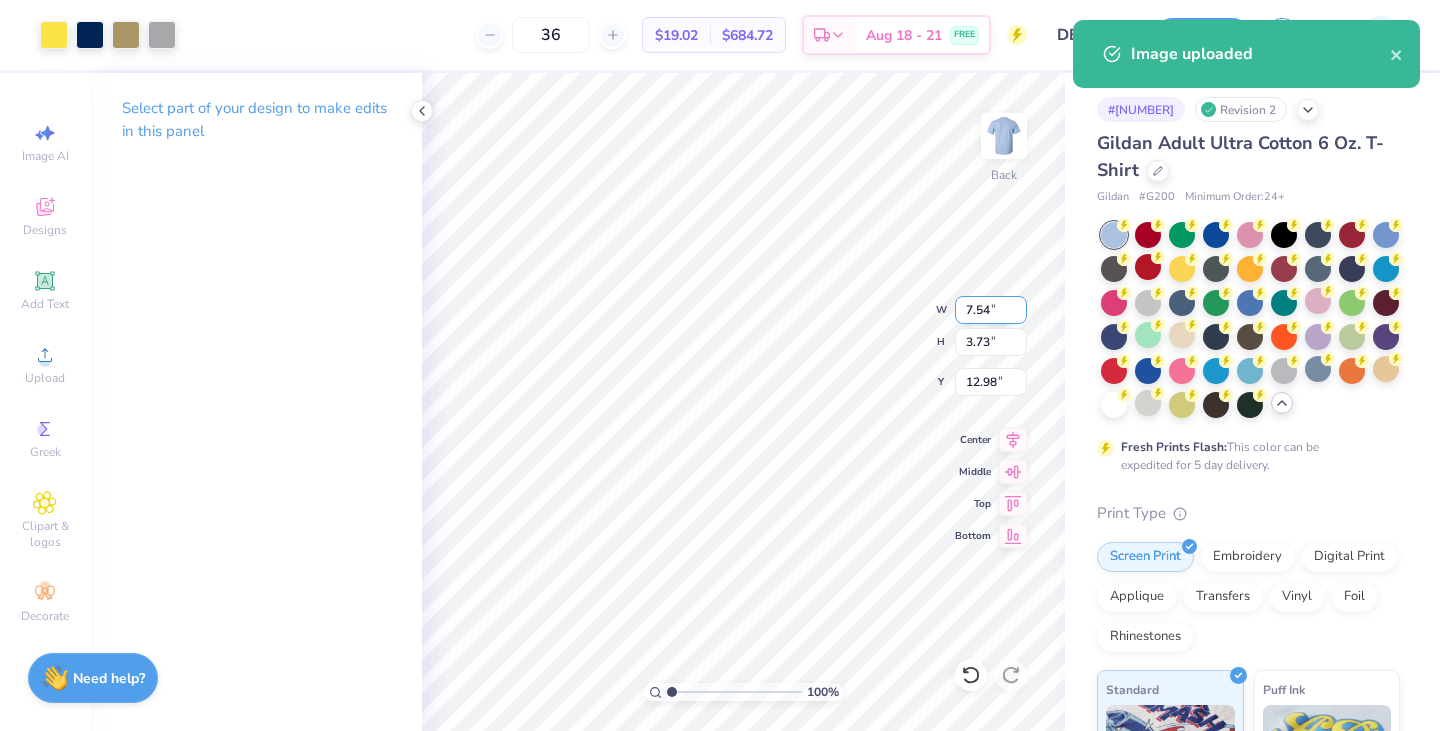 type on "7.54" 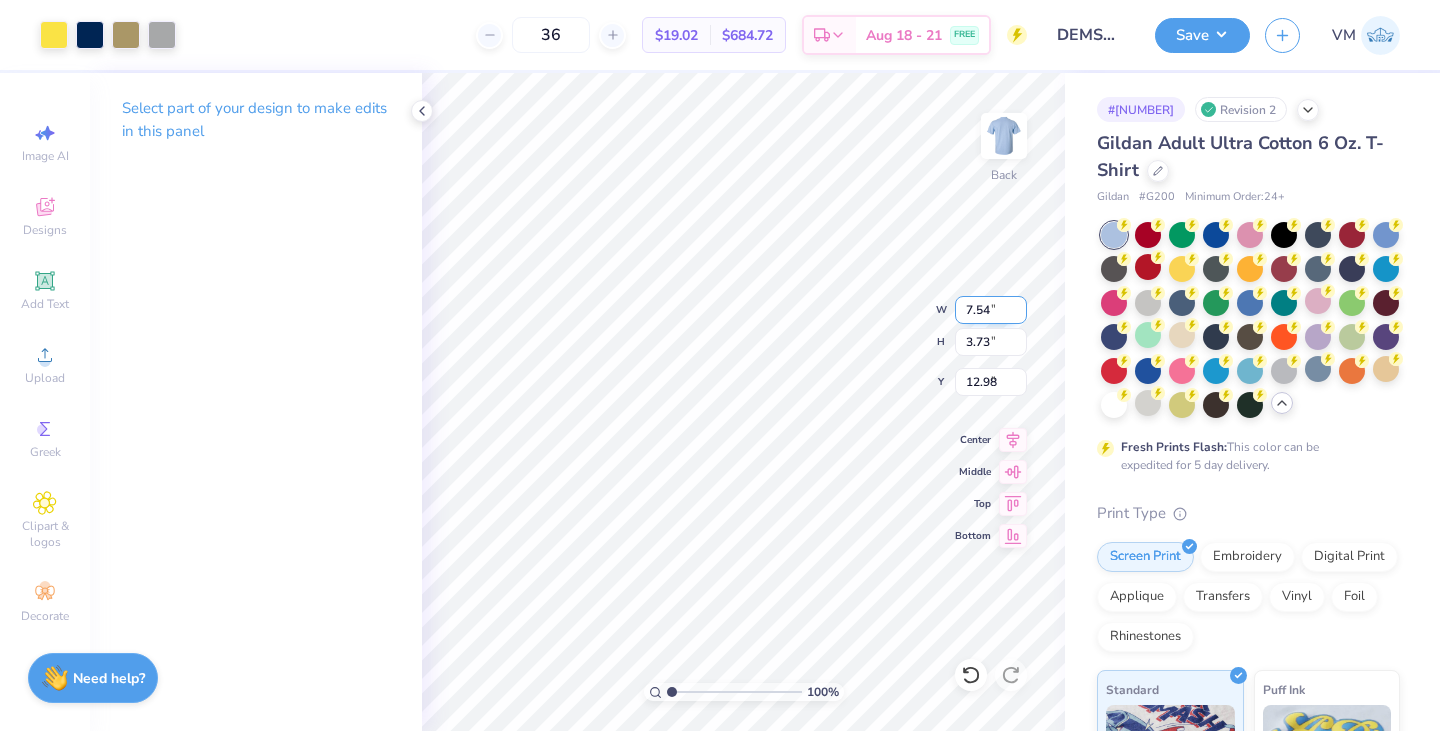 type on "5.71" 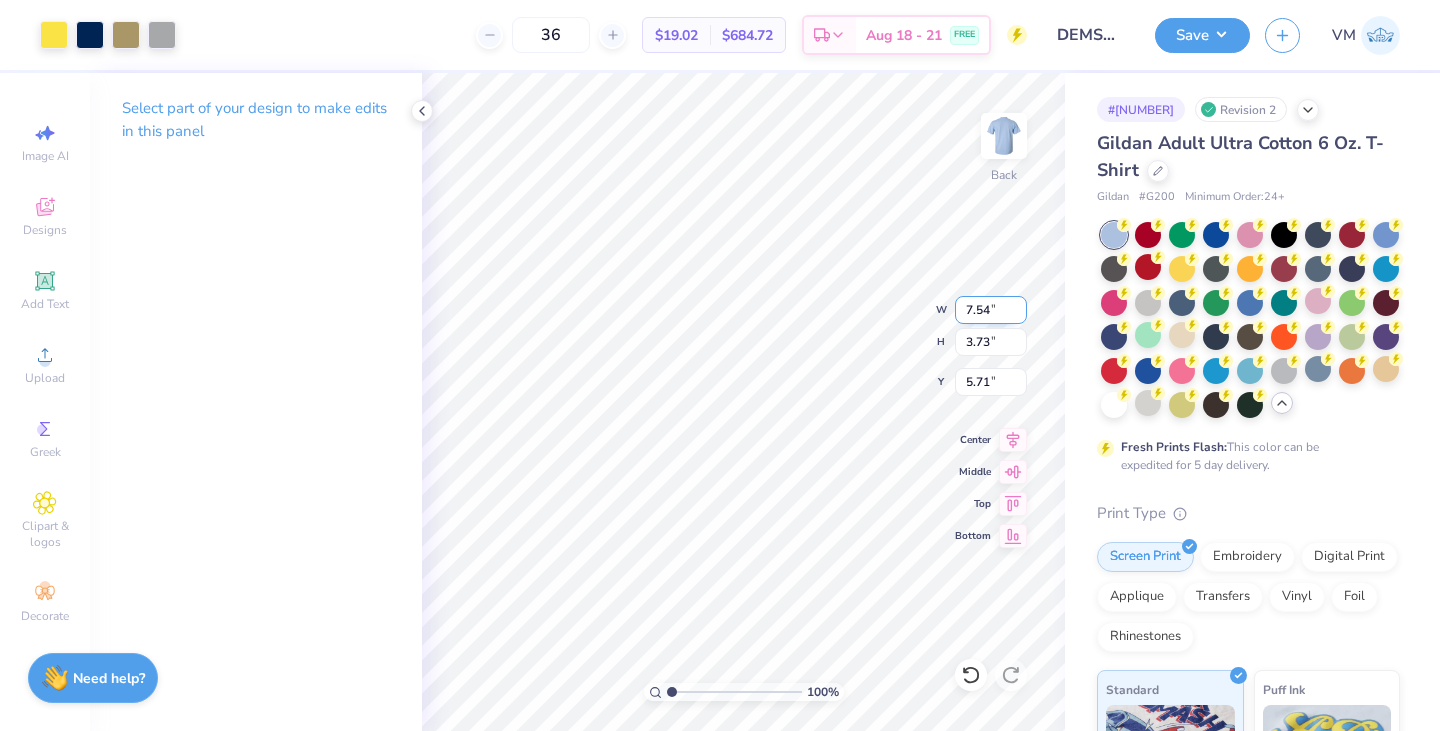 type on "3.94" 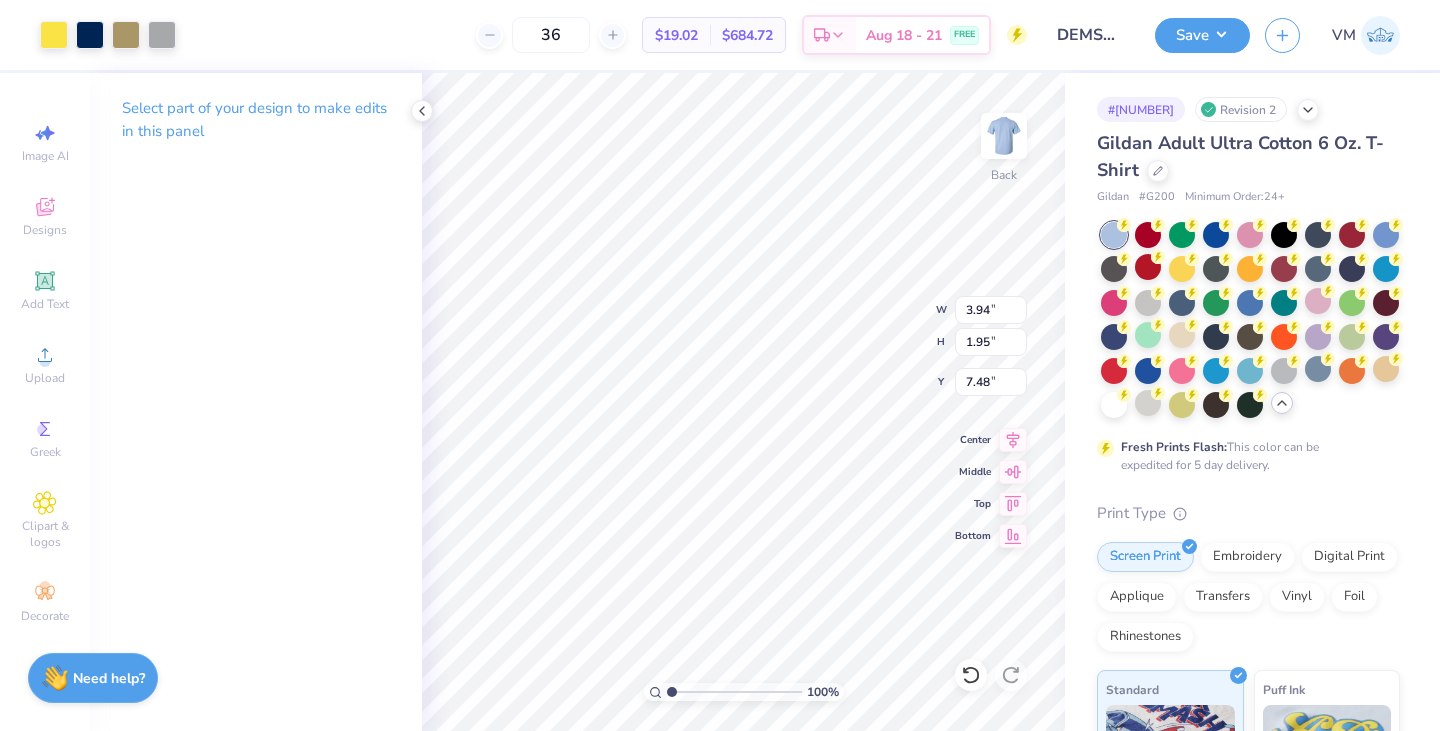 type on "3.00" 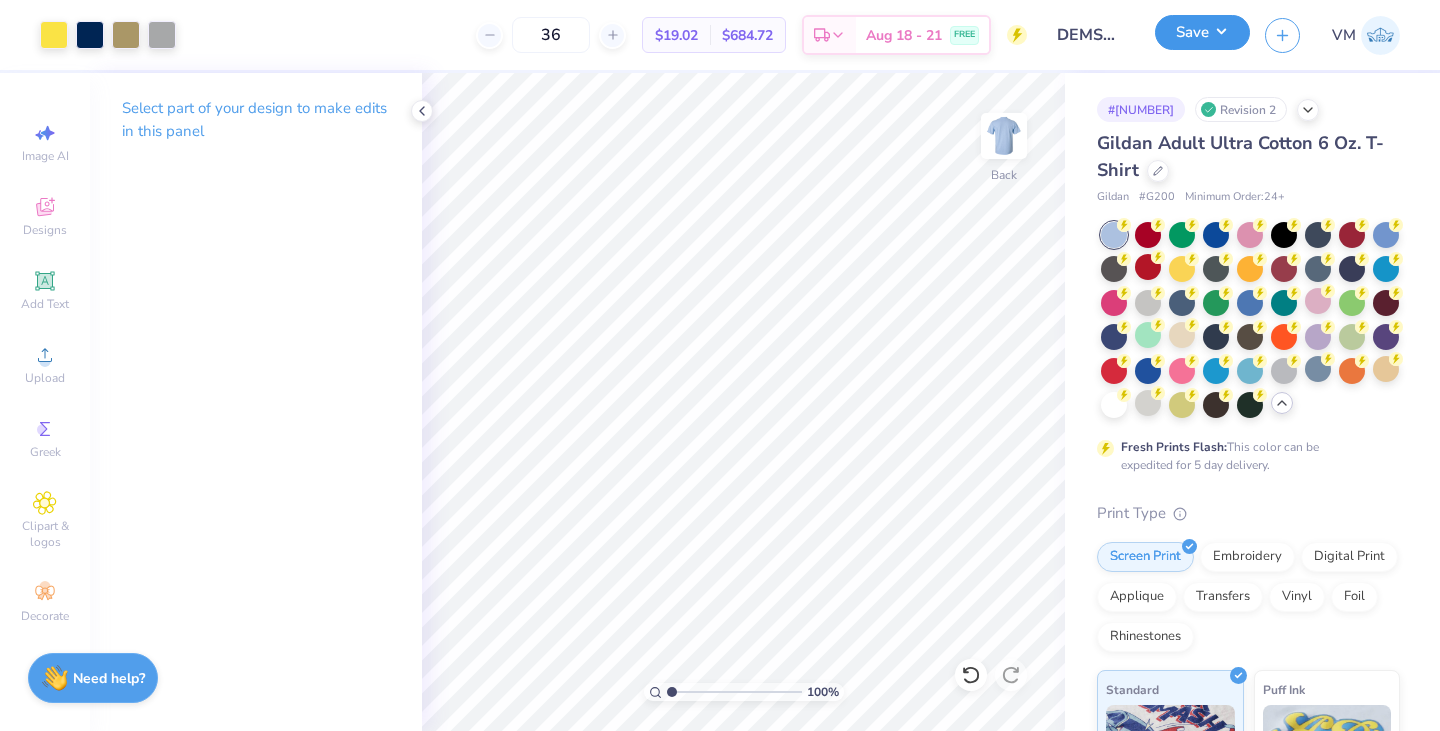 click on "Save" at bounding box center [1202, 32] 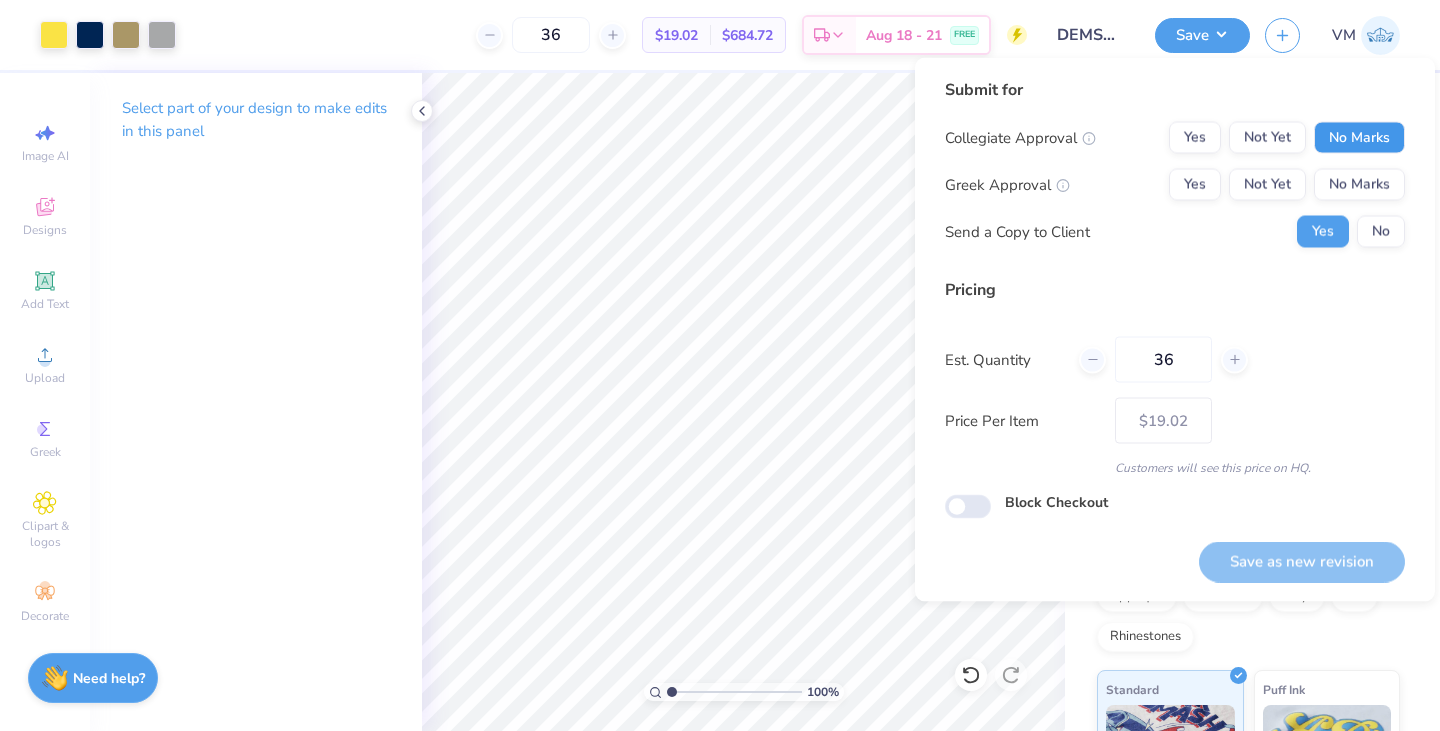 click on "No Marks" at bounding box center [1359, 138] 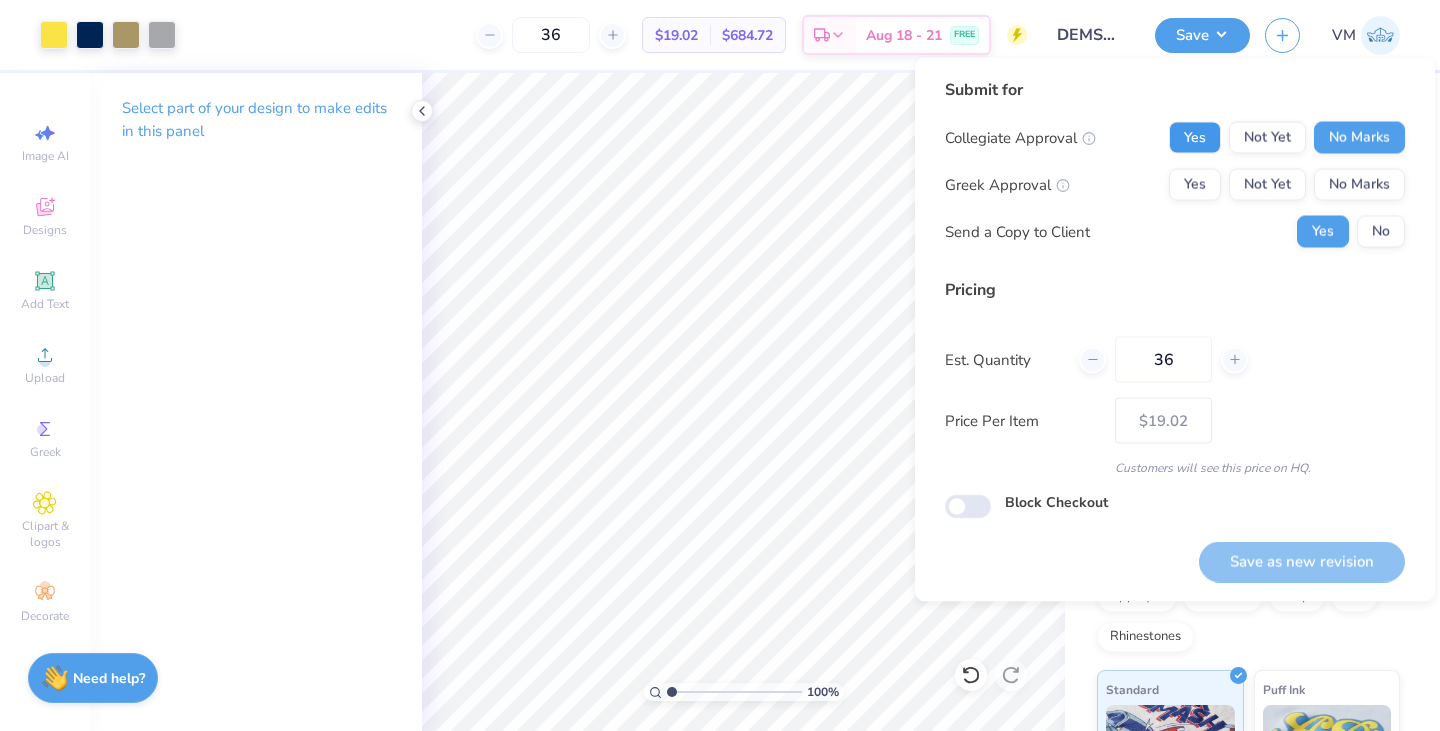 click on "Yes" at bounding box center (1195, 138) 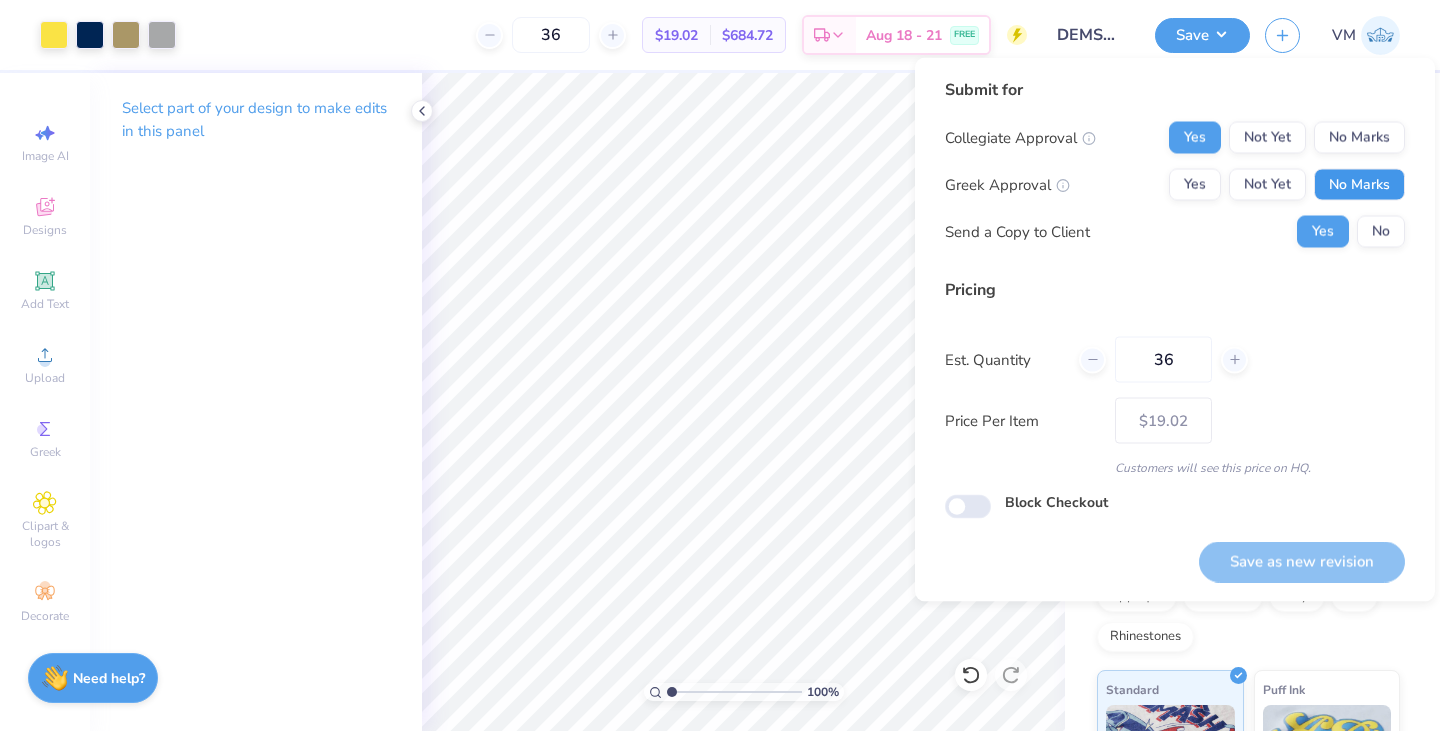 click on "No Marks" at bounding box center [1359, 185] 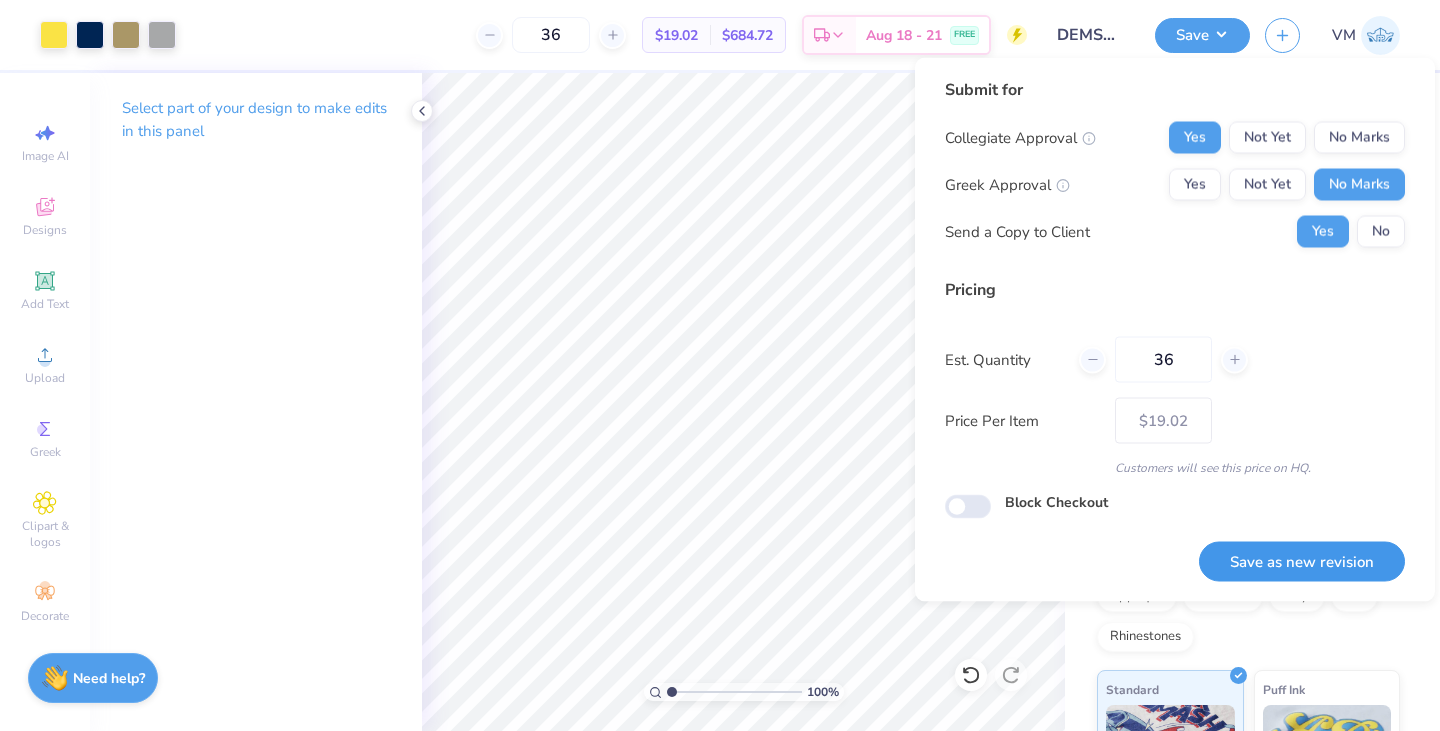 click on "Save as new revision" at bounding box center (1302, 561) 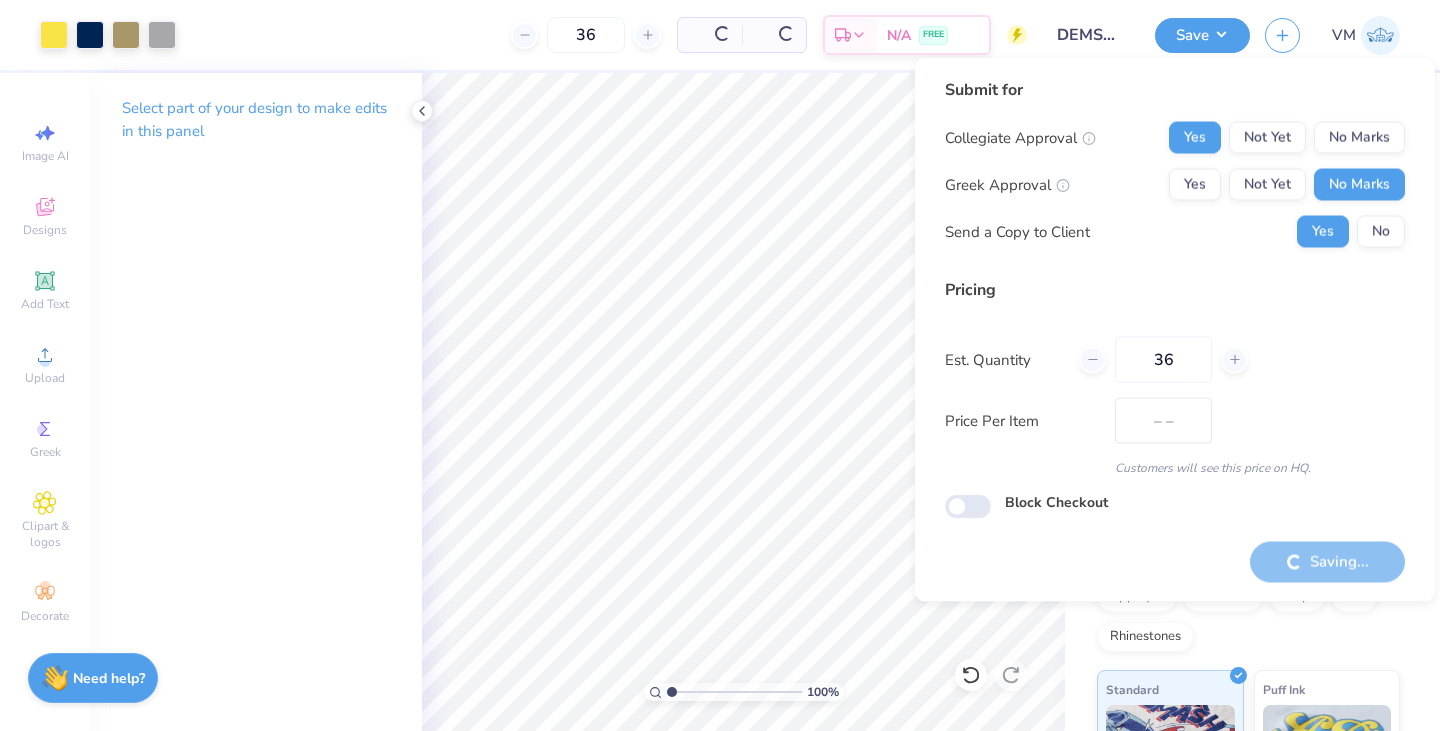 type on "$19.02" 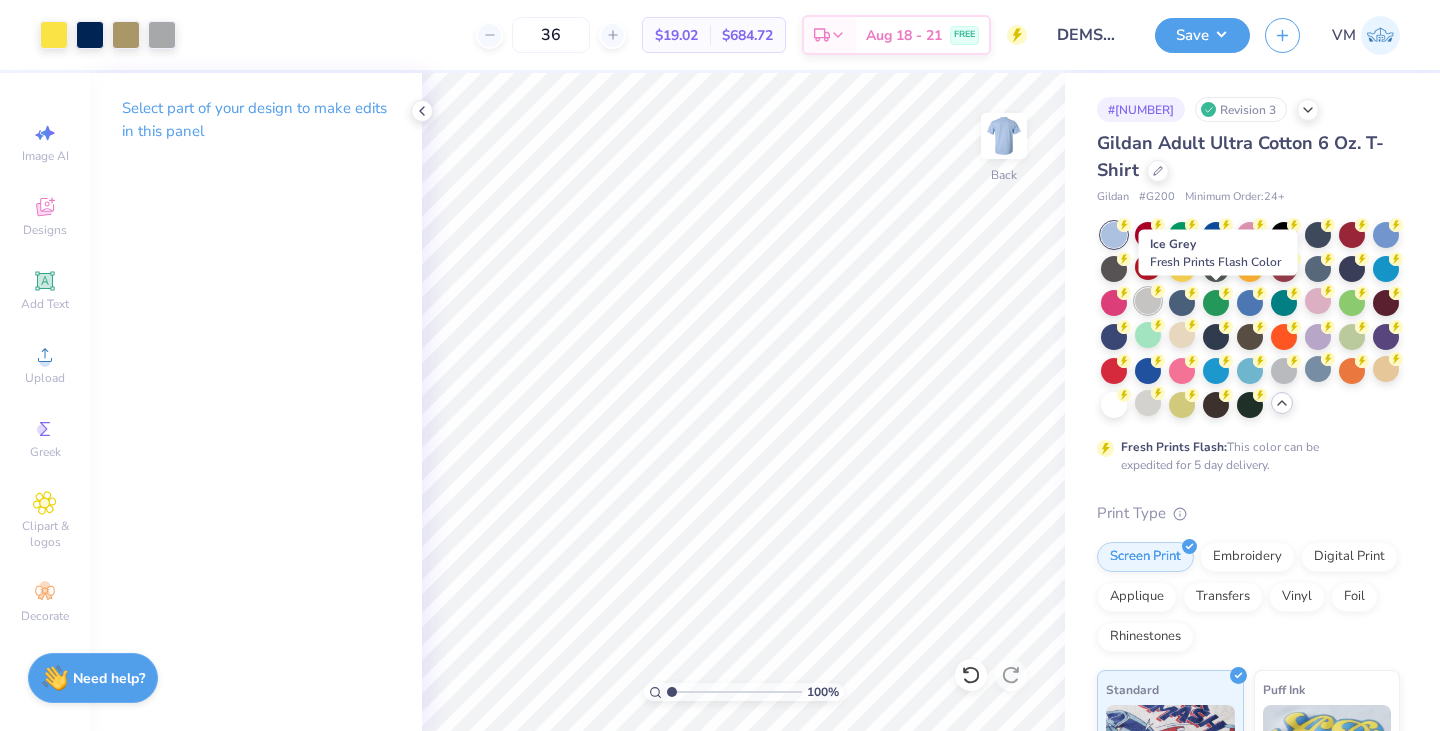 click at bounding box center (1148, 301) 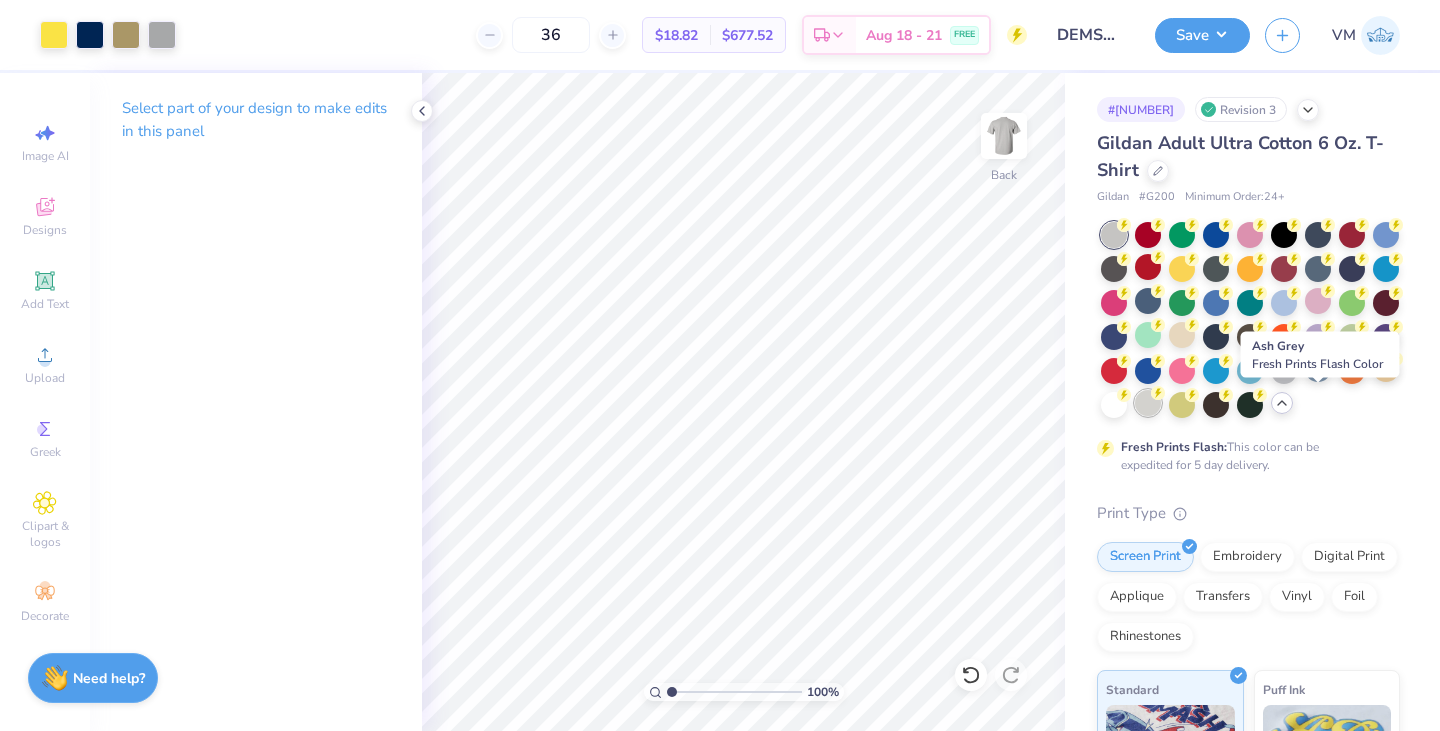 click at bounding box center (1148, 403) 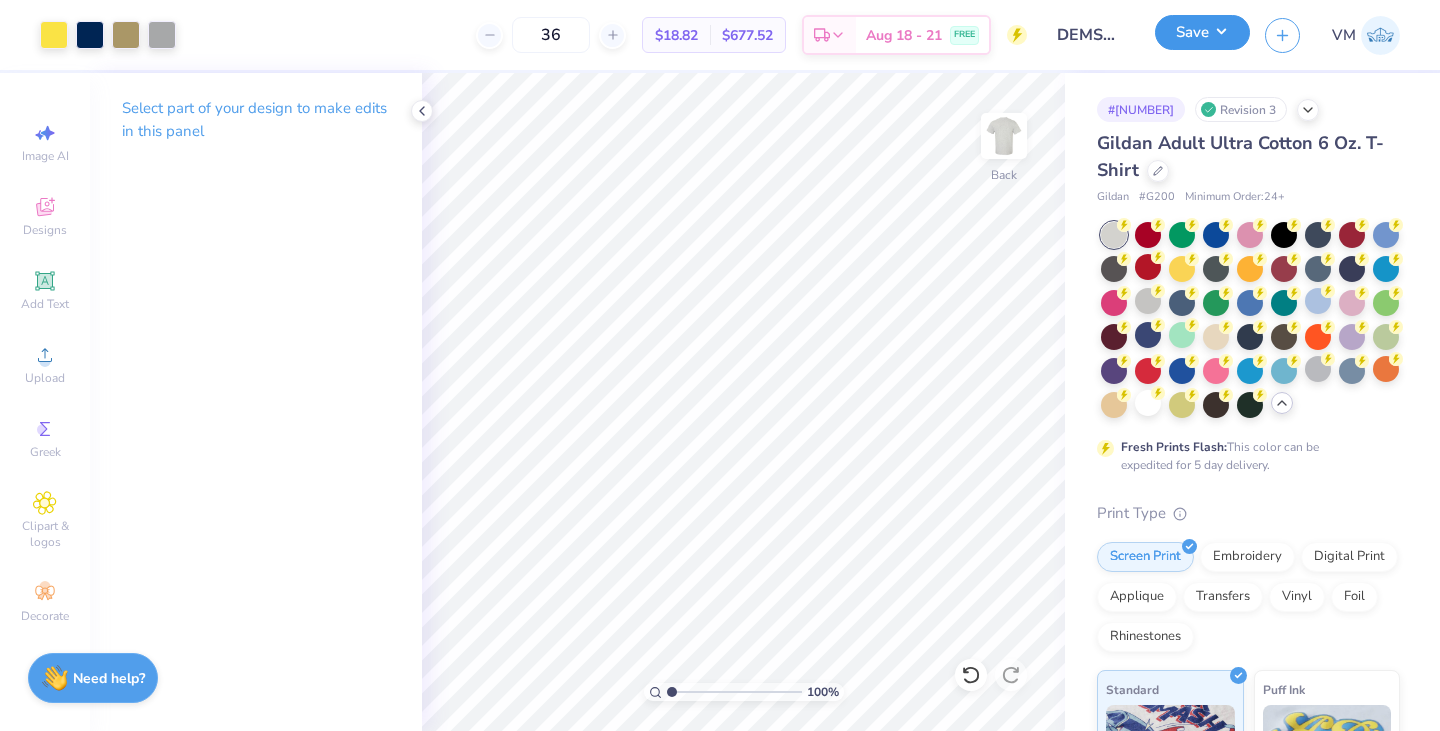 click on "Save" at bounding box center (1202, 32) 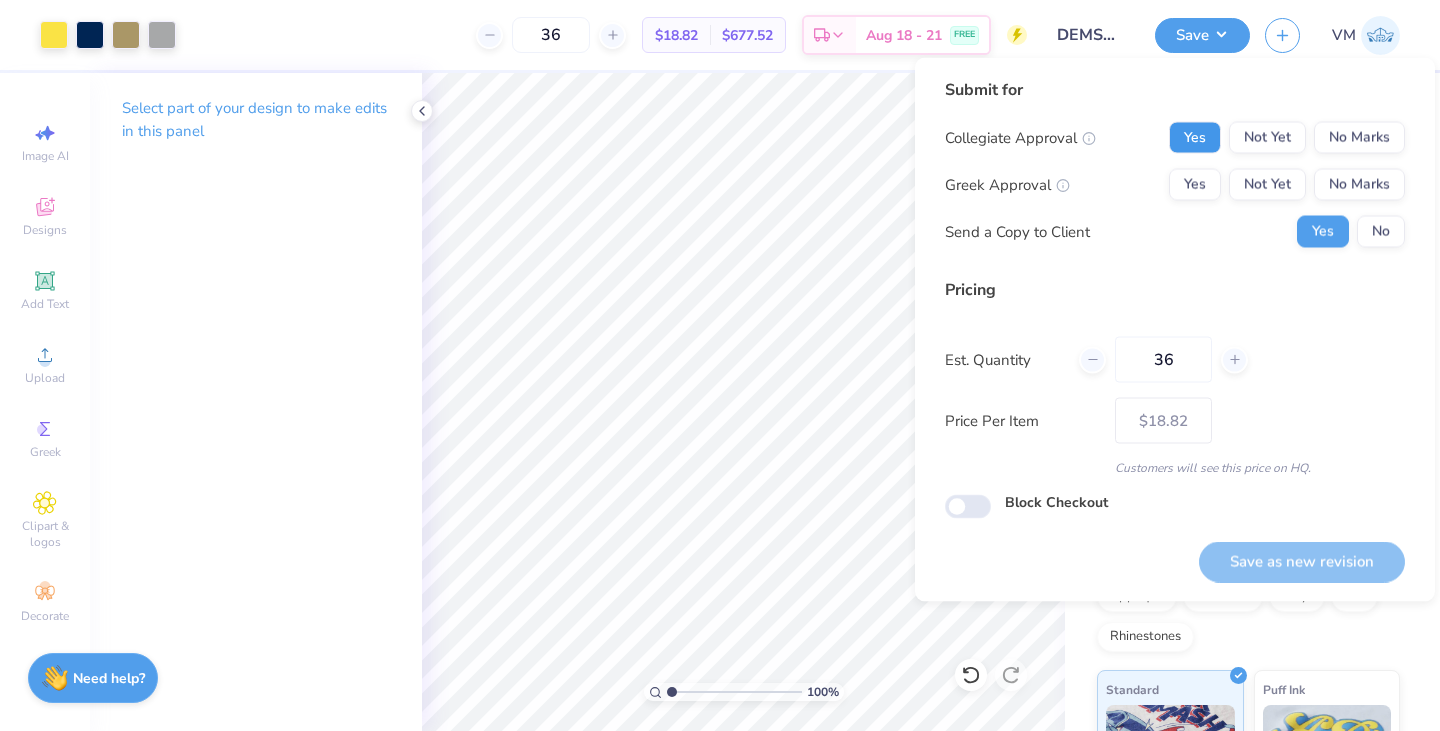 click on "Yes" at bounding box center (1195, 138) 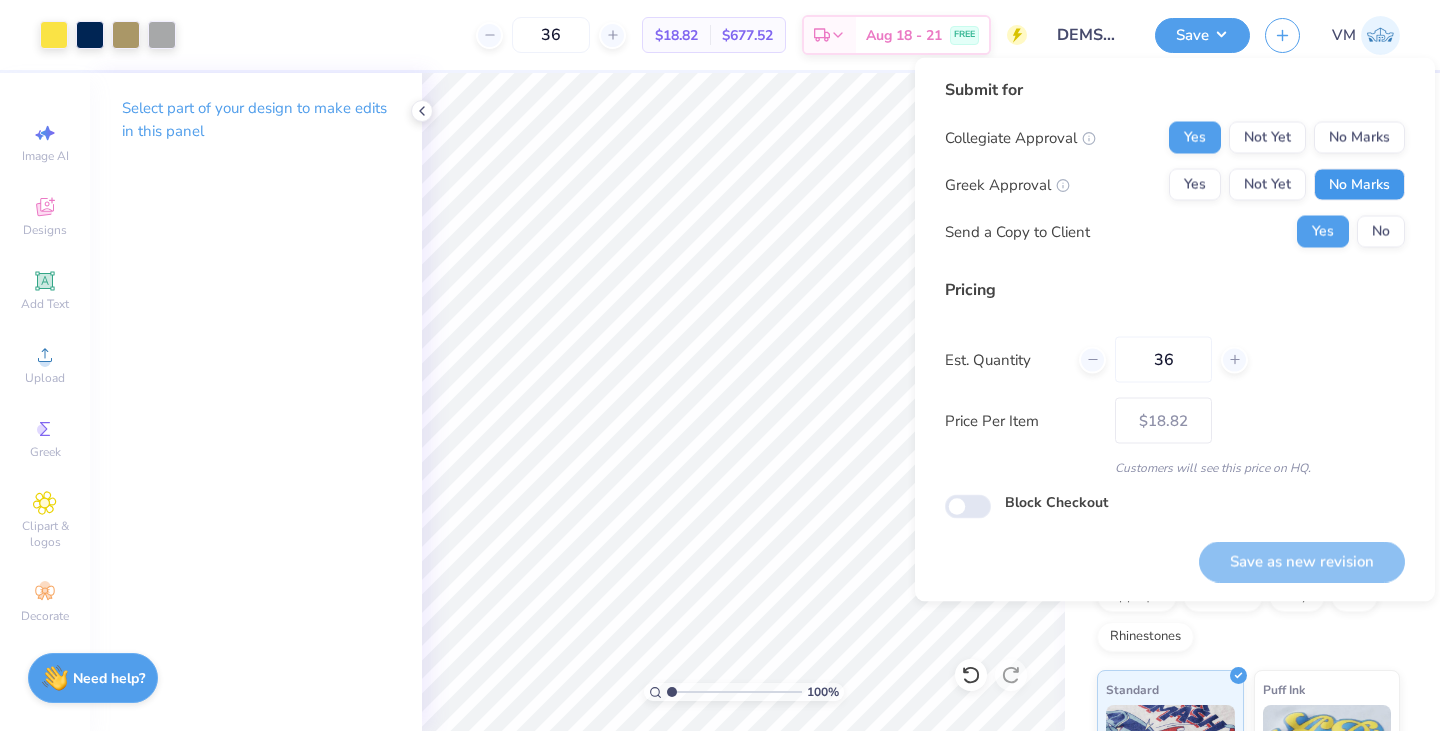 click on "No Marks" at bounding box center [1359, 185] 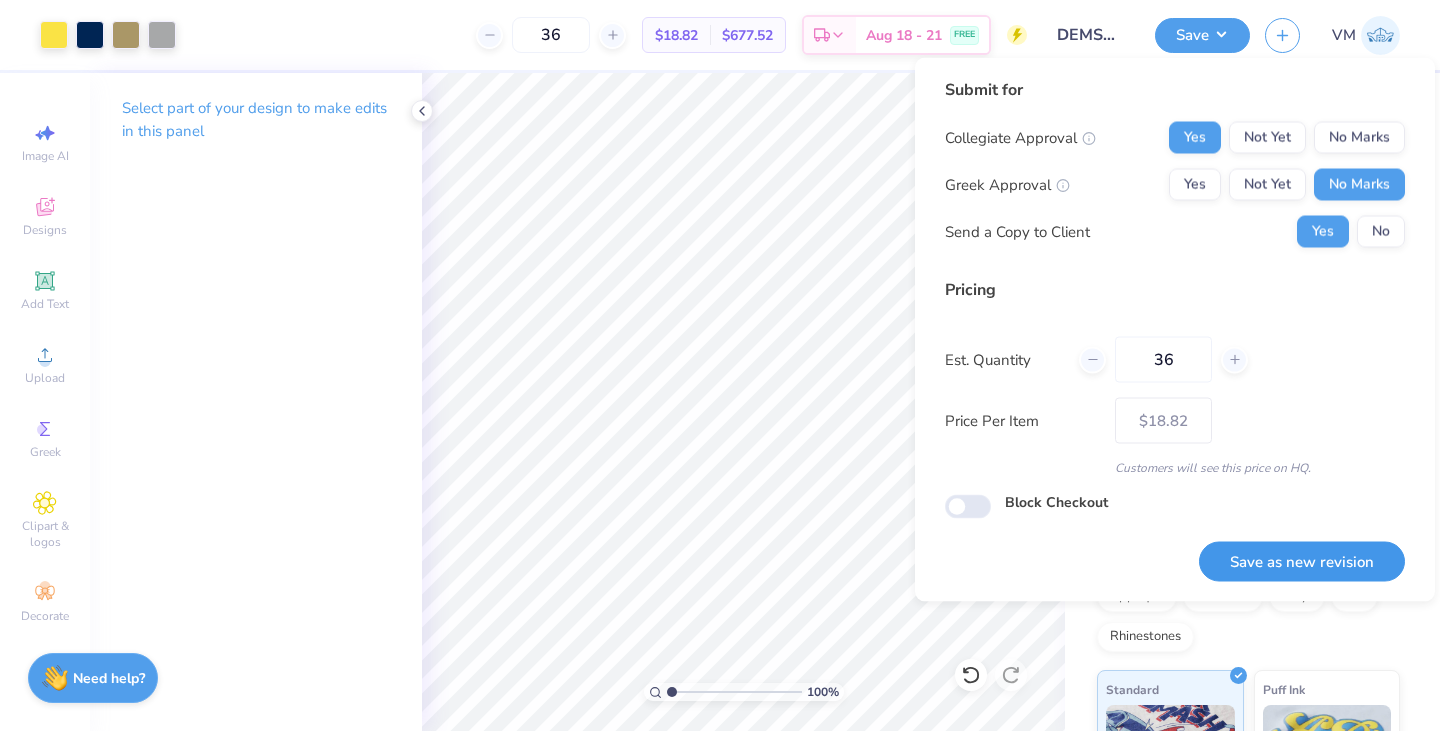 click on "Save as new revision" at bounding box center [1302, 561] 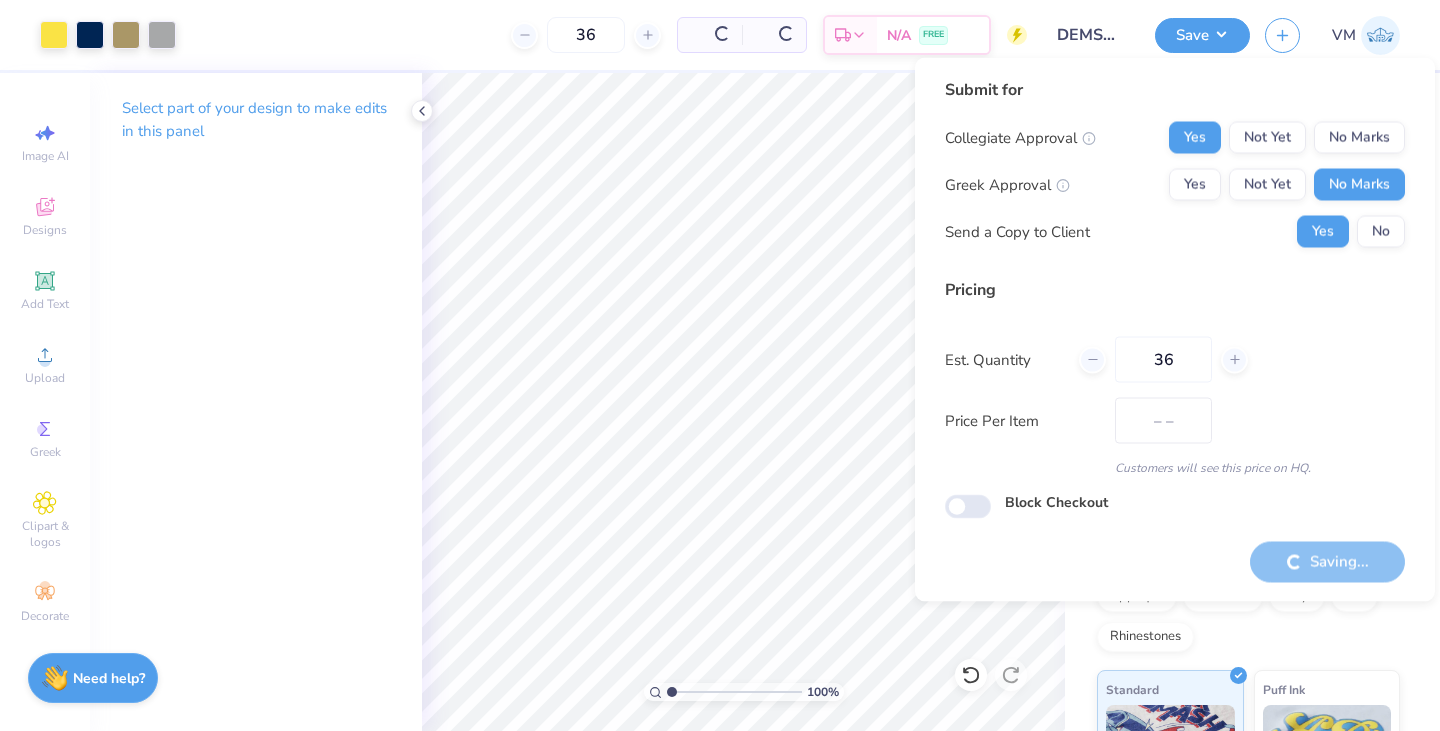 type on "$18.82" 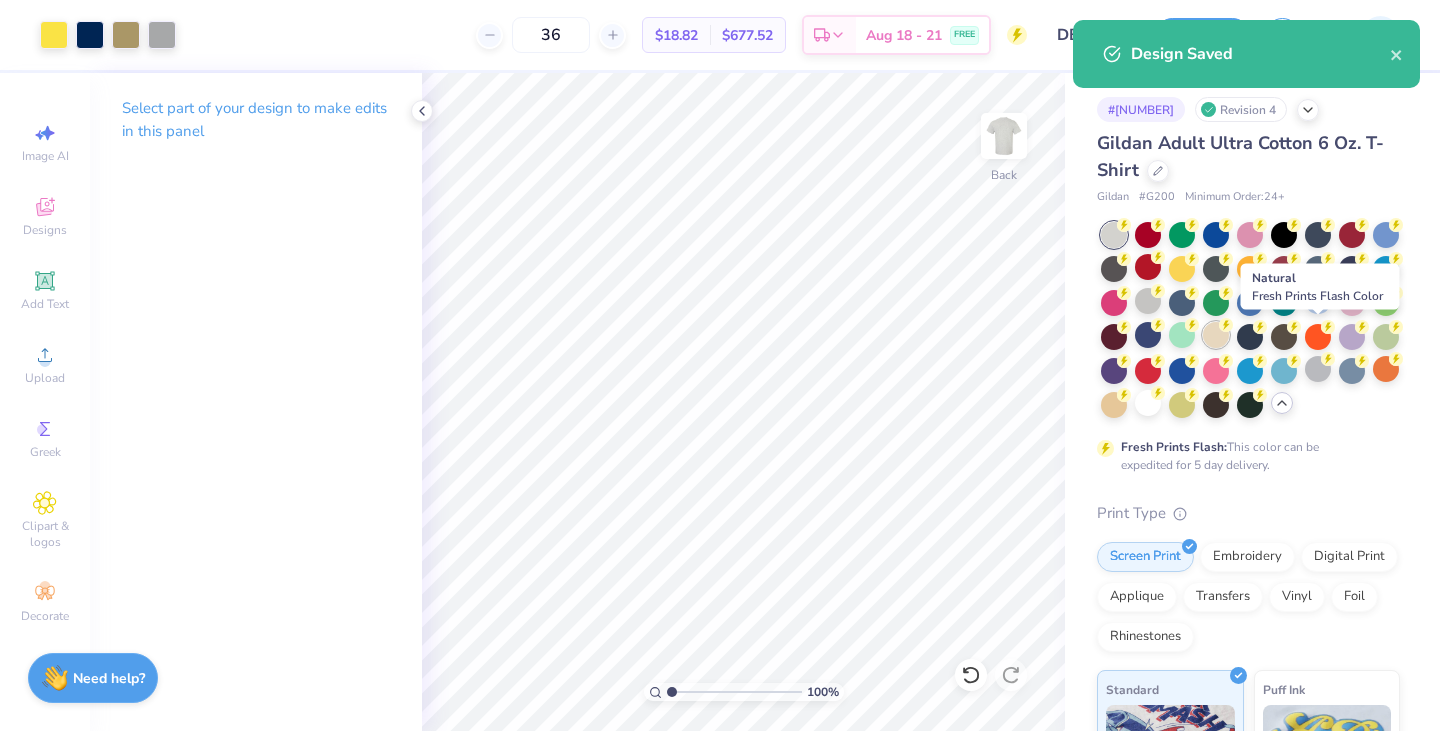 click at bounding box center [1216, 335] 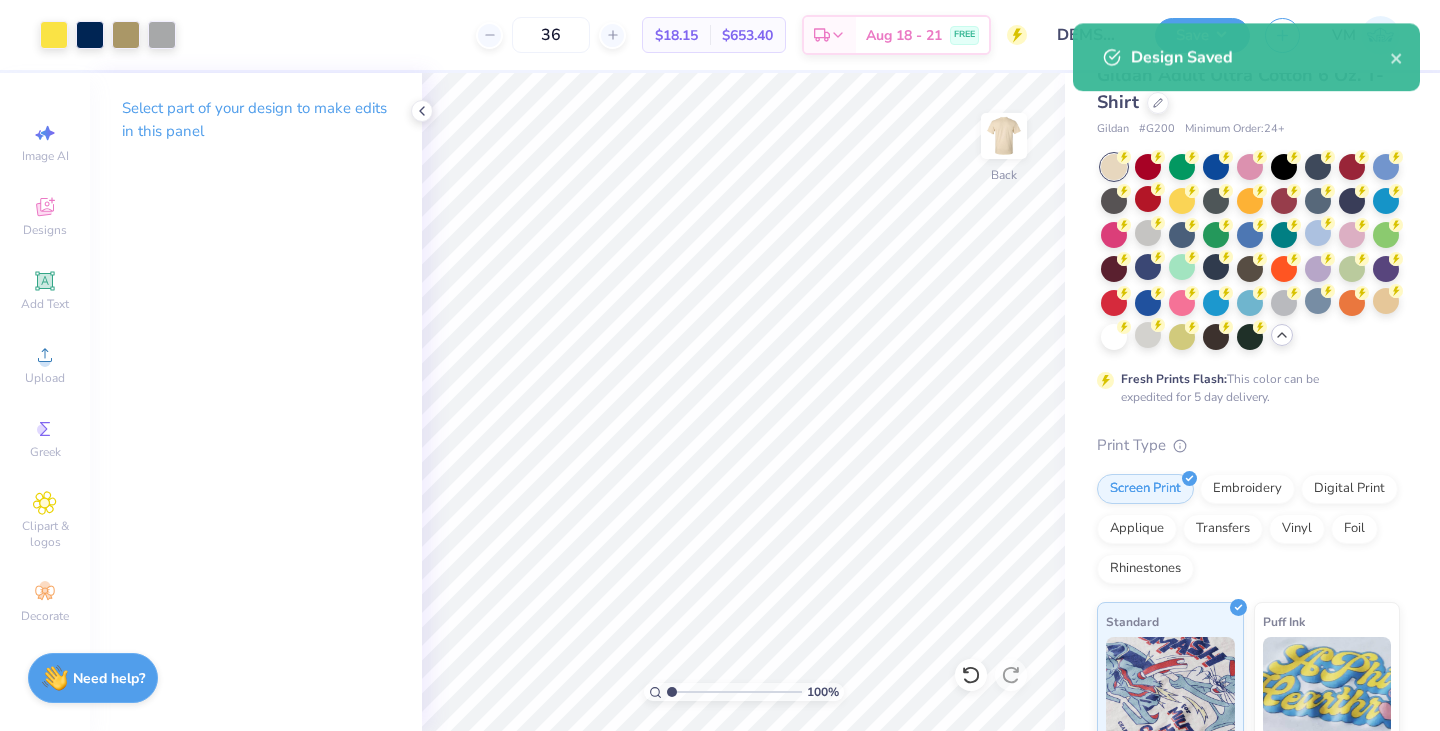 scroll, scrollTop: 0, scrollLeft: 0, axis: both 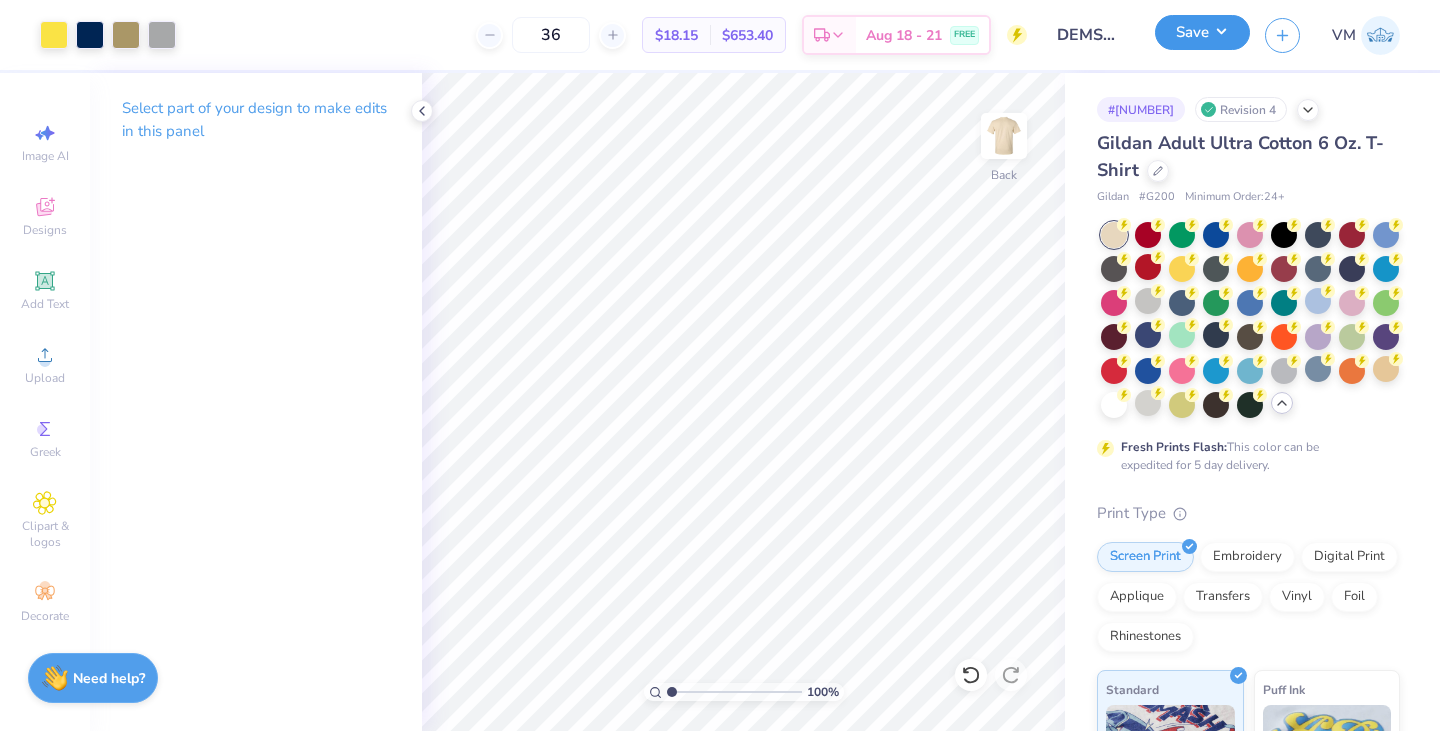 click on "Save" at bounding box center [1202, 32] 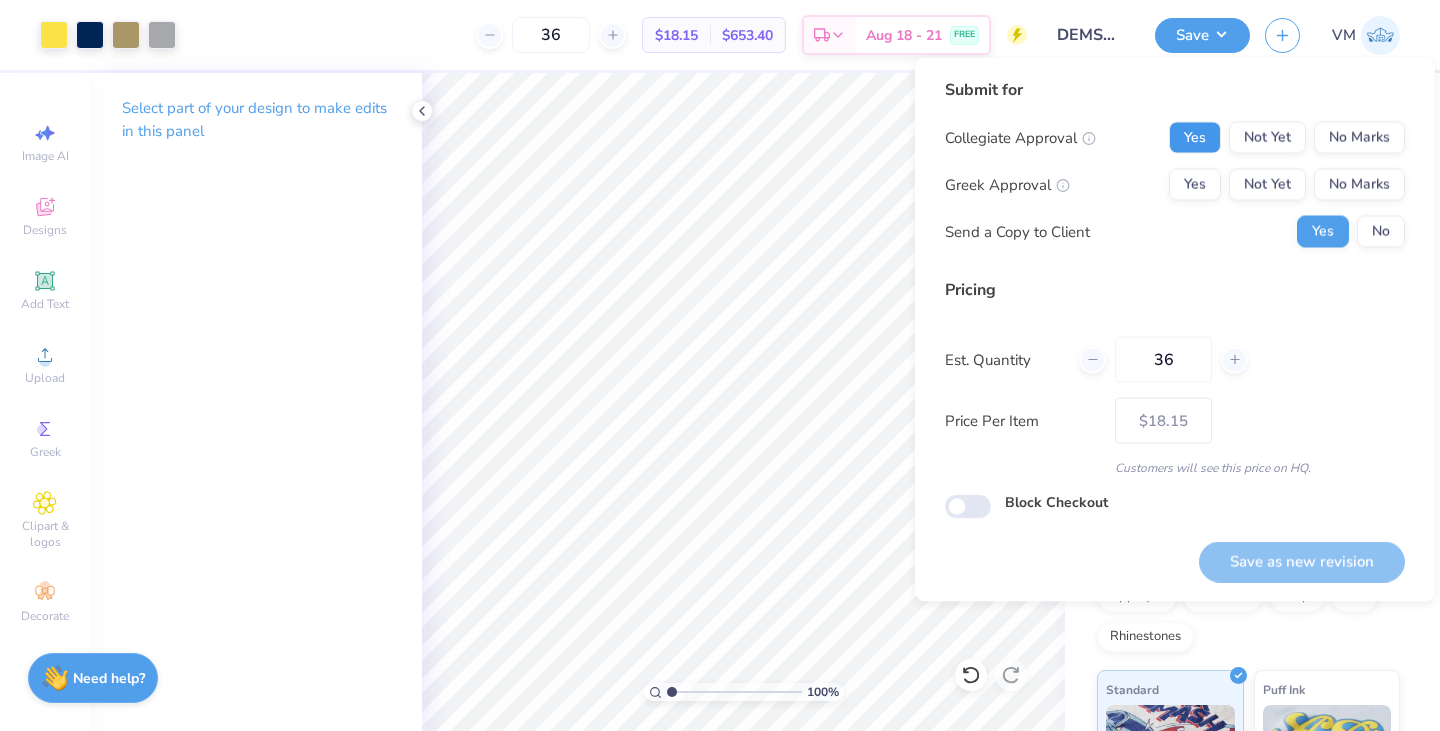 click on "Yes" at bounding box center (1195, 138) 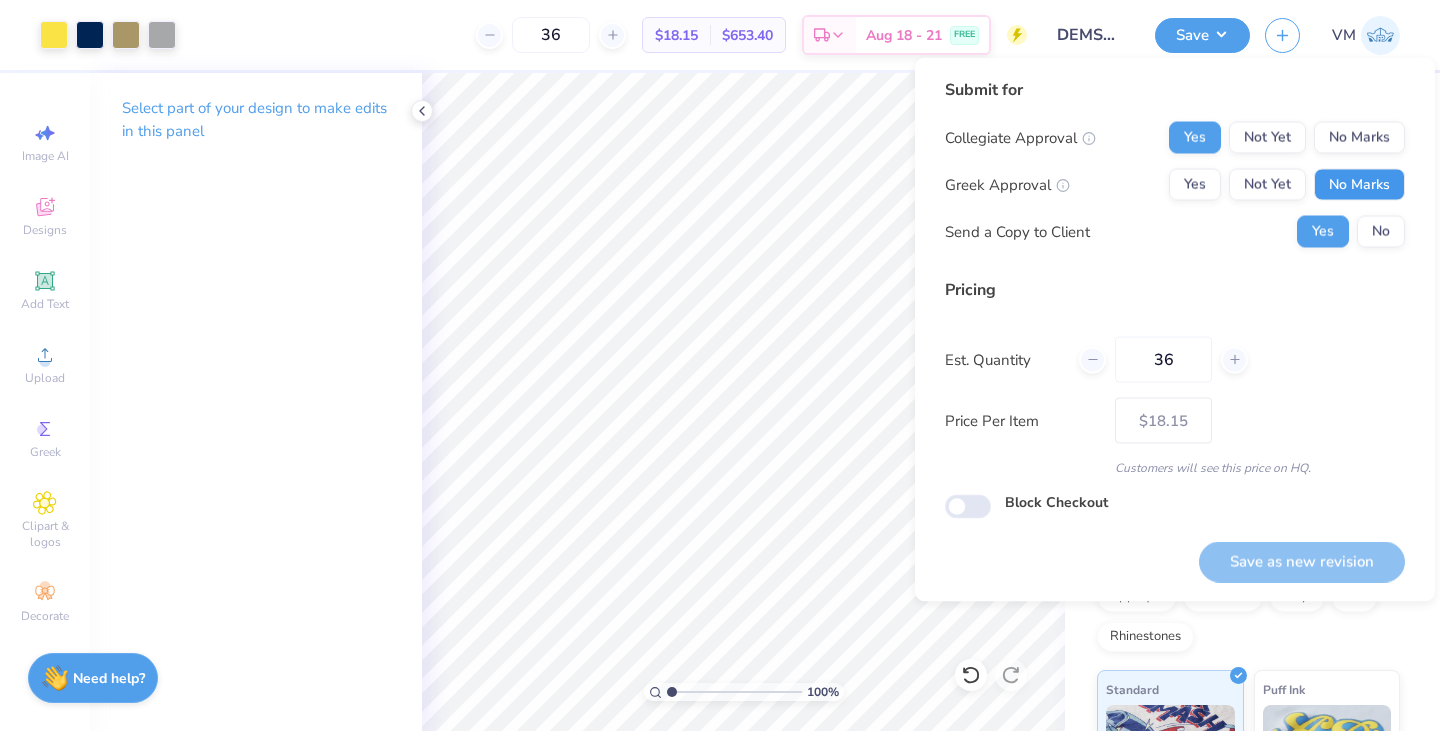 click on "No Marks" at bounding box center [1359, 185] 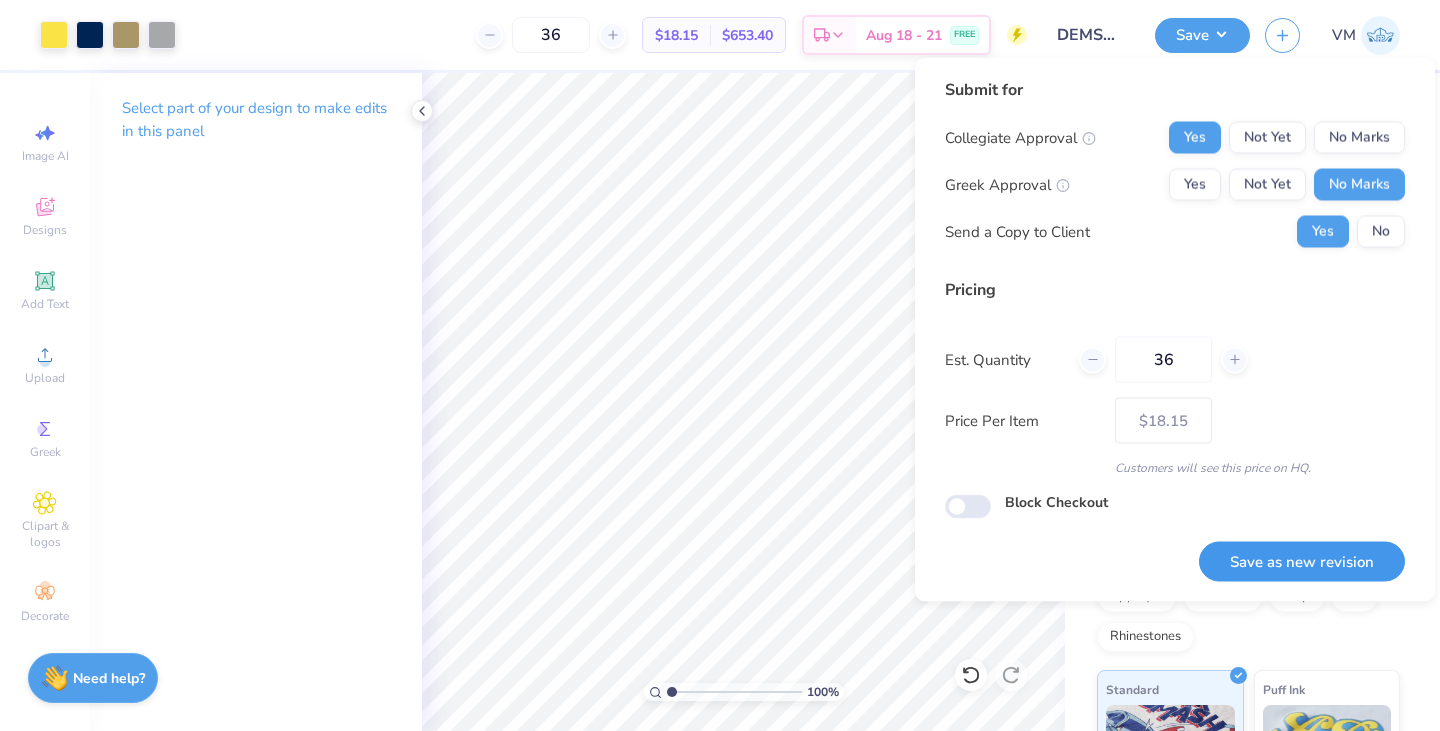click on "Save as new revision" at bounding box center [1302, 561] 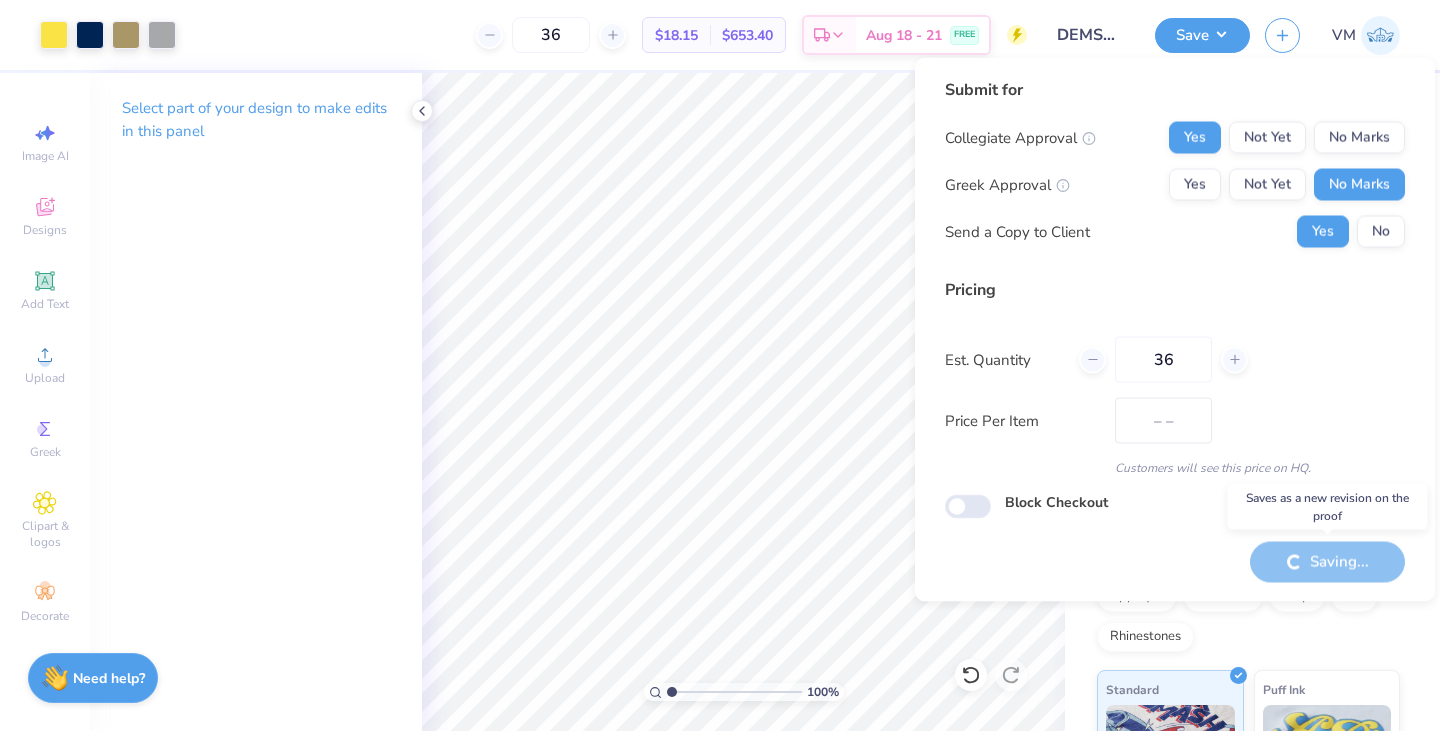 type on "$18.15" 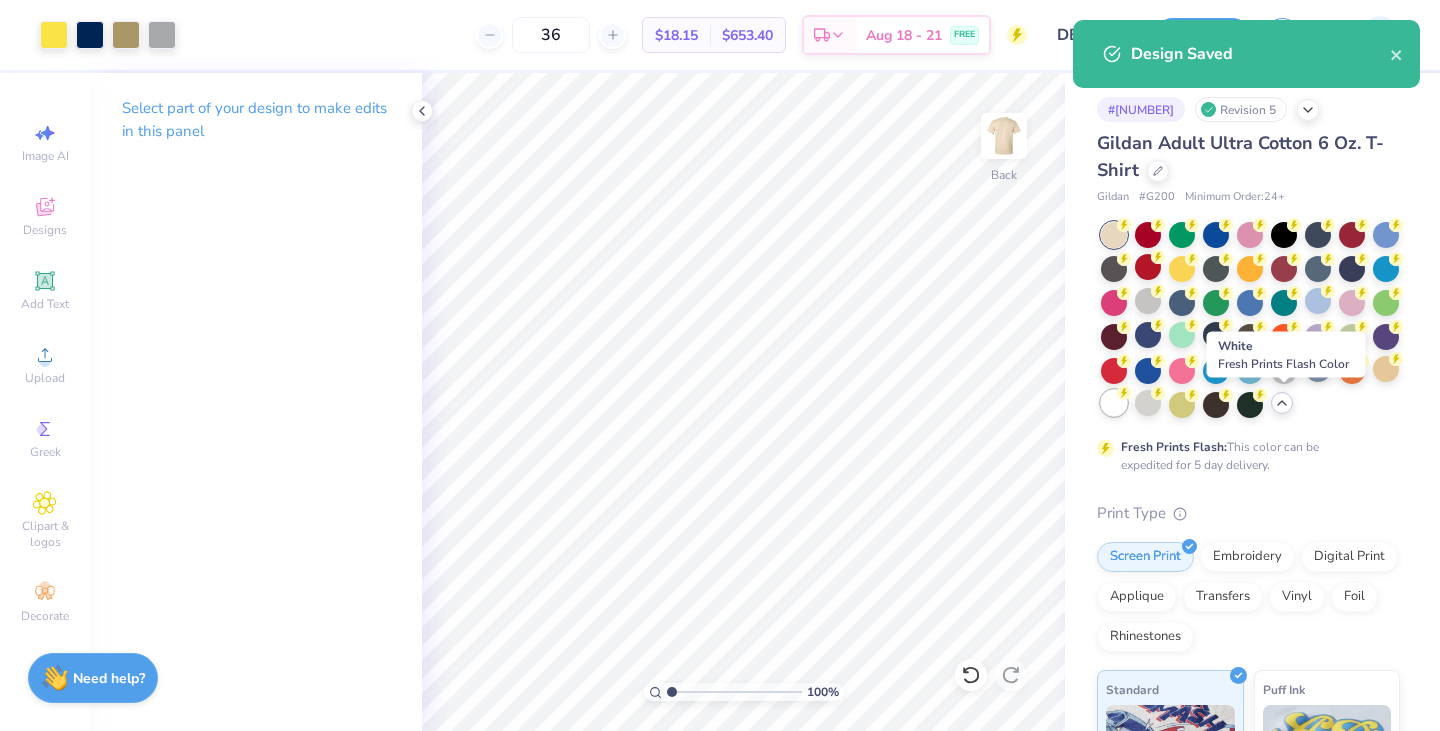 click at bounding box center (1114, 403) 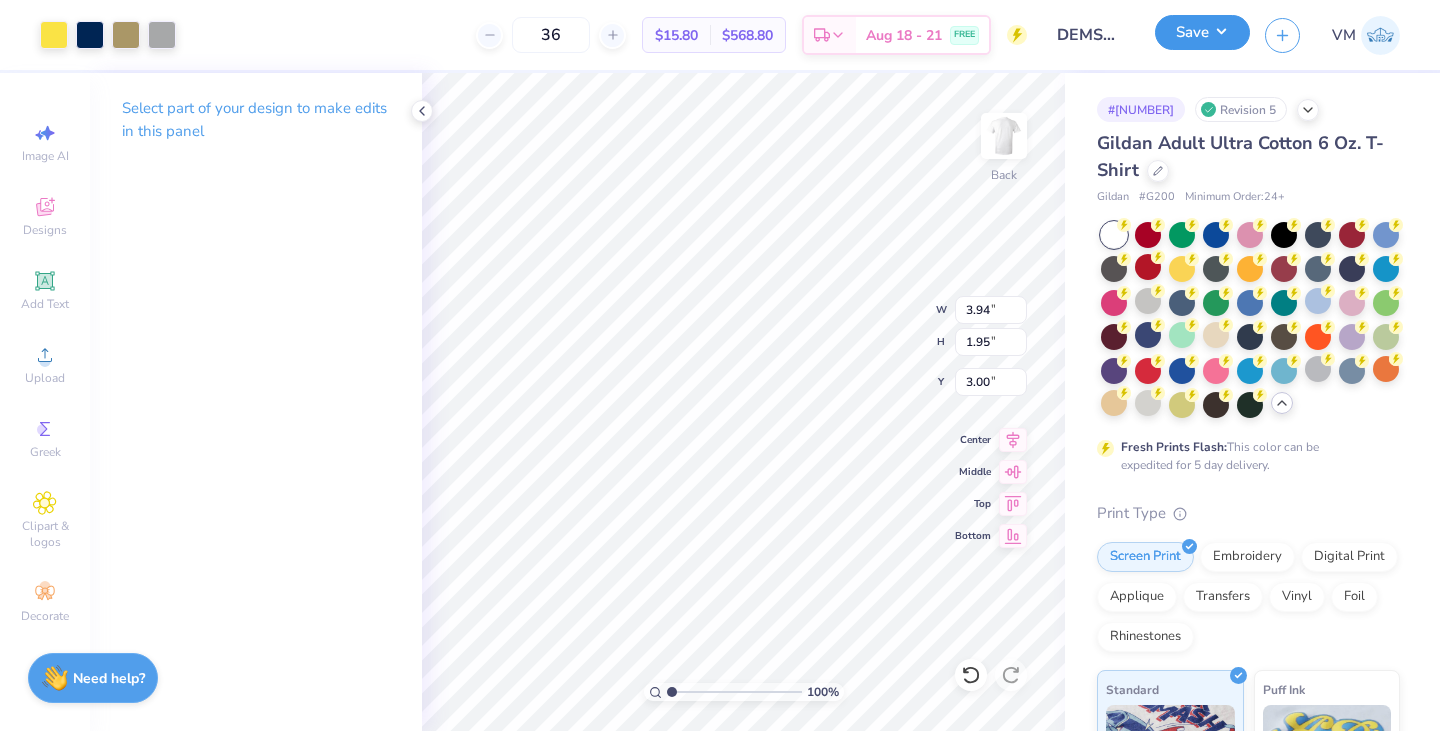 click on "Save" at bounding box center [1202, 32] 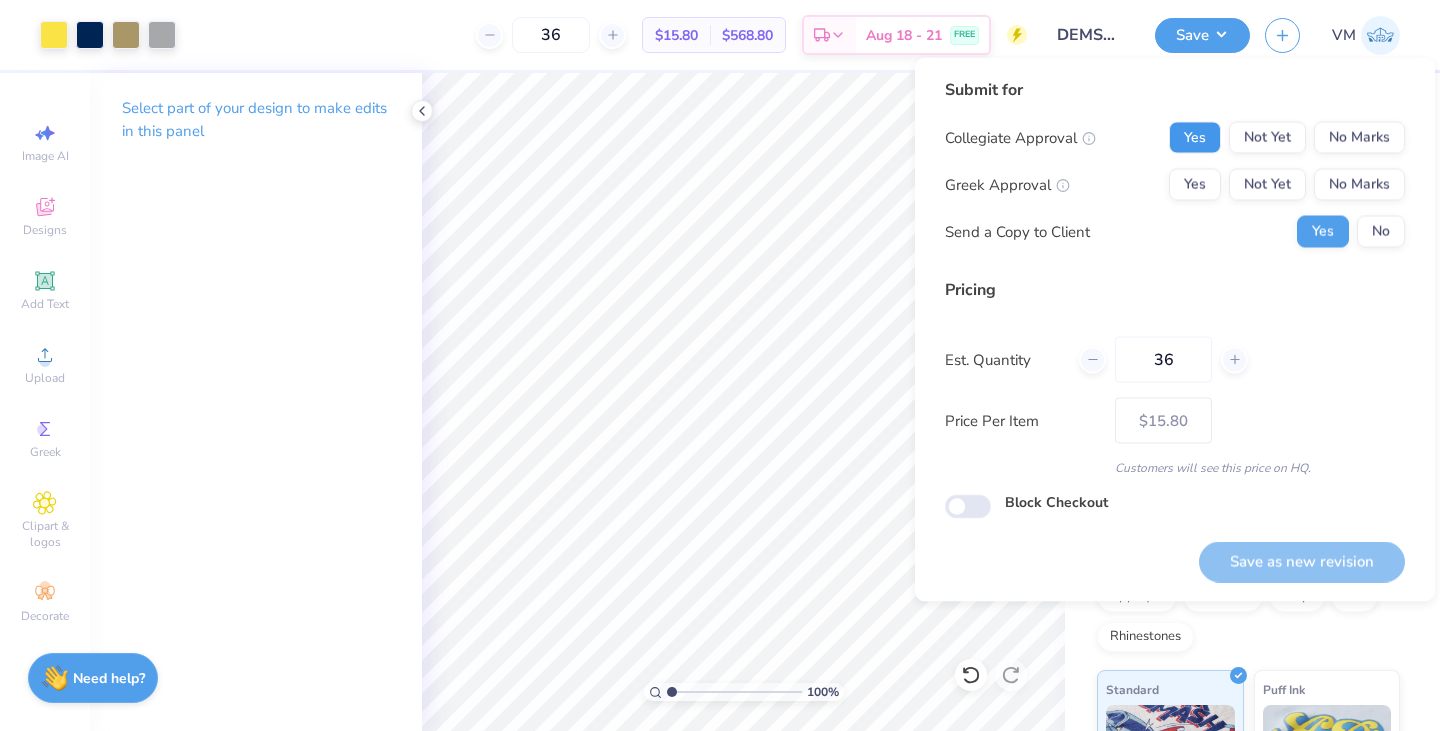click on "Yes" at bounding box center [1195, 138] 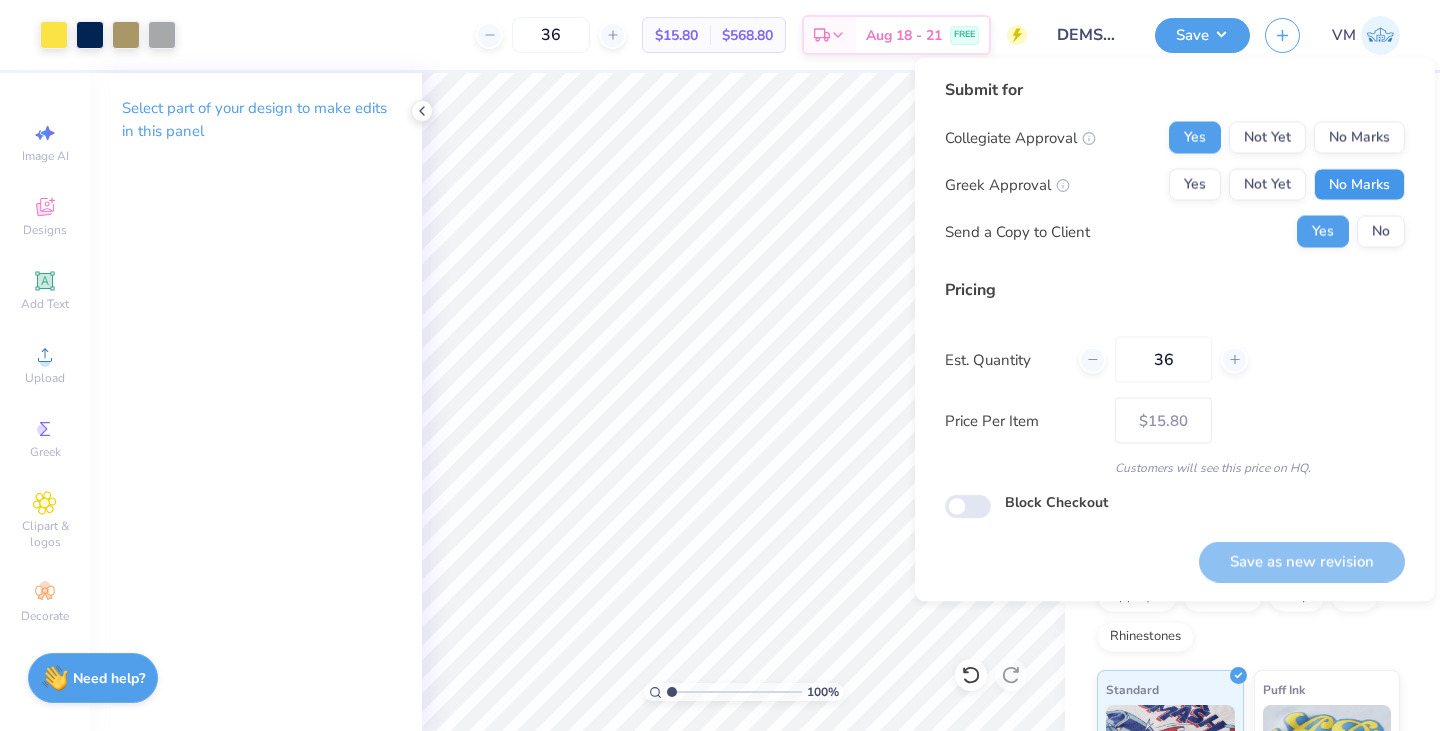 click on "No Marks" at bounding box center (1359, 185) 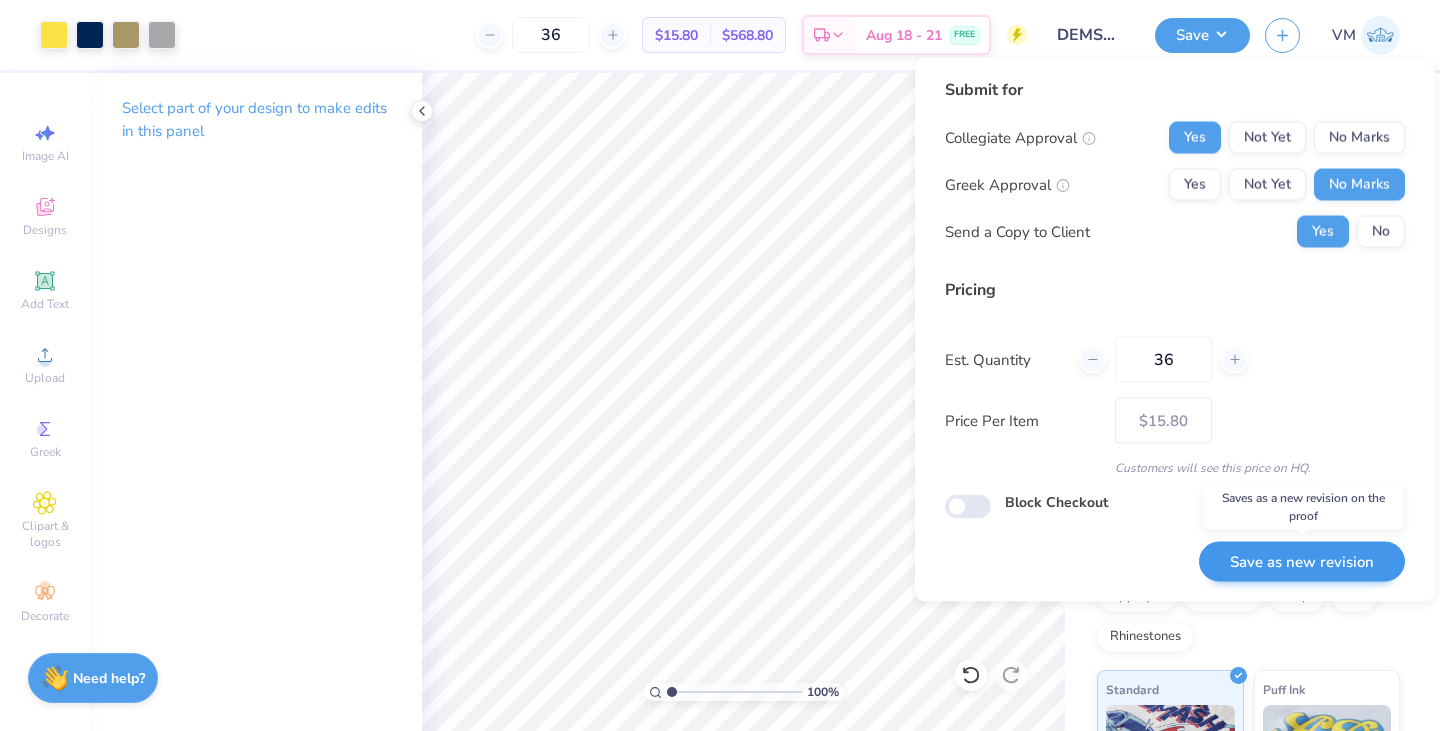 drag, startPoint x: 1237, startPoint y: 541, endPoint x: 1241, endPoint y: 566, distance: 25.317978 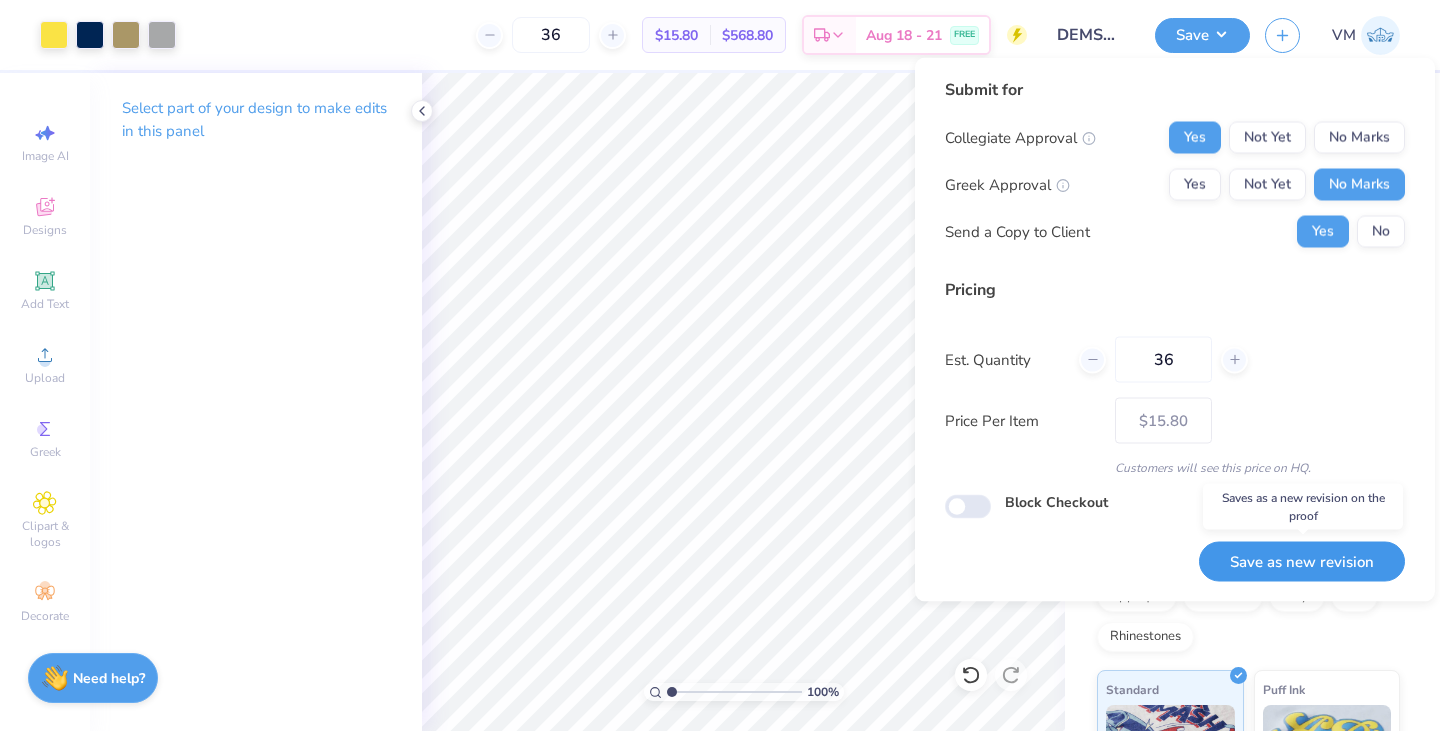 click on "Save as new revision" at bounding box center (1302, 561) 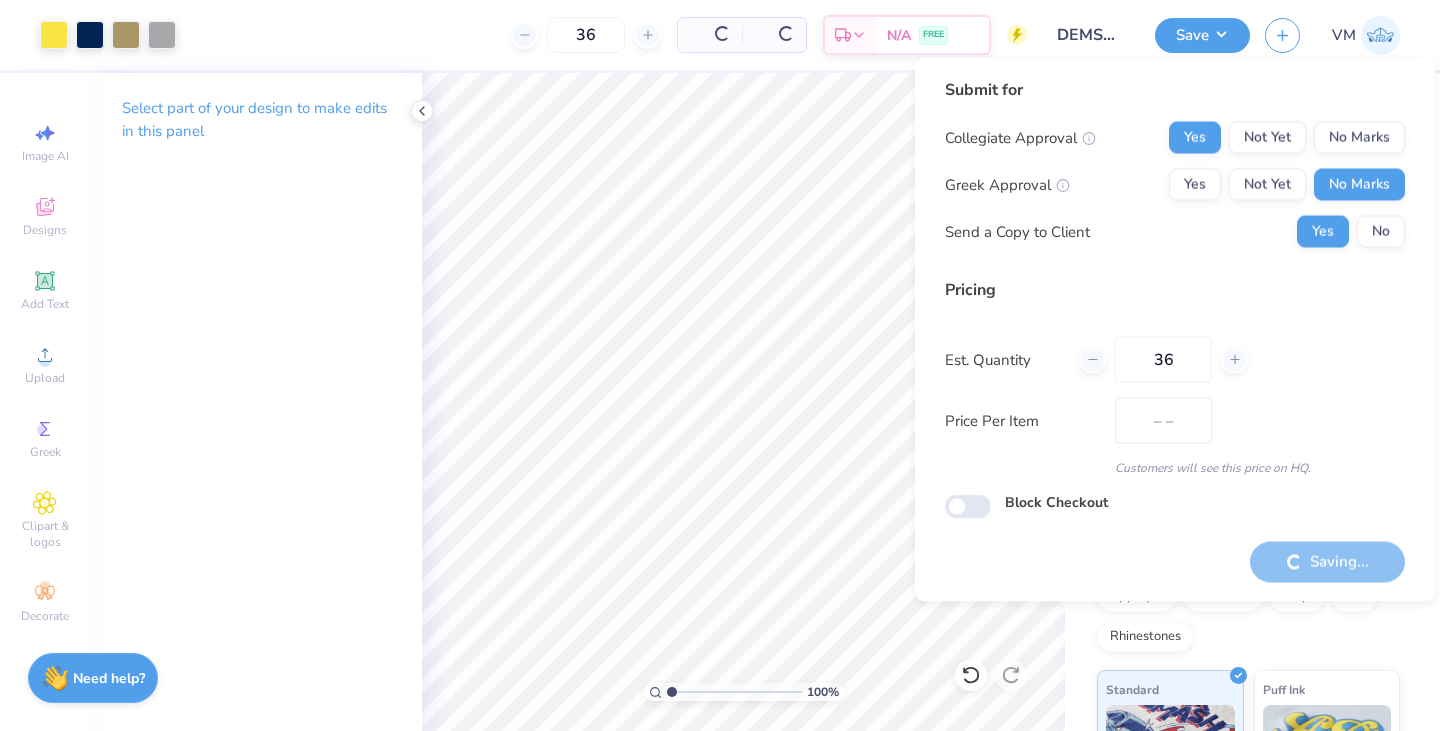 type on "$15.80" 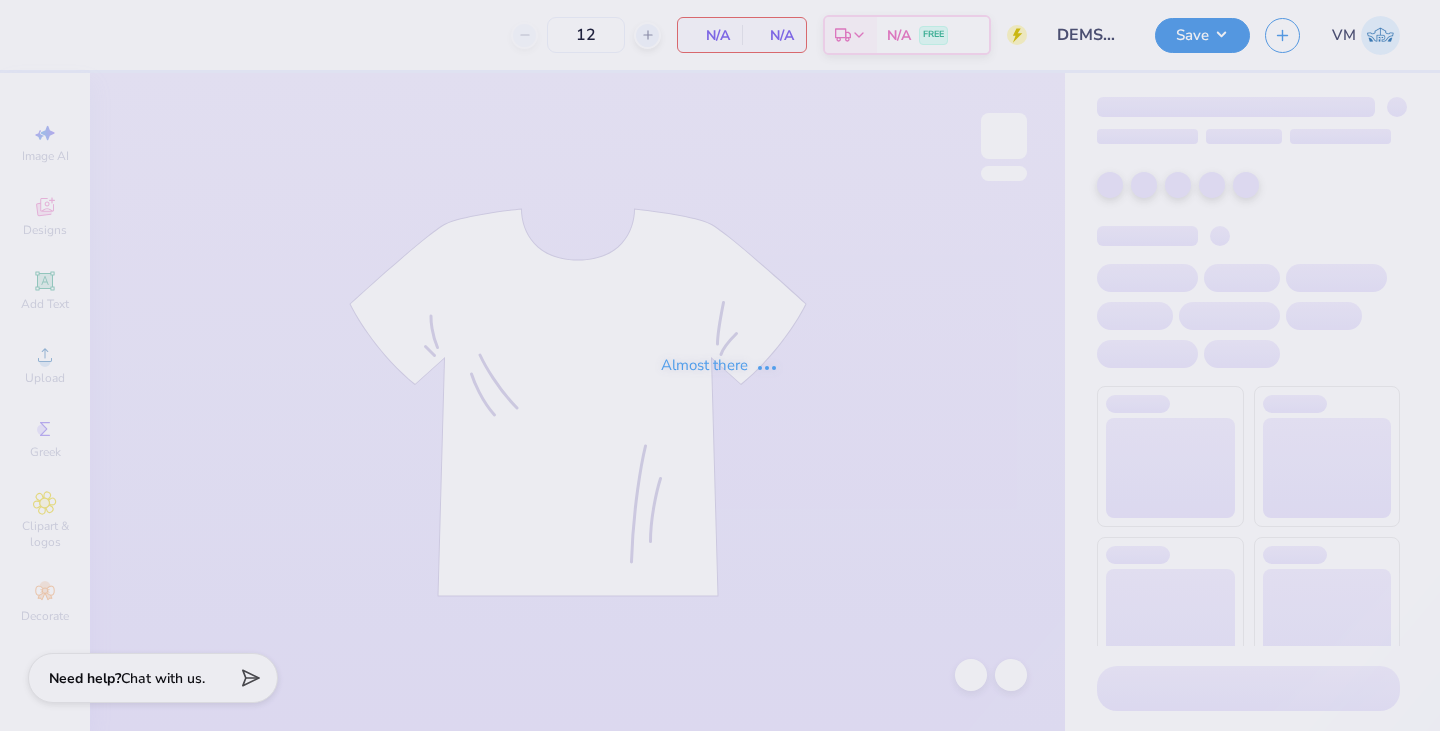 type on "36" 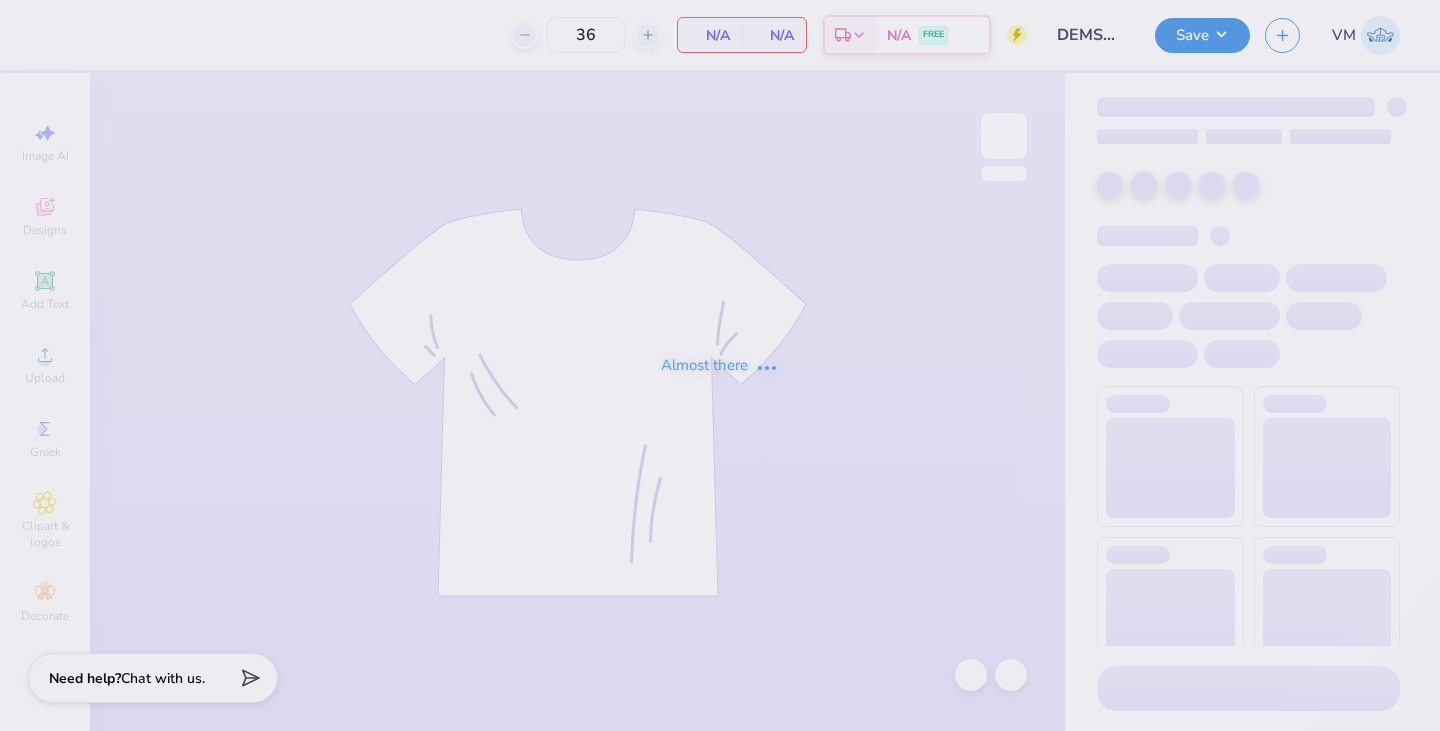 scroll, scrollTop: 0, scrollLeft: 0, axis: both 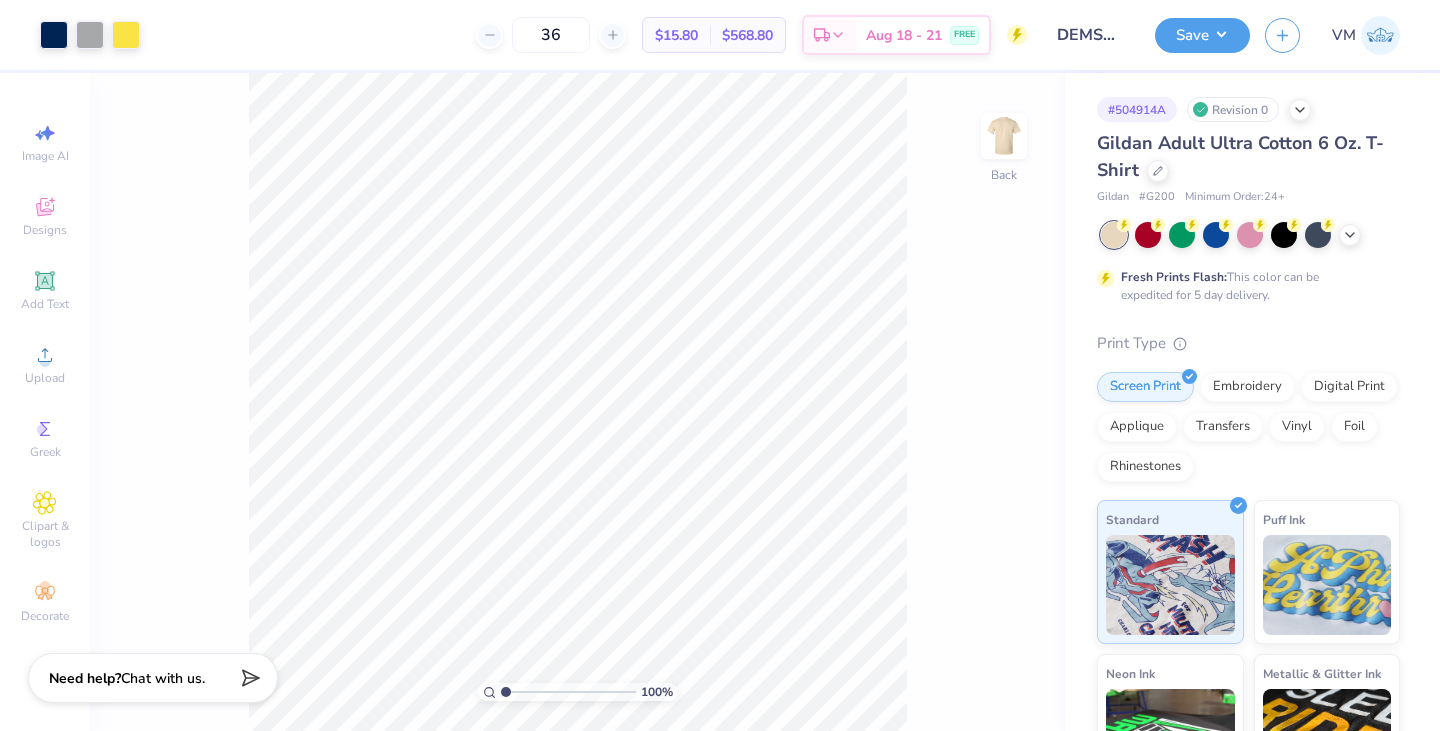 click at bounding box center [1250, 235] 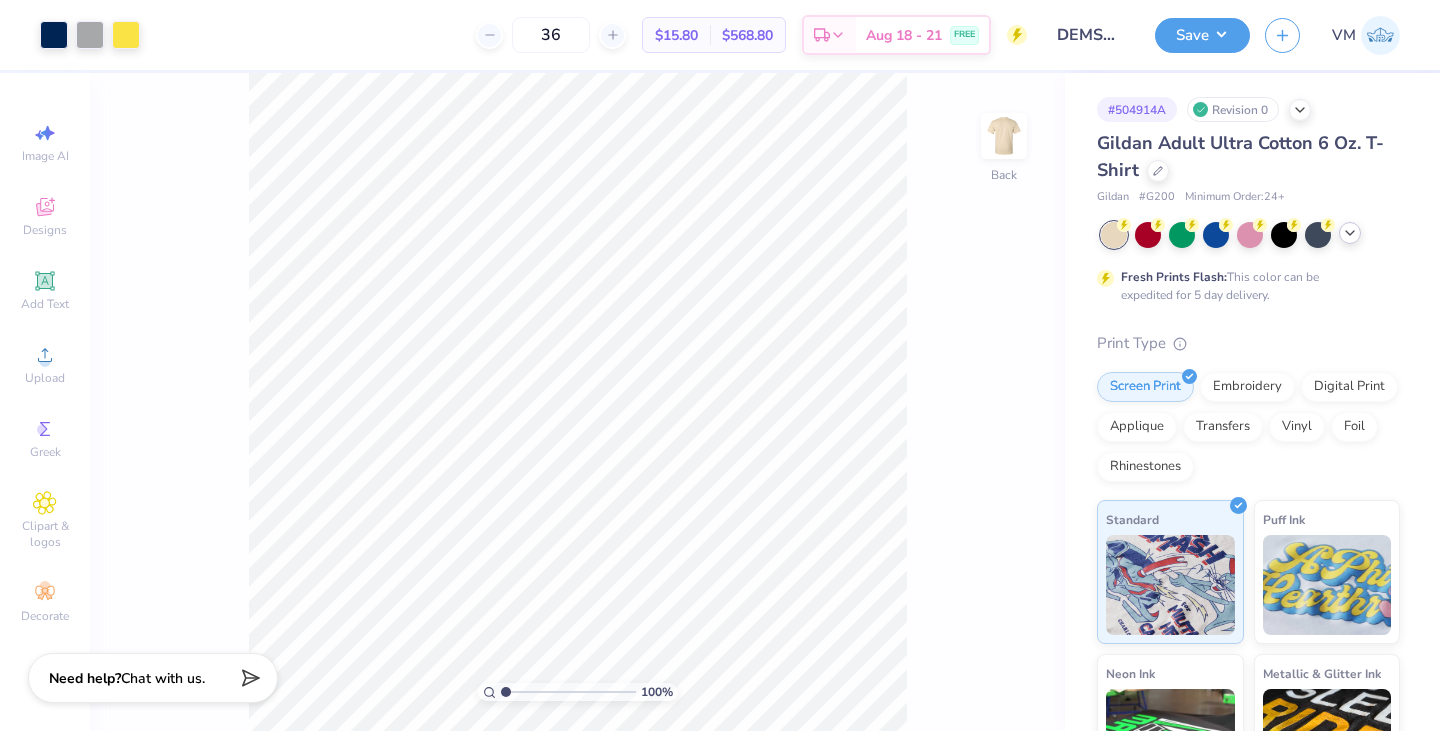 click 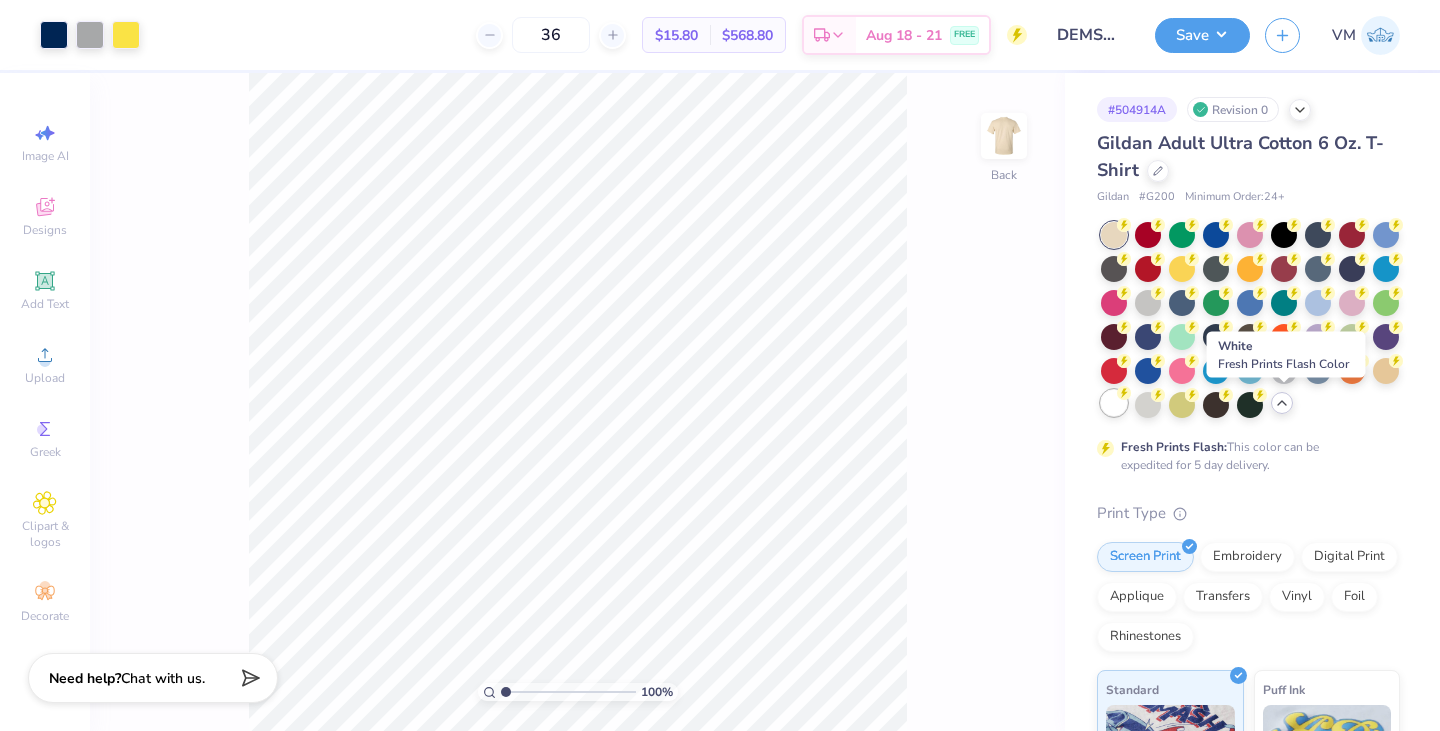 click at bounding box center (1114, 403) 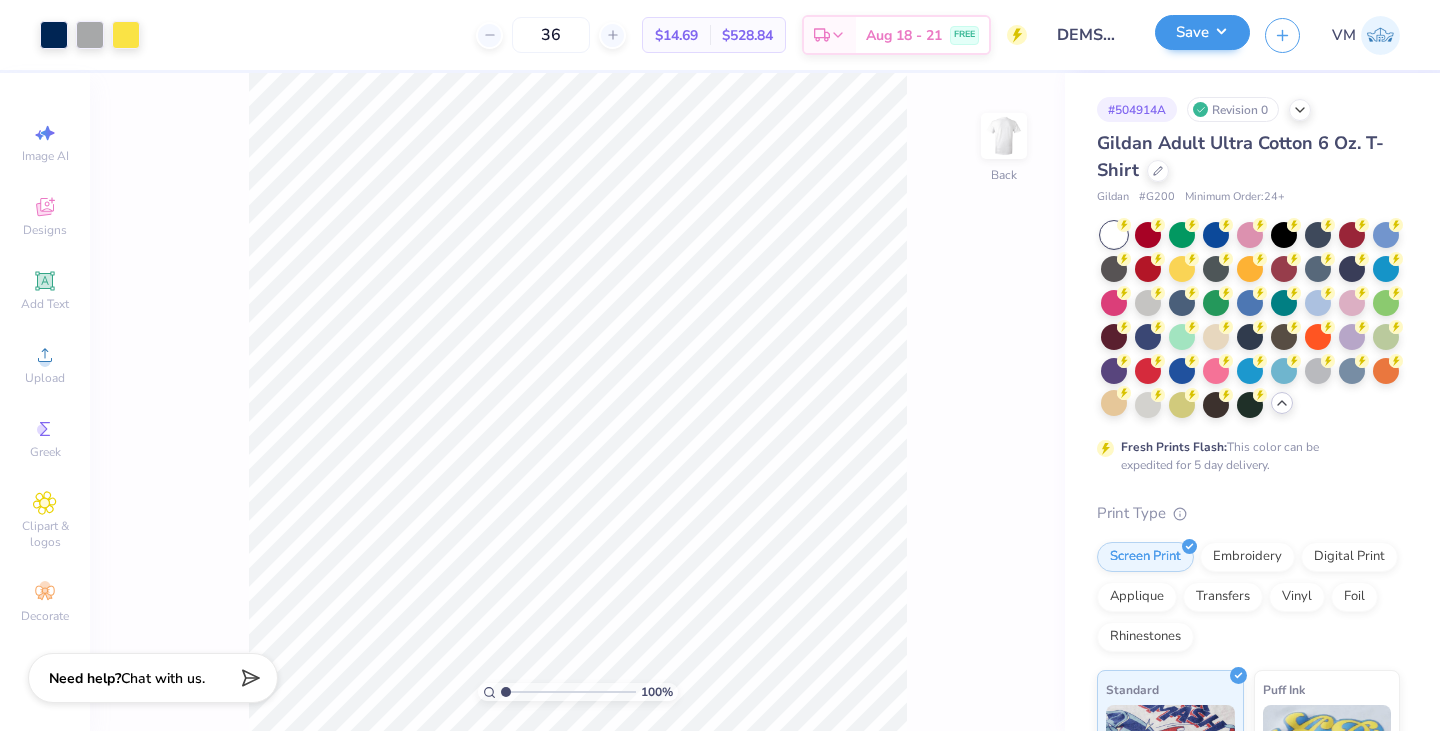 click on "Save" at bounding box center (1202, 35) 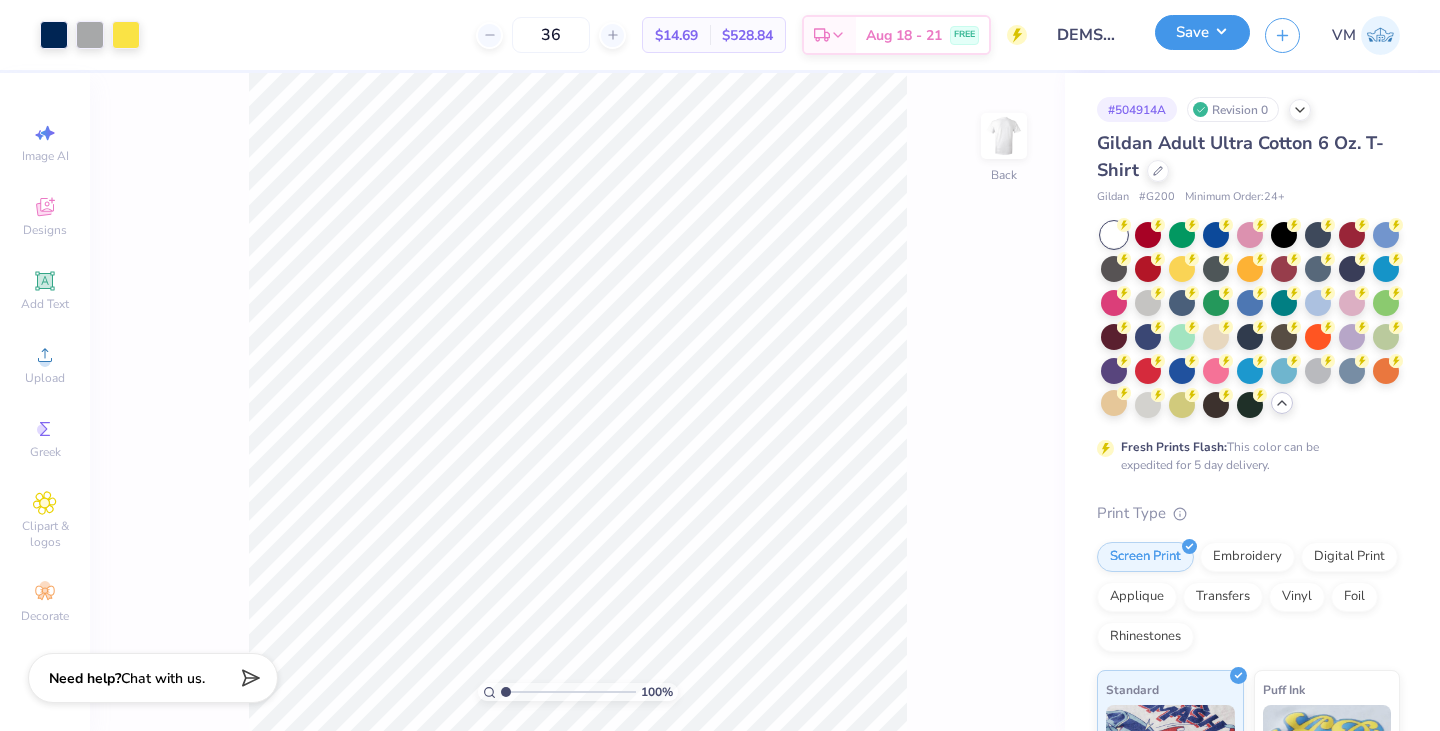 click on "Save" at bounding box center (1202, 32) 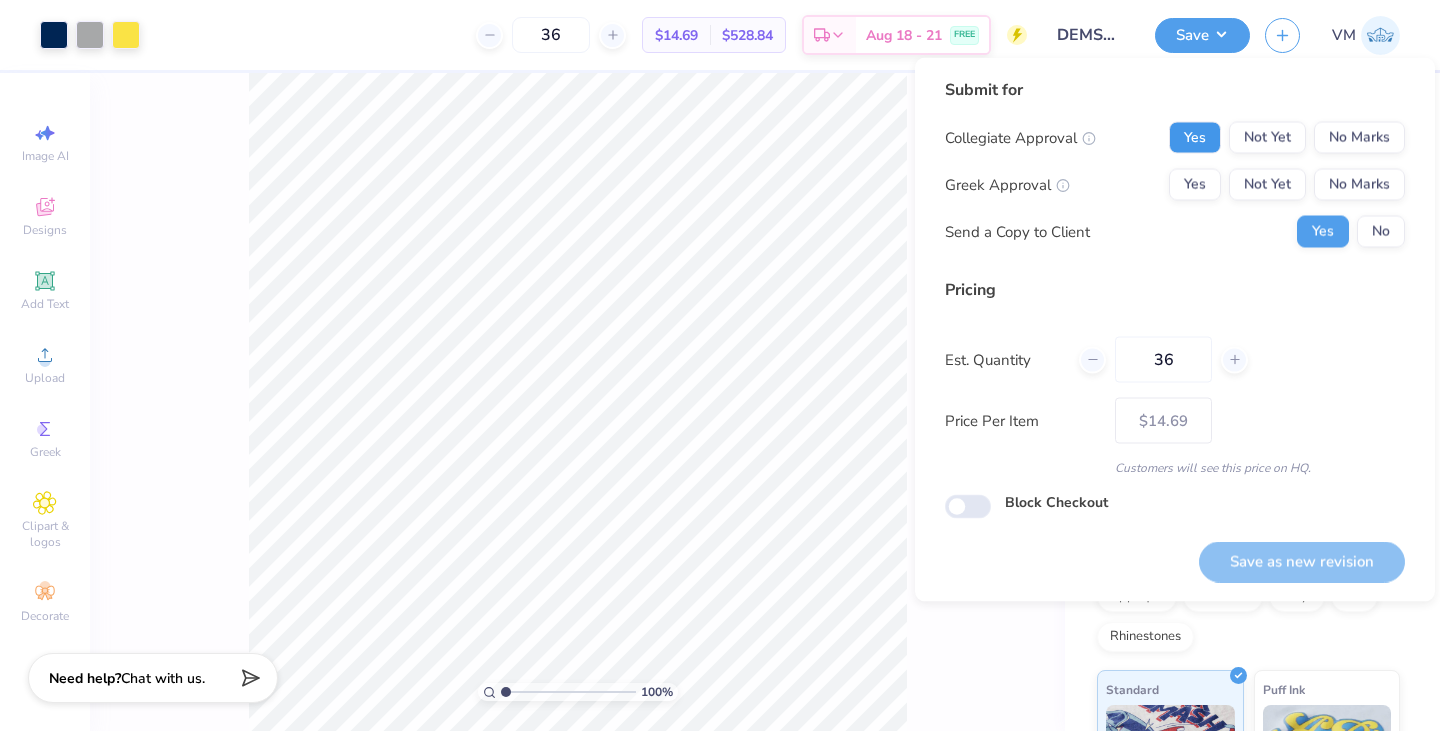 click on "Yes" at bounding box center (1195, 138) 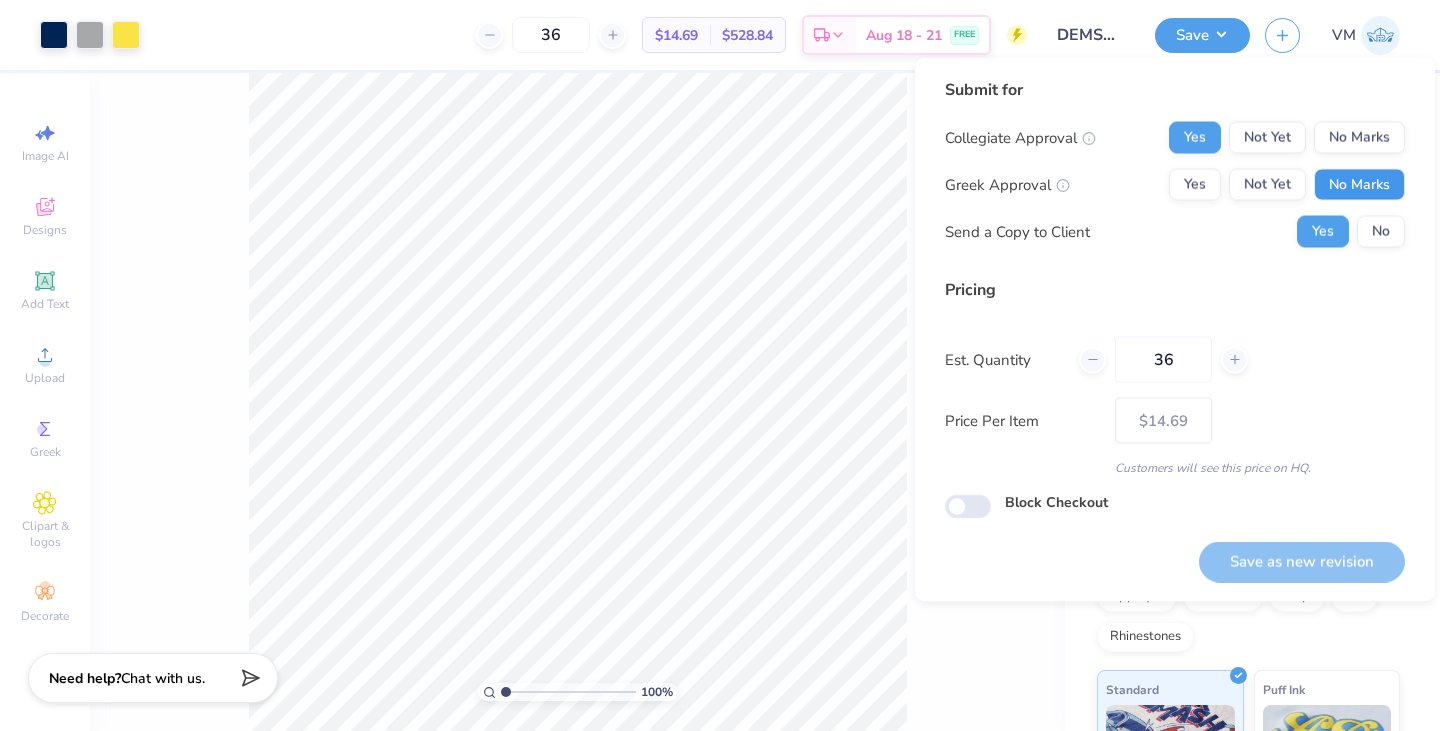click on "No Marks" at bounding box center (1359, 185) 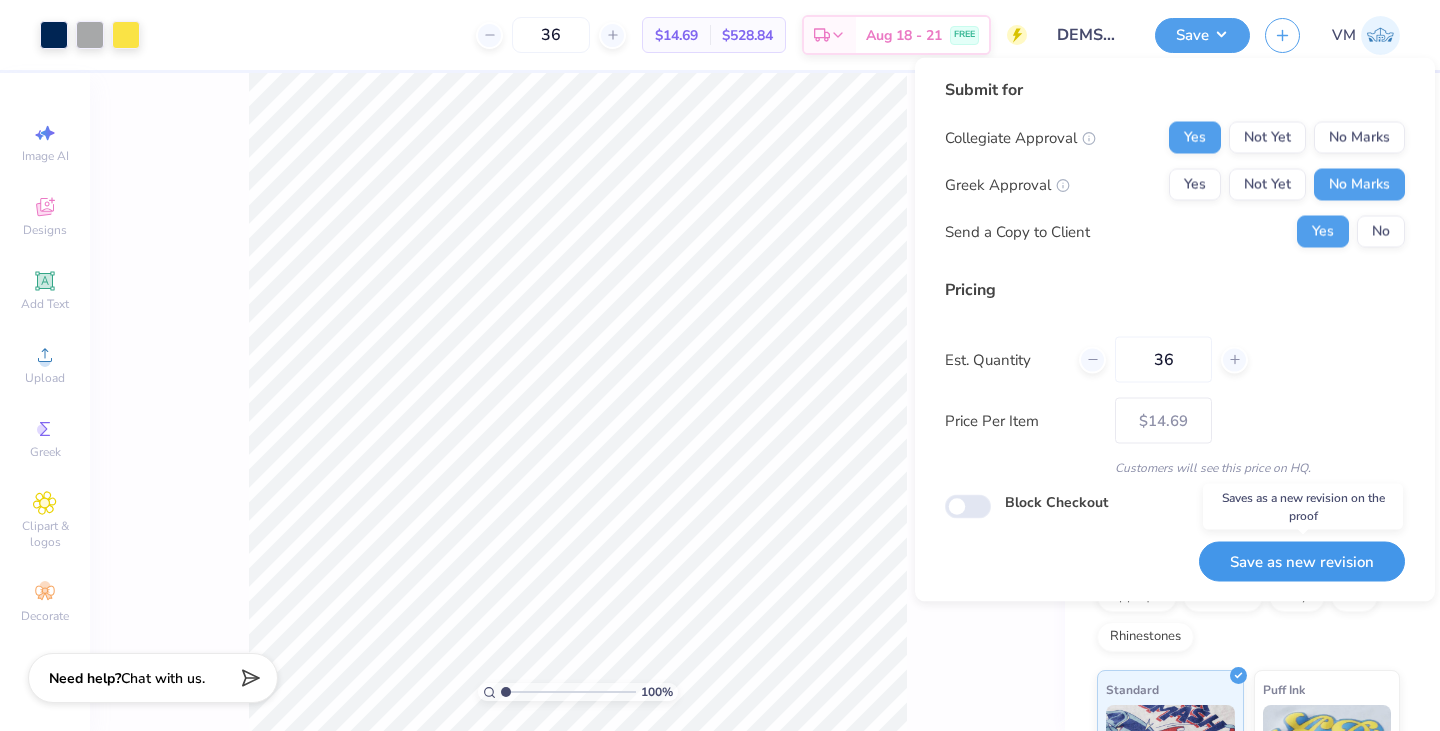 click on "Save as new revision" at bounding box center [1302, 561] 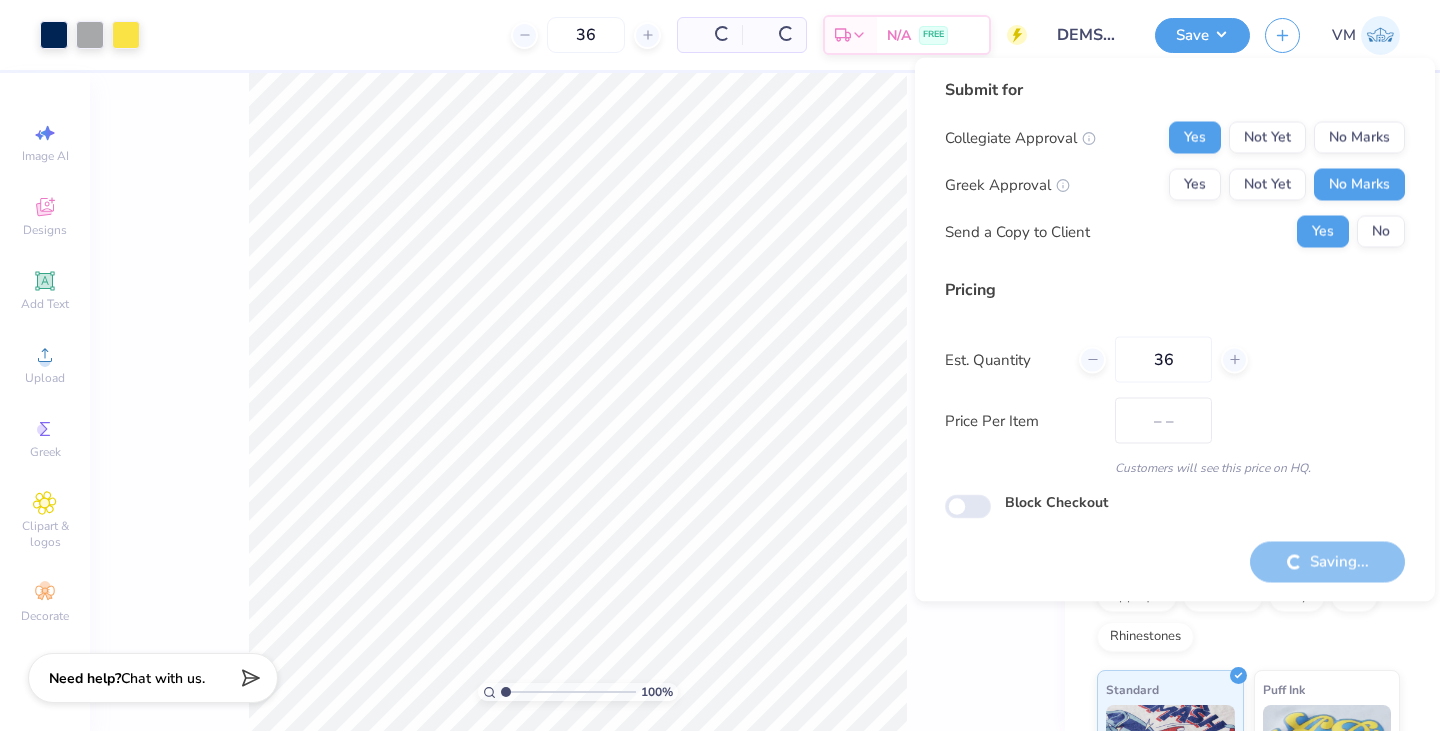 type on "$14.69" 